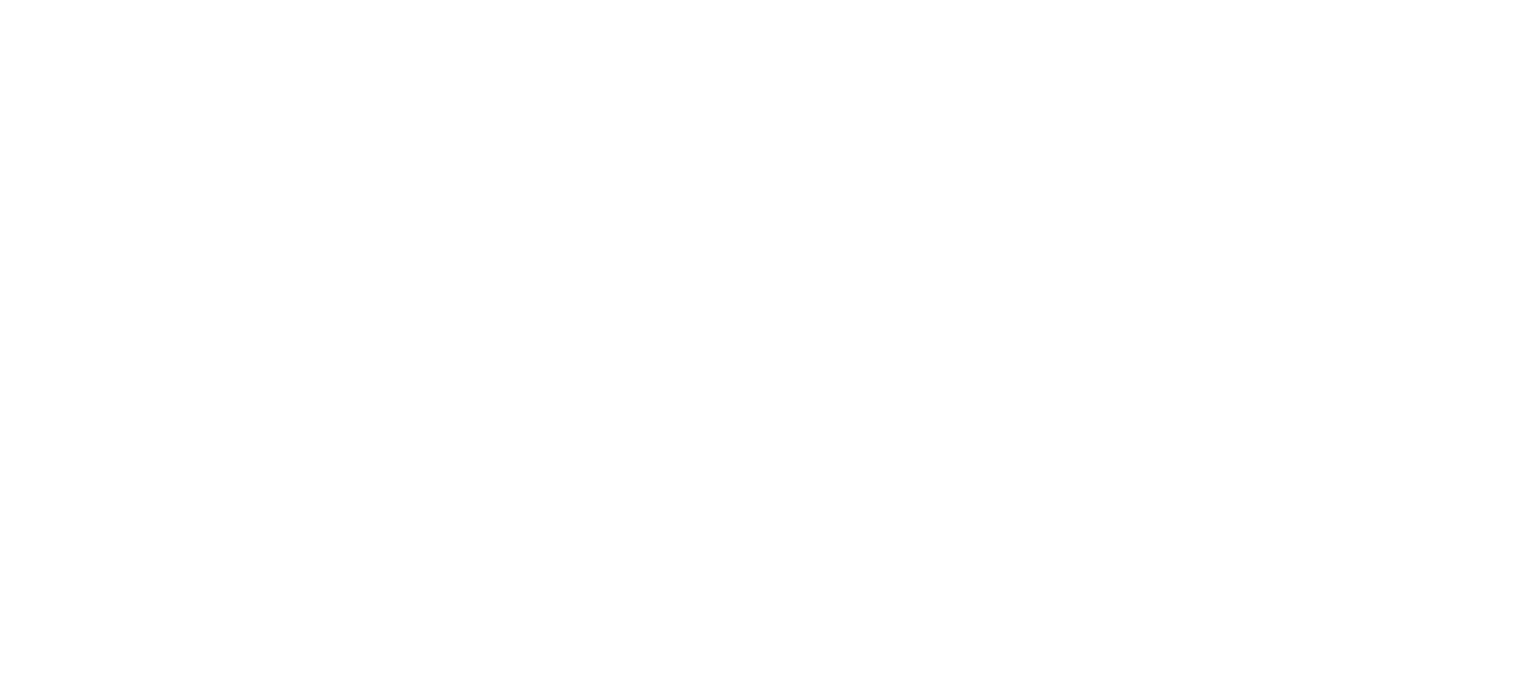 scroll, scrollTop: 0, scrollLeft: 0, axis: both 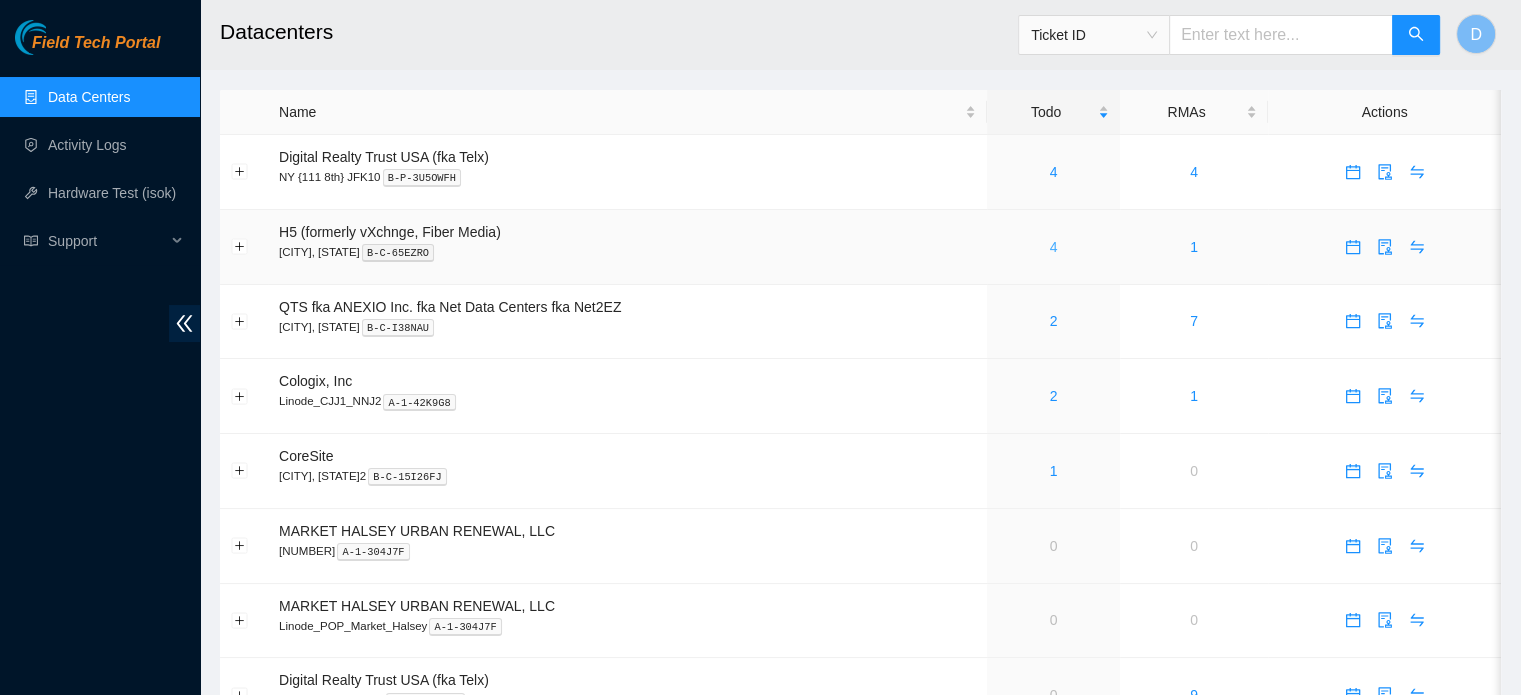 click on "4" at bounding box center [1054, 247] 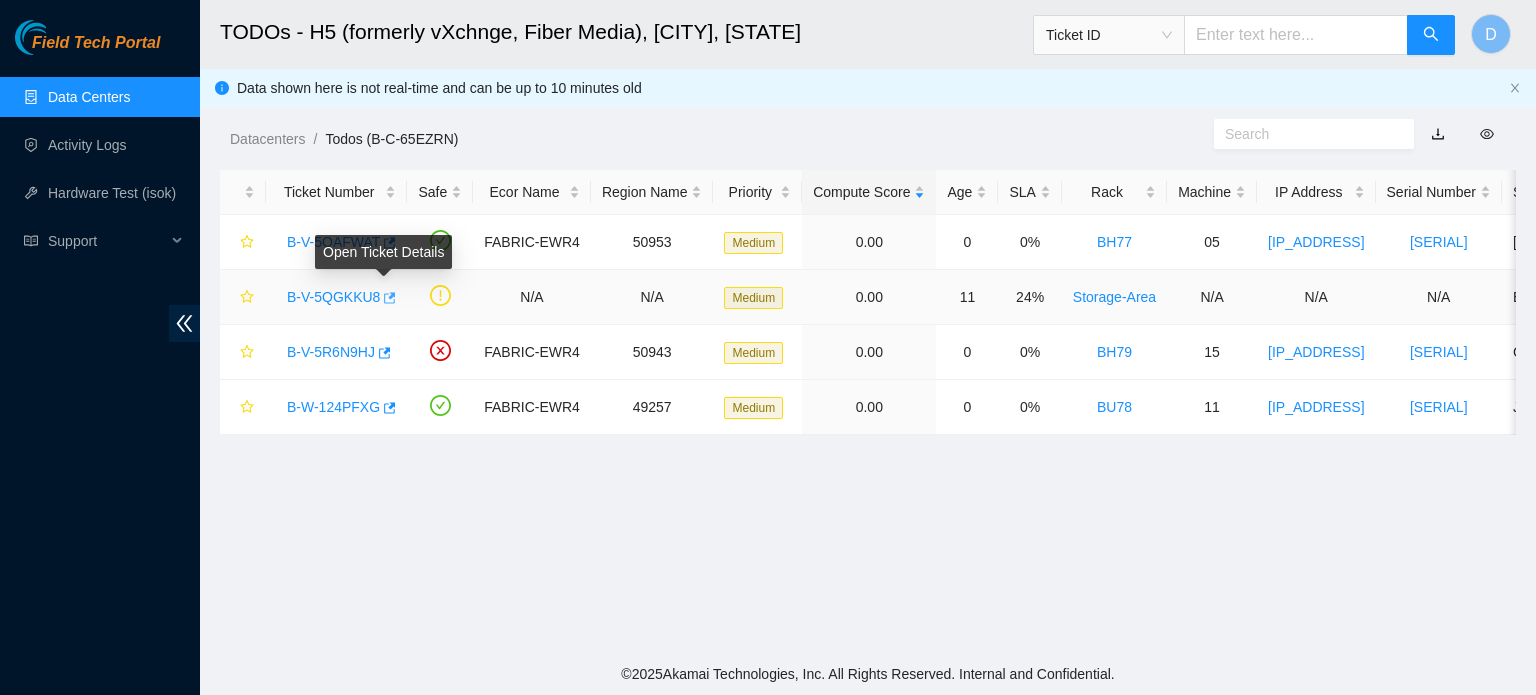 click on "Field Tech Portal Data Centers Activity Logs Hardware Test (isok) Support   TODOs - H5 (formerly vXchnge, Fiber Media), Secaucus, NJ    Ticket ID D Data shown here is not real-time and can be up to 10 minutes old Datacenters / Todos (B-C-65EZRN) / Ticket Number Safe Ecor Name Region Name Priority Compute Score Age SLA Rack Machine IP Address Serial Number Server Type                               B-V-5OAFWAT FABRIC-EWR4 50953 Medium 0.00 0 0%  BH77    05 23.211.104.200 CT-4190716-00117 Ciara 1.5x18-X7 LCS 64G Server {Rev F}   B-V-5QGKKU8 N/A N/A Medium 0.00 11 24%  Storage-Area    N/A N/A N/A EXFO FTB-1V2 PRO OTDR   B-V-5R6N9HJ FABRIC-EWR4 50943 Medium 0.00 0 0%  BH79    15 23.46.181.82 CT-4200129-00309 Ciara 1.5x18-X7 LCS 64G Server {Rev K}   B-W-124PFXG FABRIC-EWR4 49257 Medium 0.00 0 0%  BU78    11 23.210.4.46 MX-2417-0271 Jabil 1x11-Caribou NVME-P Server {PM9A3} ©  2025  Akamai Technologies, Inc. All Rights Reserved. Internal and Confidential. Open Ticket Details" at bounding box center [768, 347] 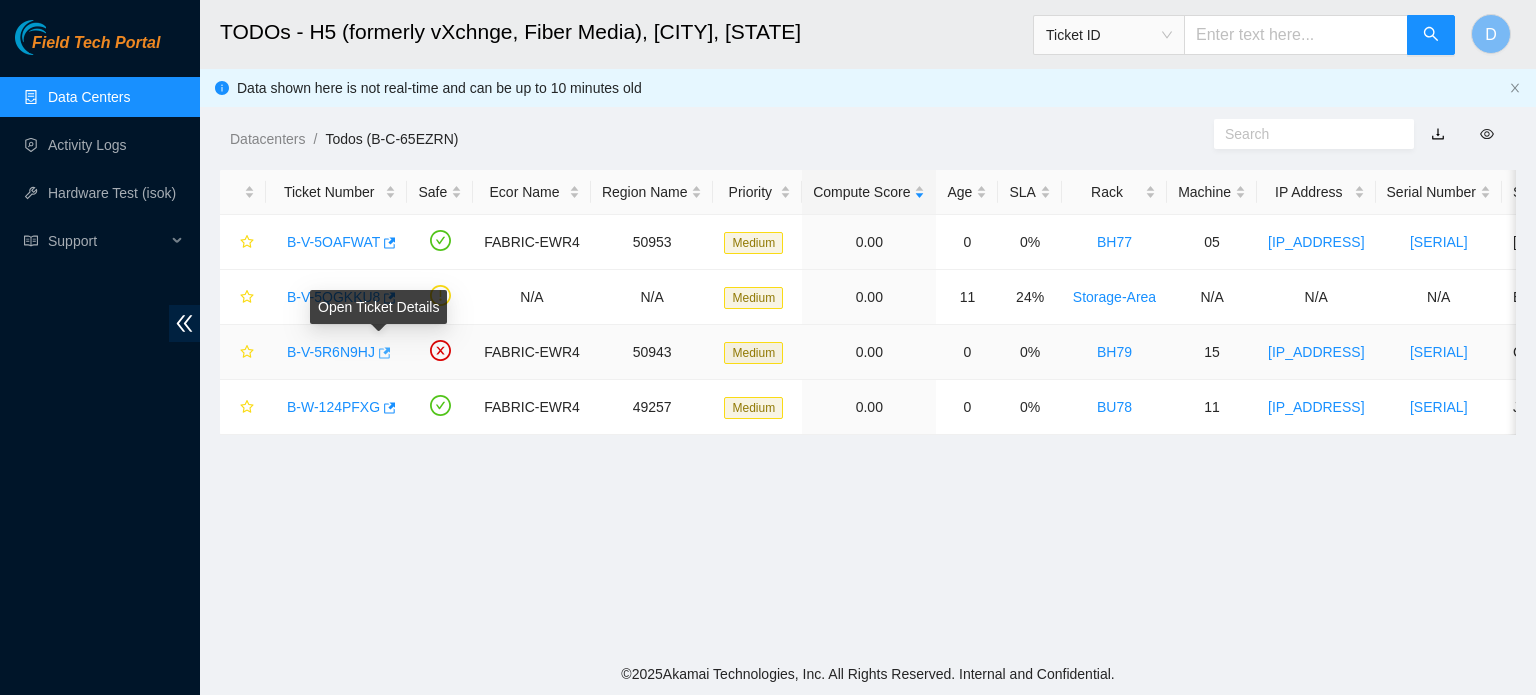 click 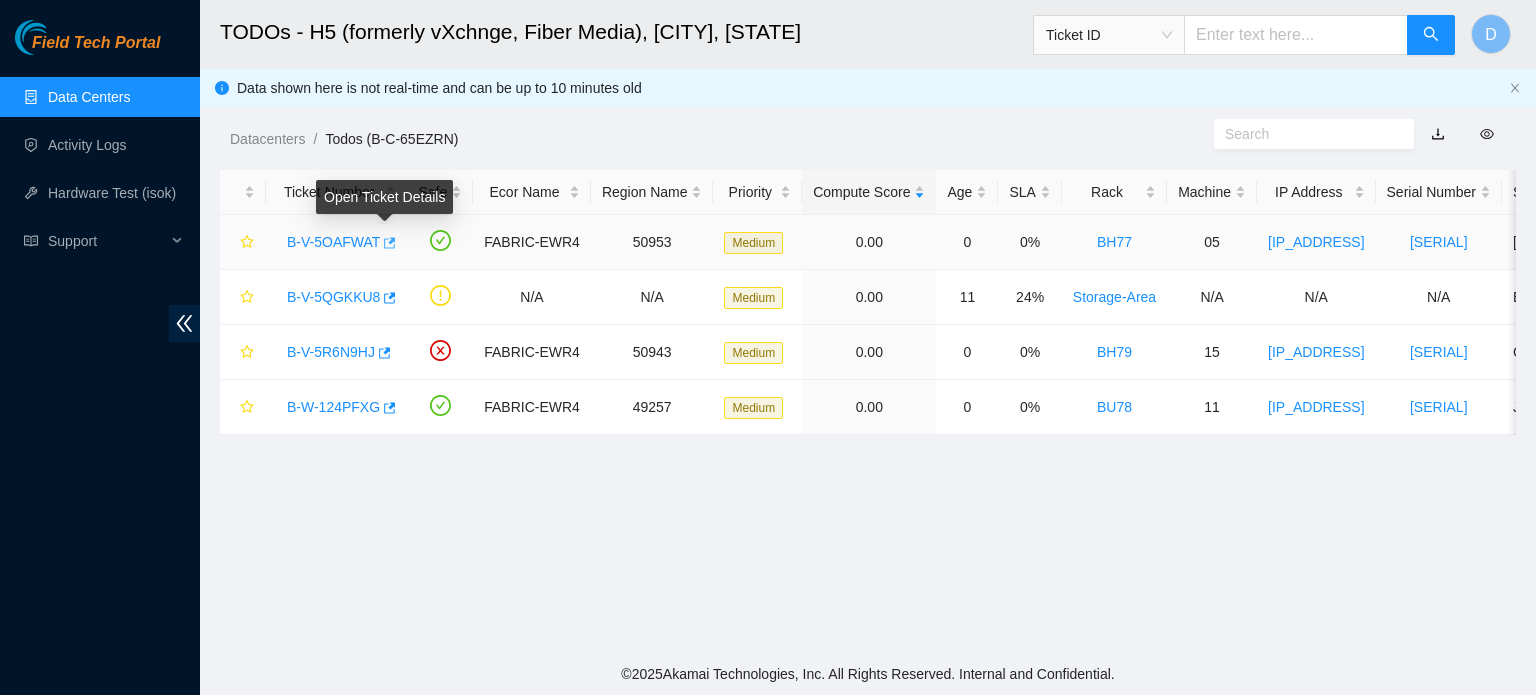 click 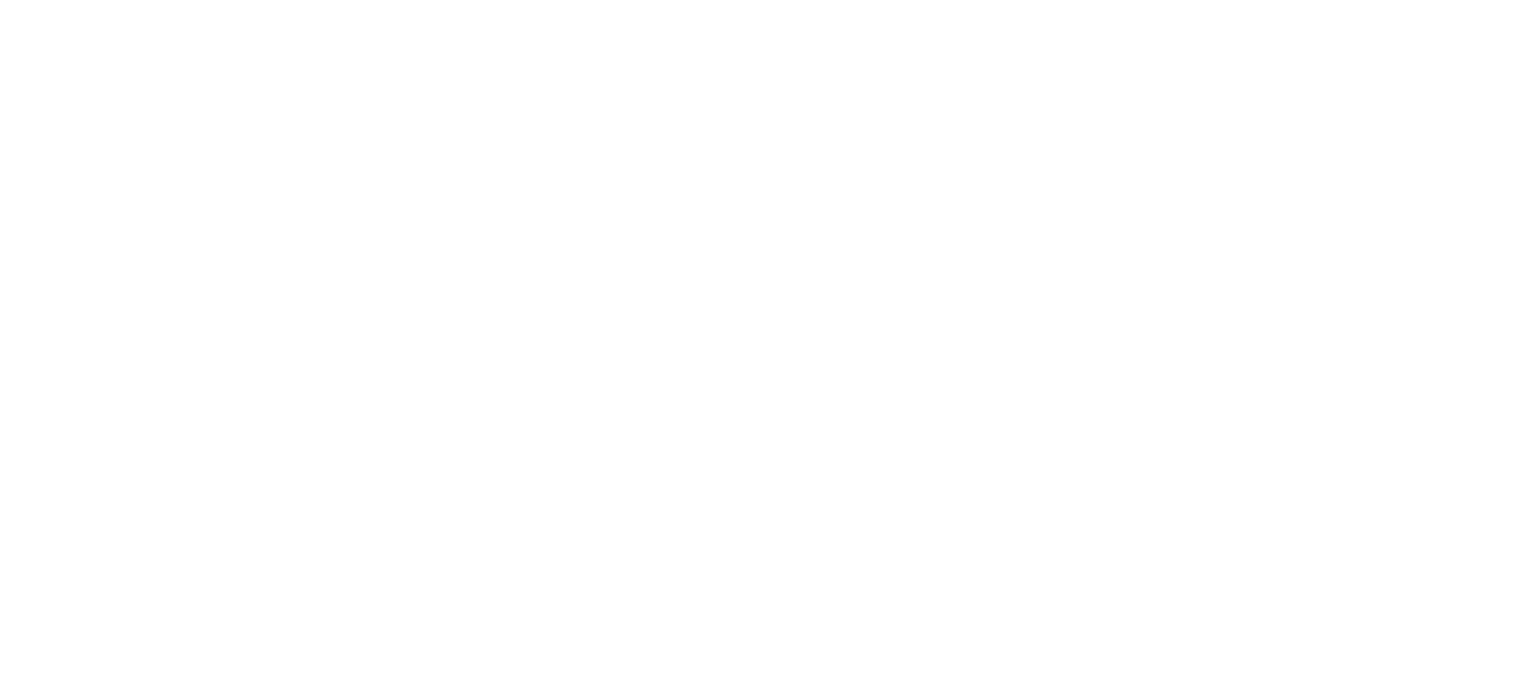 scroll, scrollTop: 0, scrollLeft: 0, axis: both 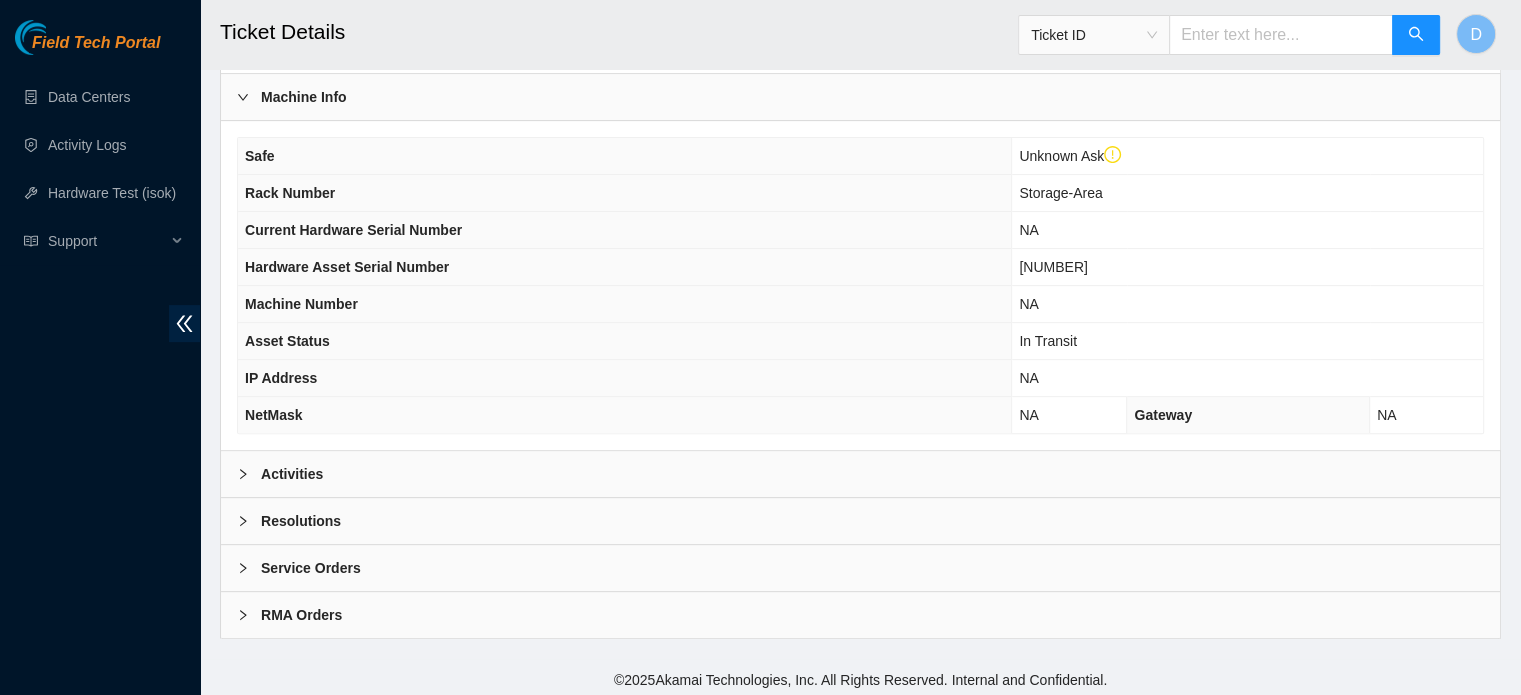 click on "Activities" at bounding box center (860, 474) 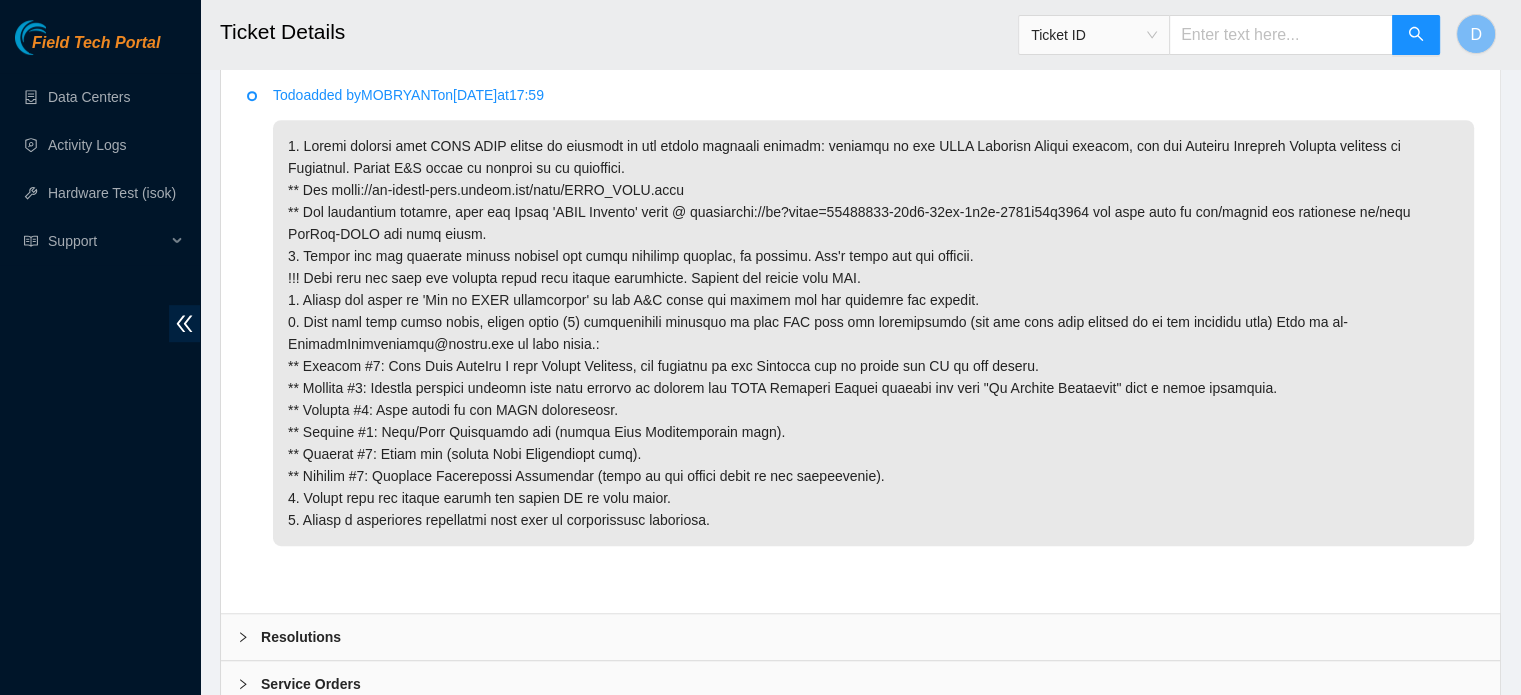 scroll, scrollTop: 1072, scrollLeft: 0, axis: vertical 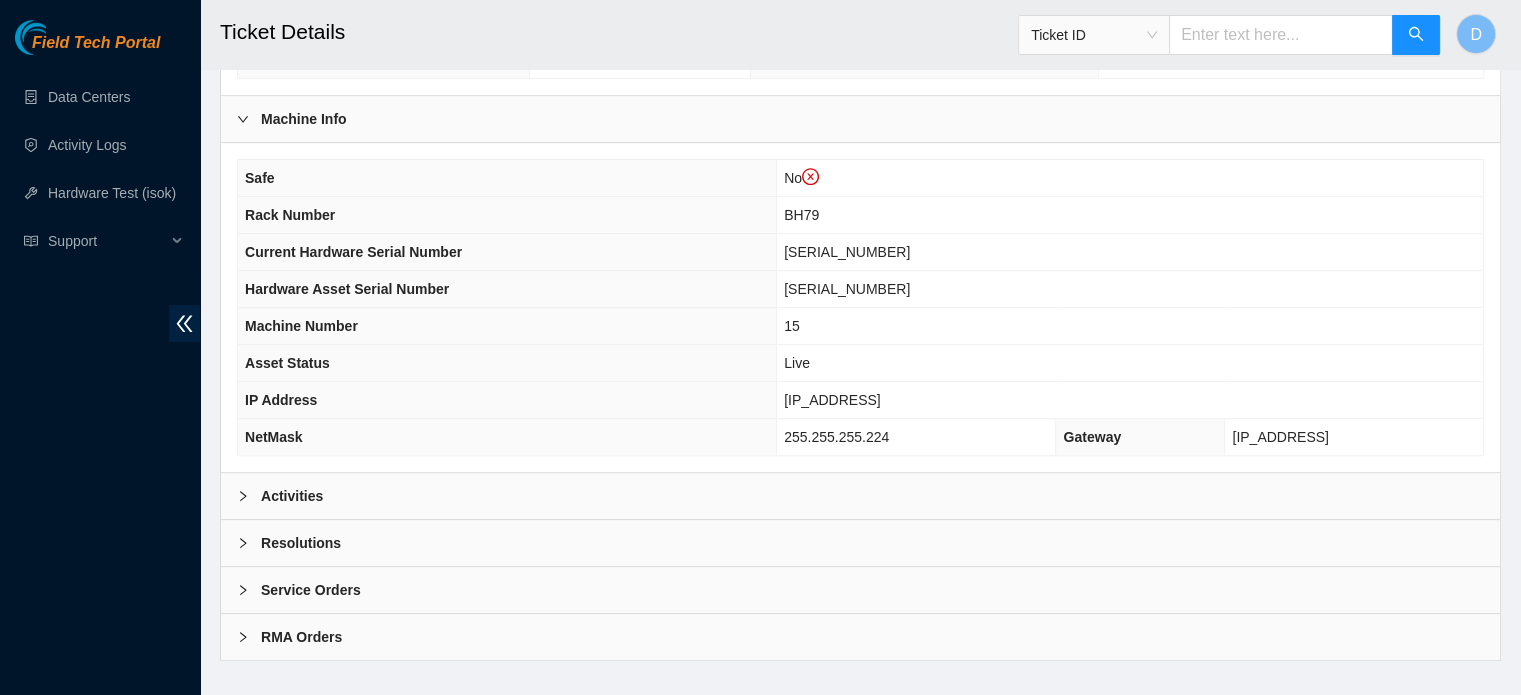 click on "Safe No  Rack Number BH79 Current Hardware Serial Number CT-4200129-00309 Hardware Asset Serial Number CT-4200129-00309 Machine Number 15 Asset Status Live IP Address 23.46.181.82 NetMask 255.255.255.224 Gateway 23.46.181.65" at bounding box center (860, 307) 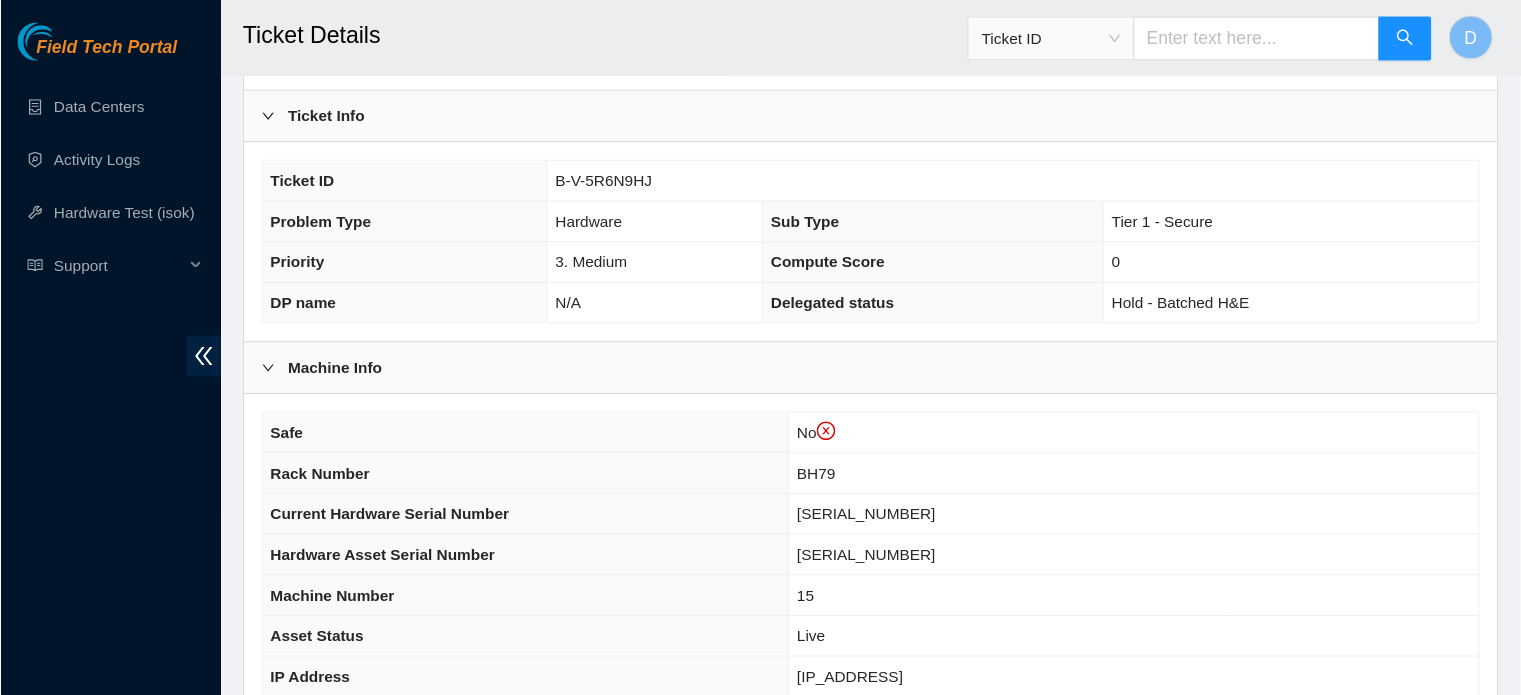scroll, scrollTop: 457, scrollLeft: 0, axis: vertical 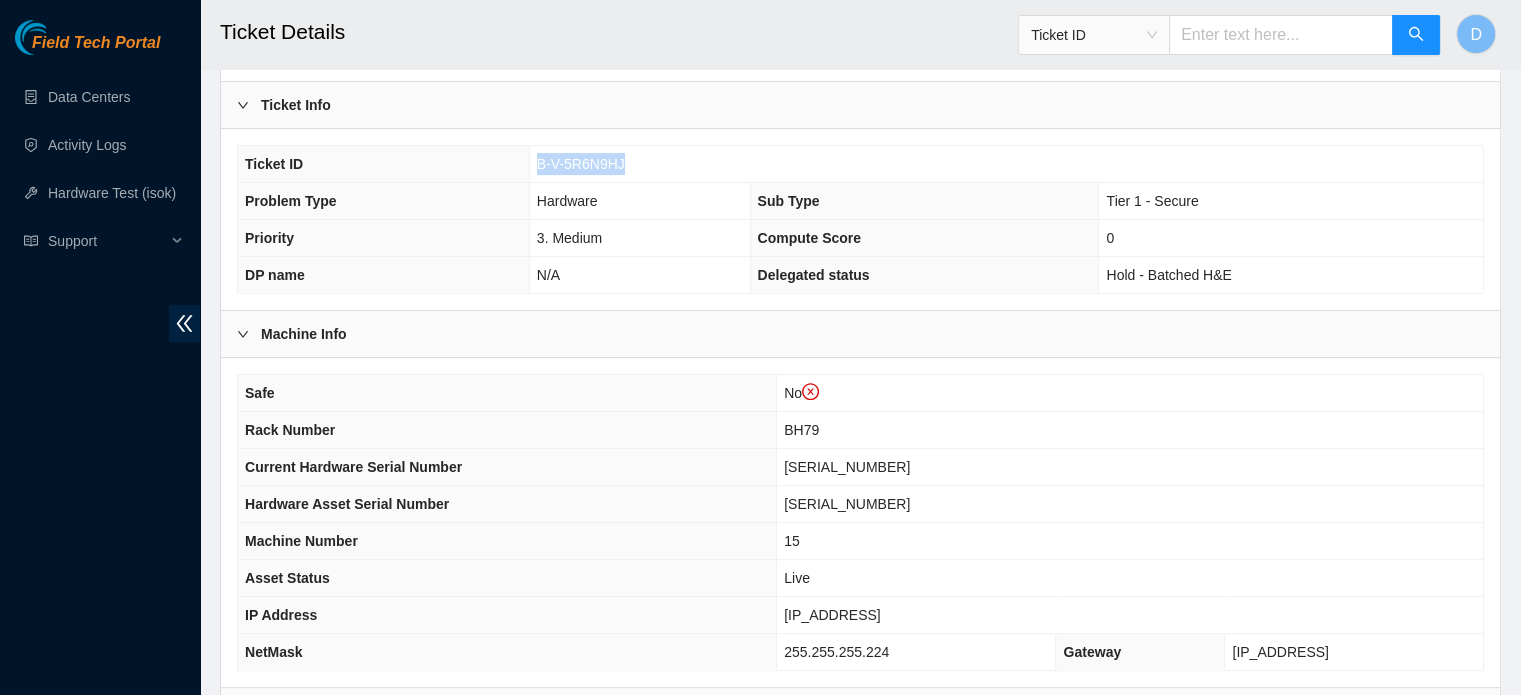 drag, startPoint x: 534, startPoint y: 132, endPoint x: 664, endPoint y: 142, distance: 130.38405 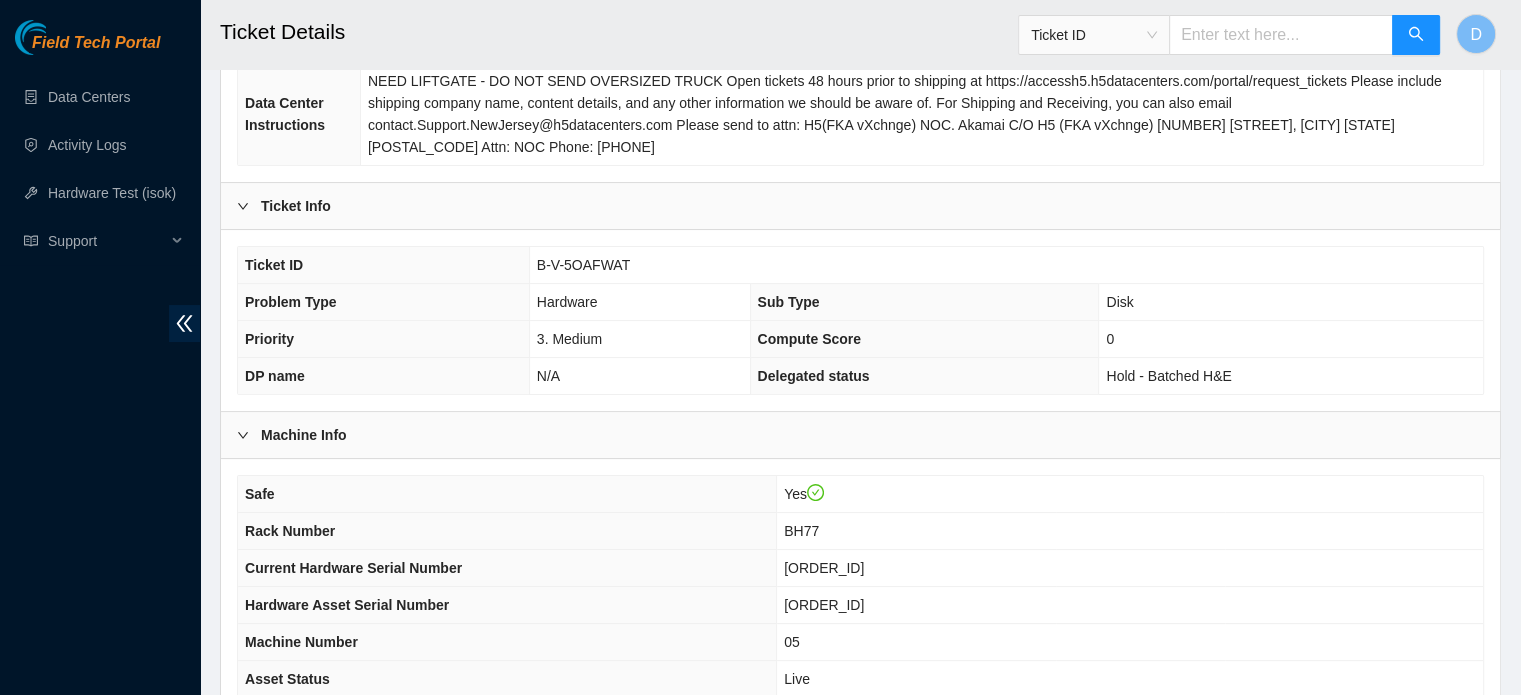 scroll, scrollTop: 600, scrollLeft: 0, axis: vertical 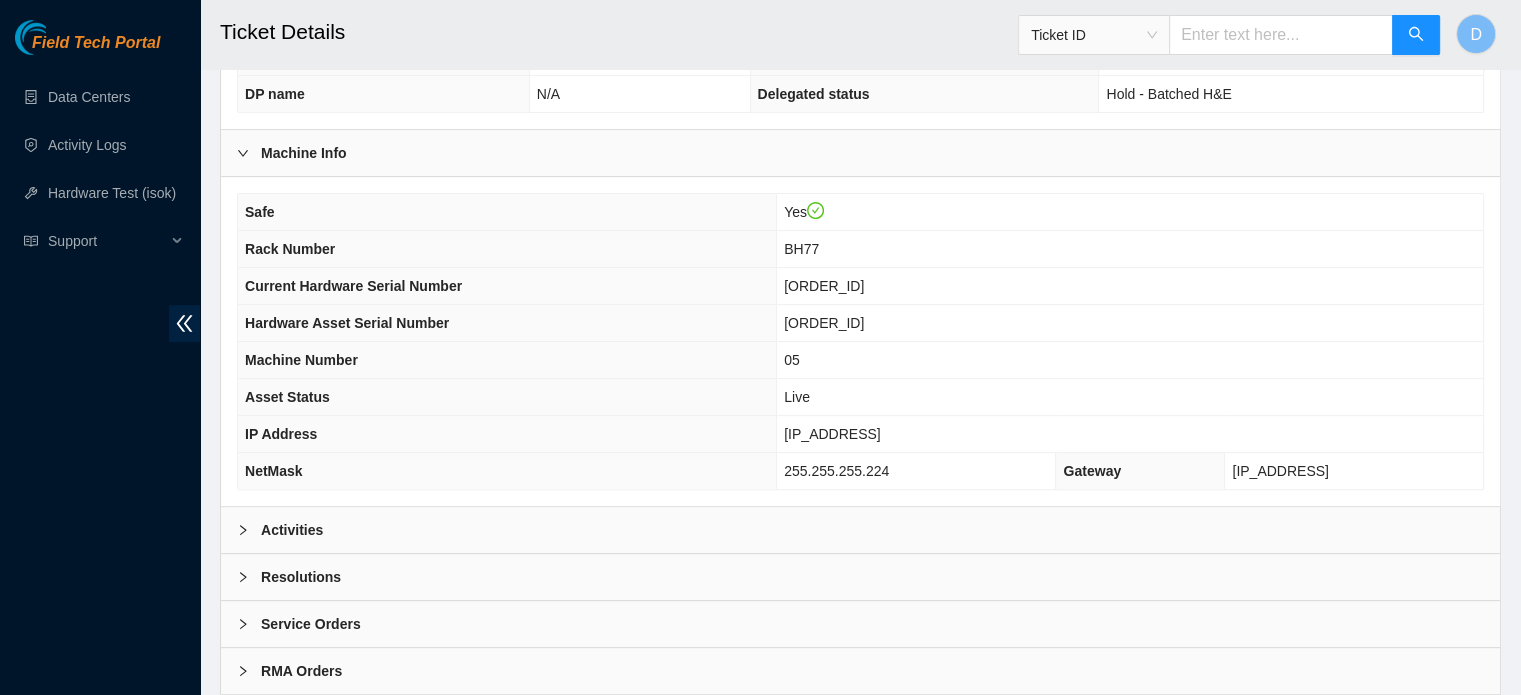 click on "Activities" at bounding box center (292, 530) 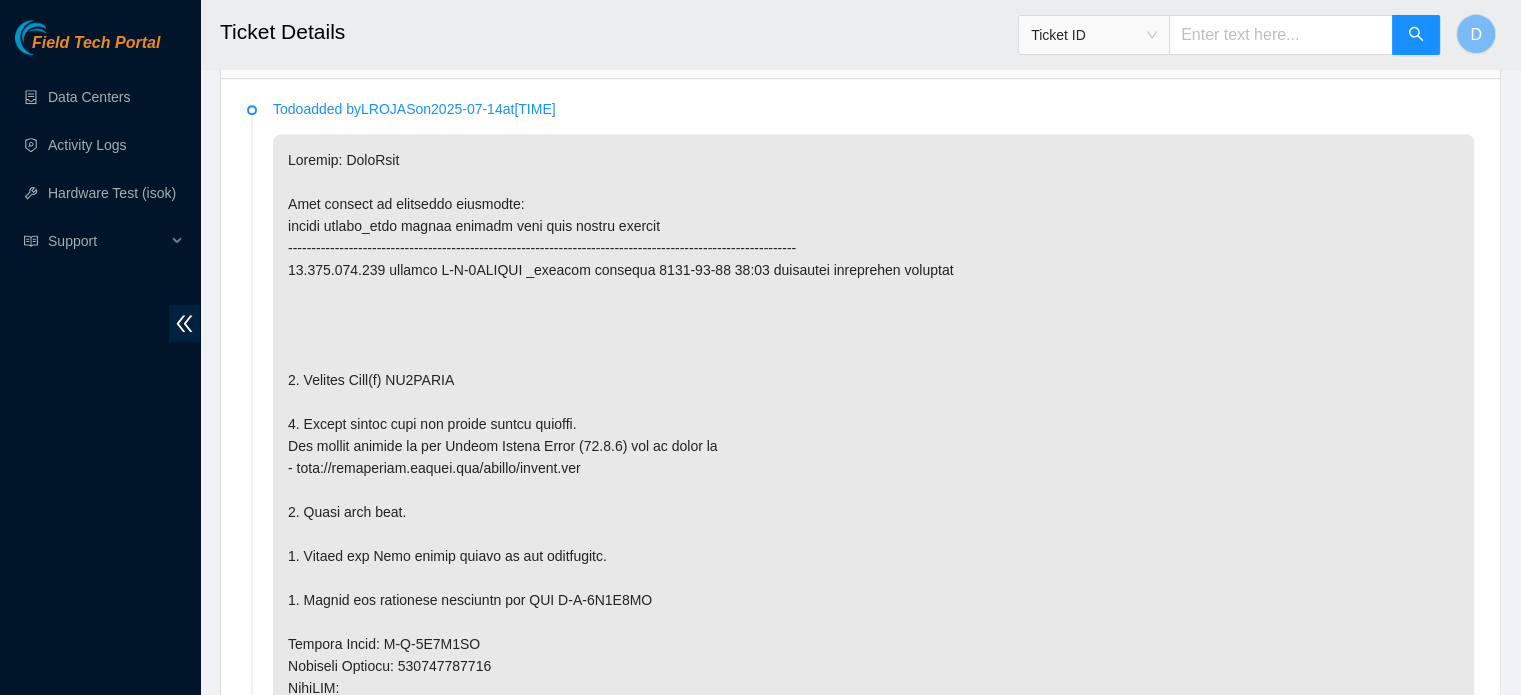 scroll, scrollTop: 1100, scrollLeft: 0, axis: vertical 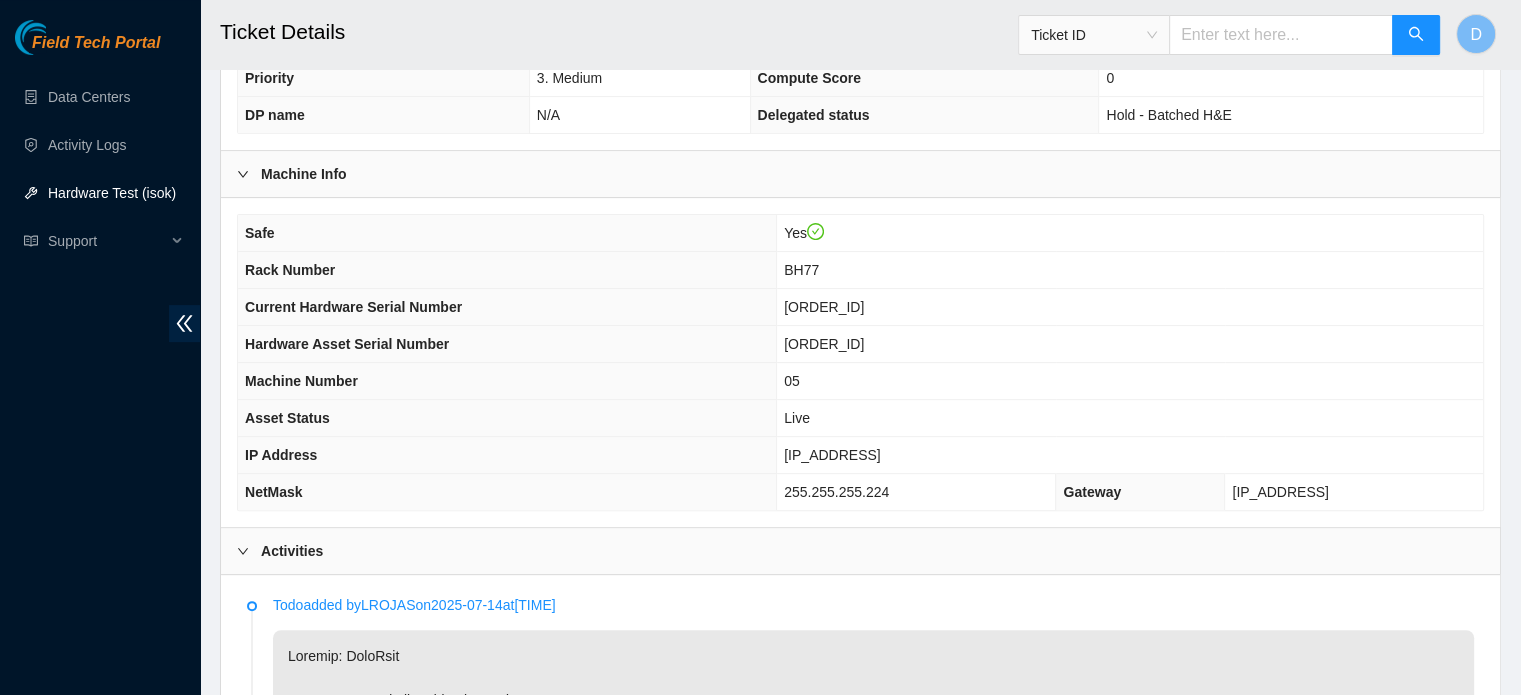 click on "Hardware Test (isok)" at bounding box center [112, 193] 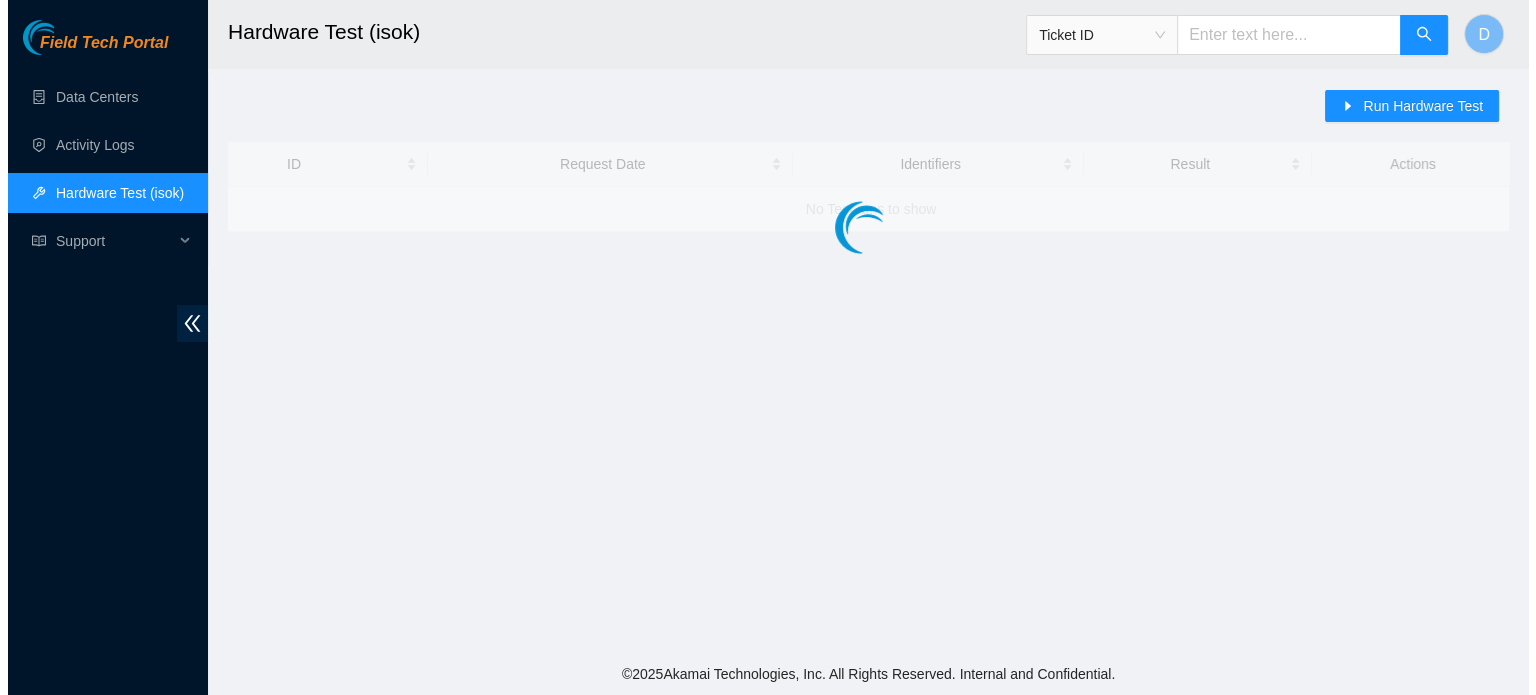 scroll, scrollTop: 0, scrollLeft: 0, axis: both 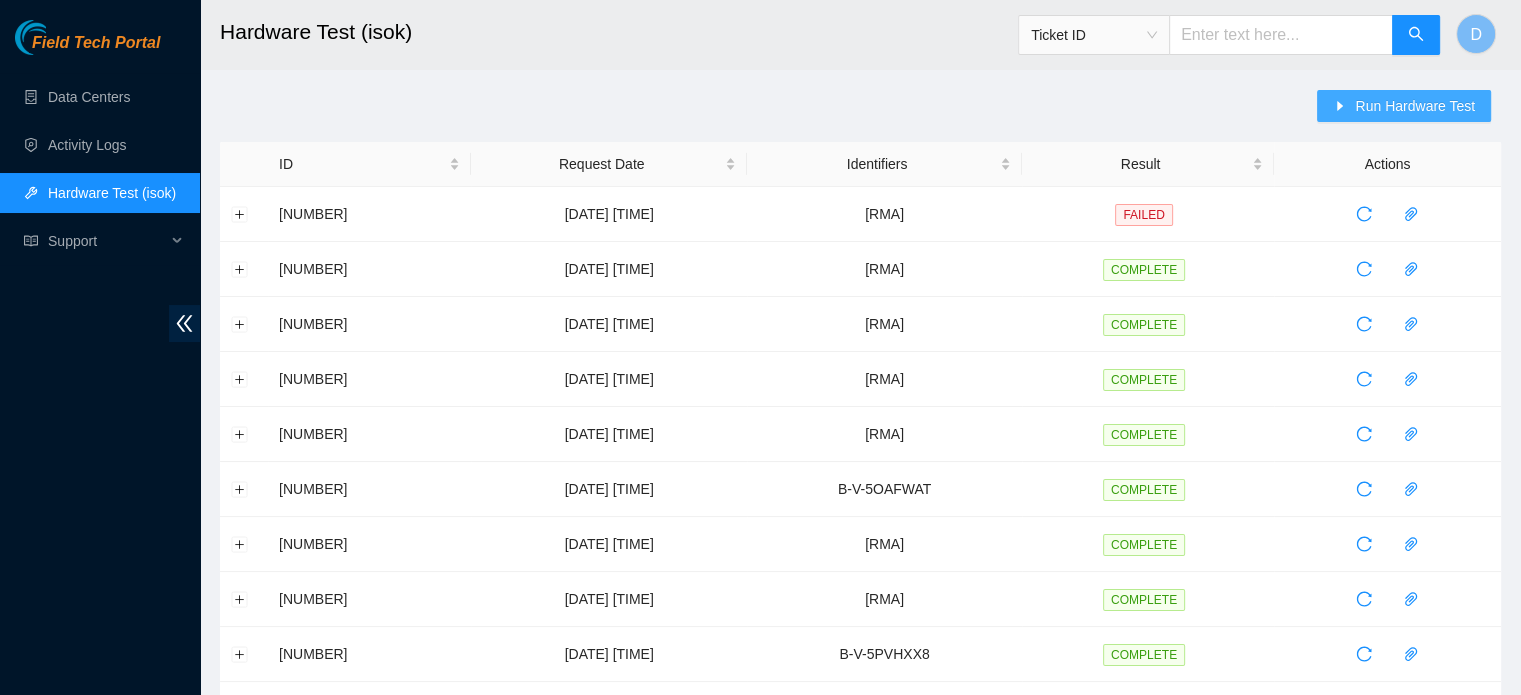click on "Run Hardware Test" at bounding box center [1415, 106] 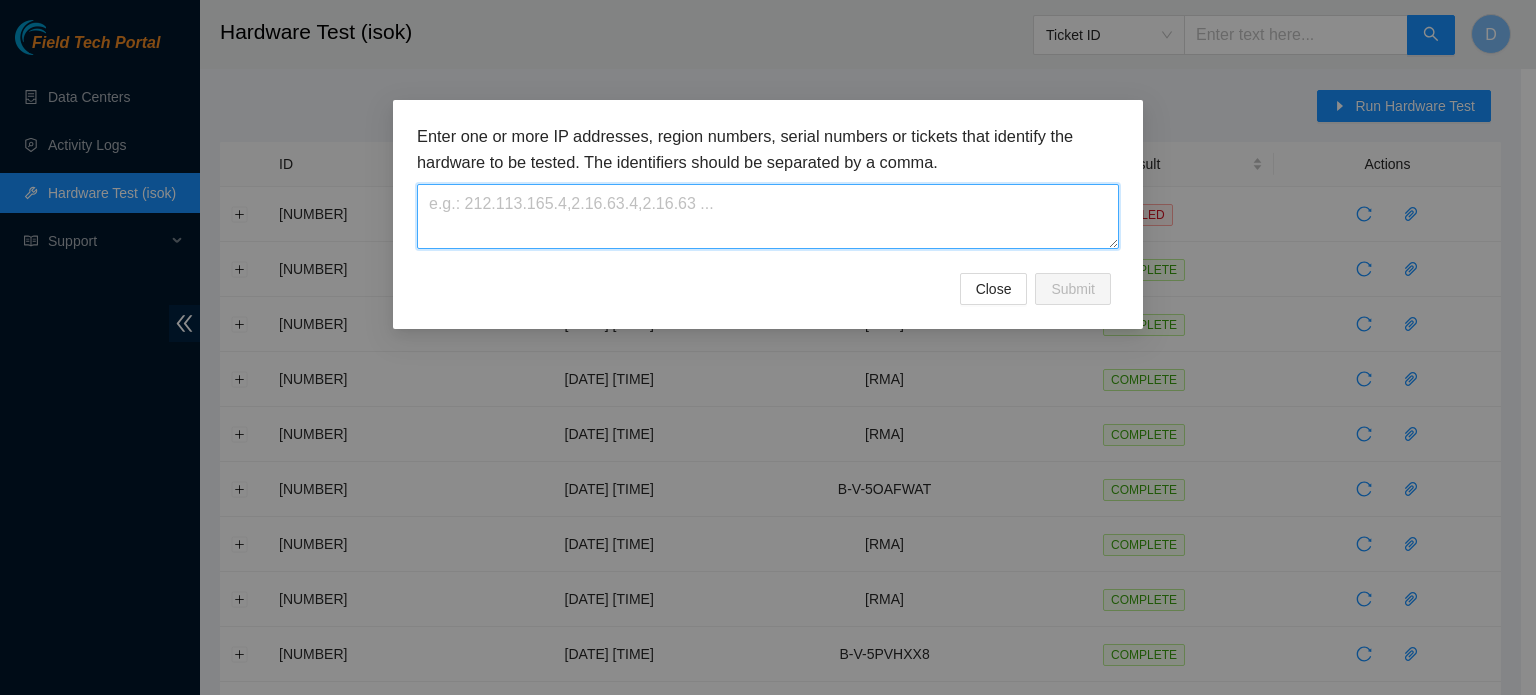 click at bounding box center (768, 216) 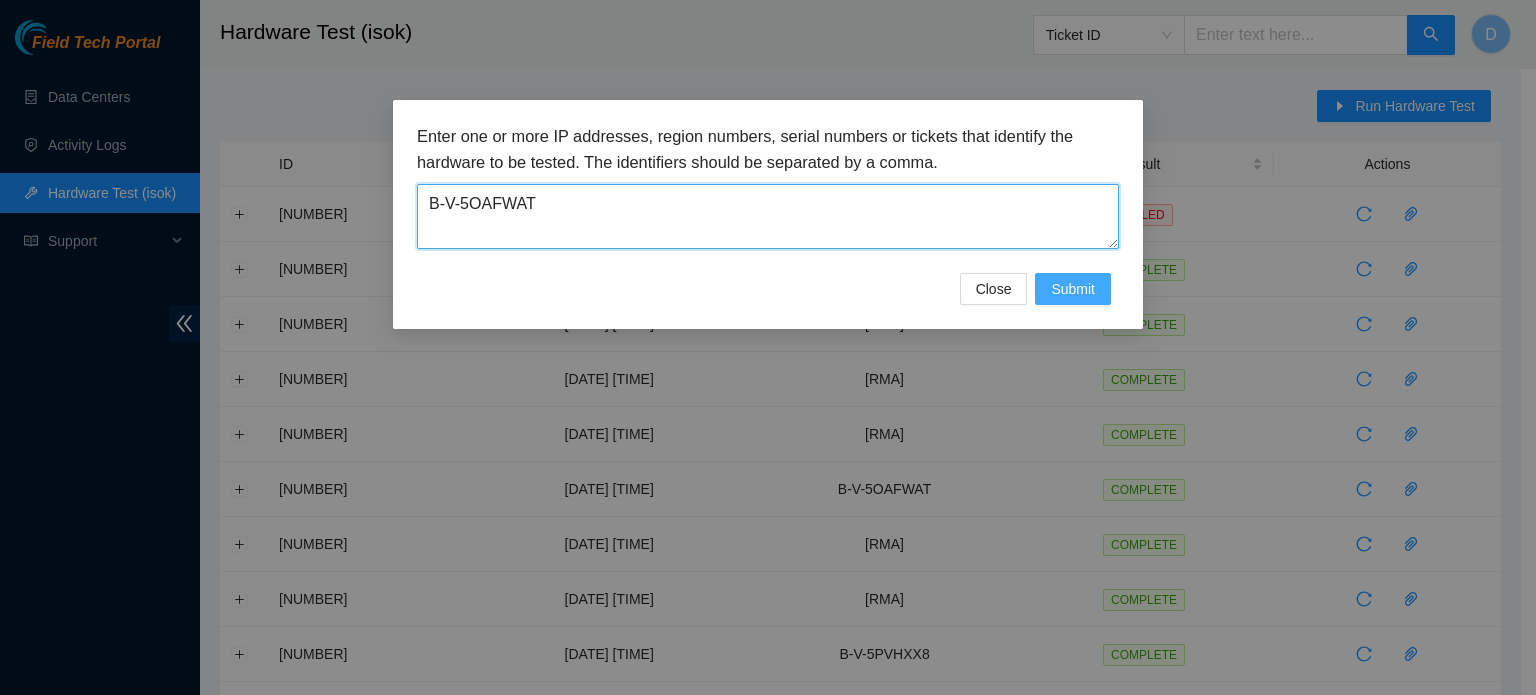 type on "B-V-5OAFWAT" 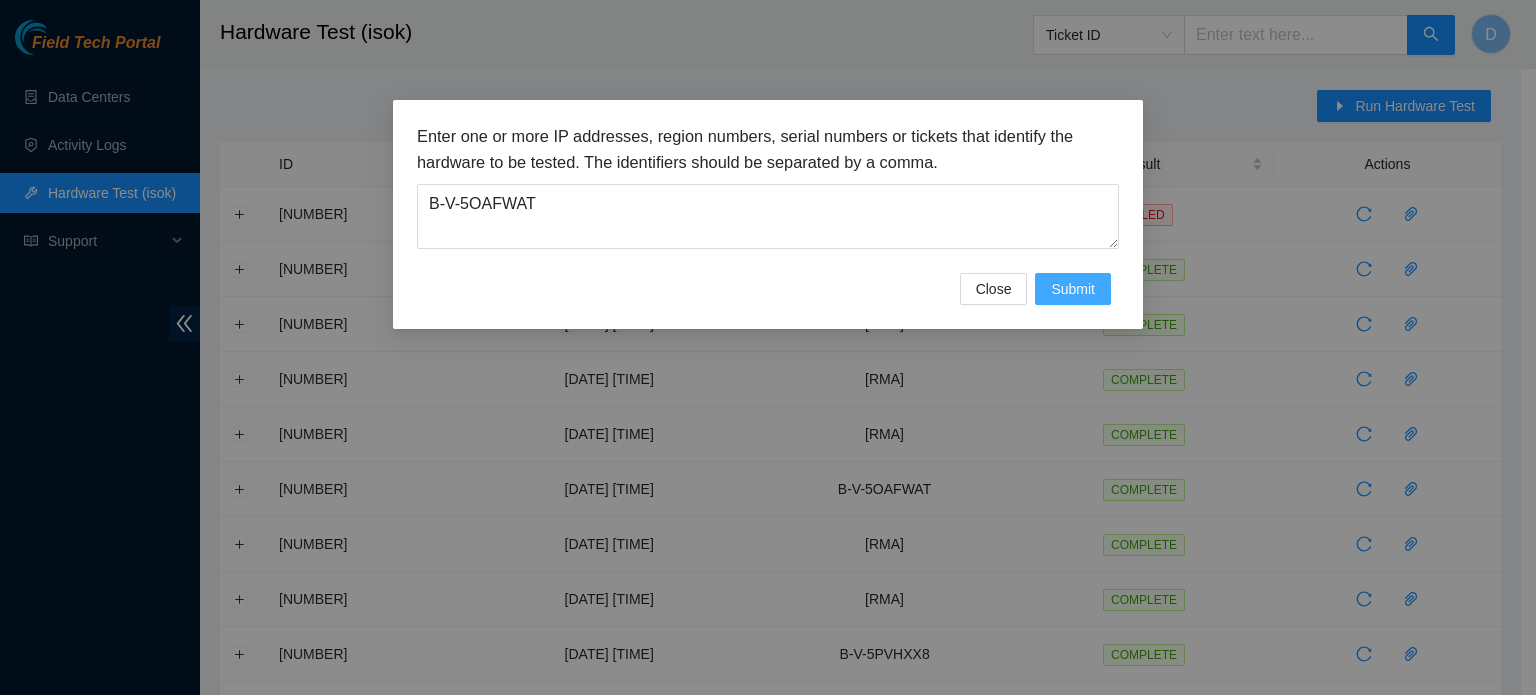 click on "Submit" at bounding box center [1073, 289] 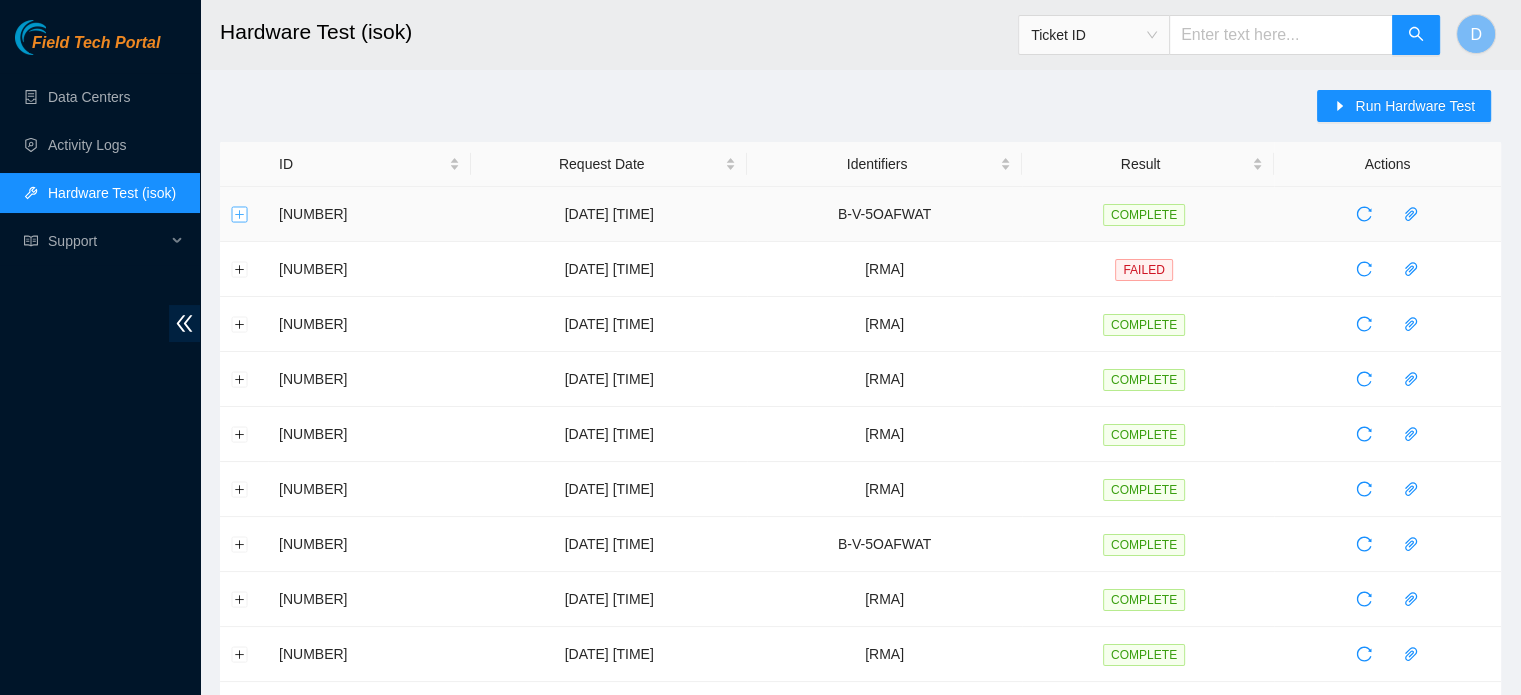 click at bounding box center [240, 214] 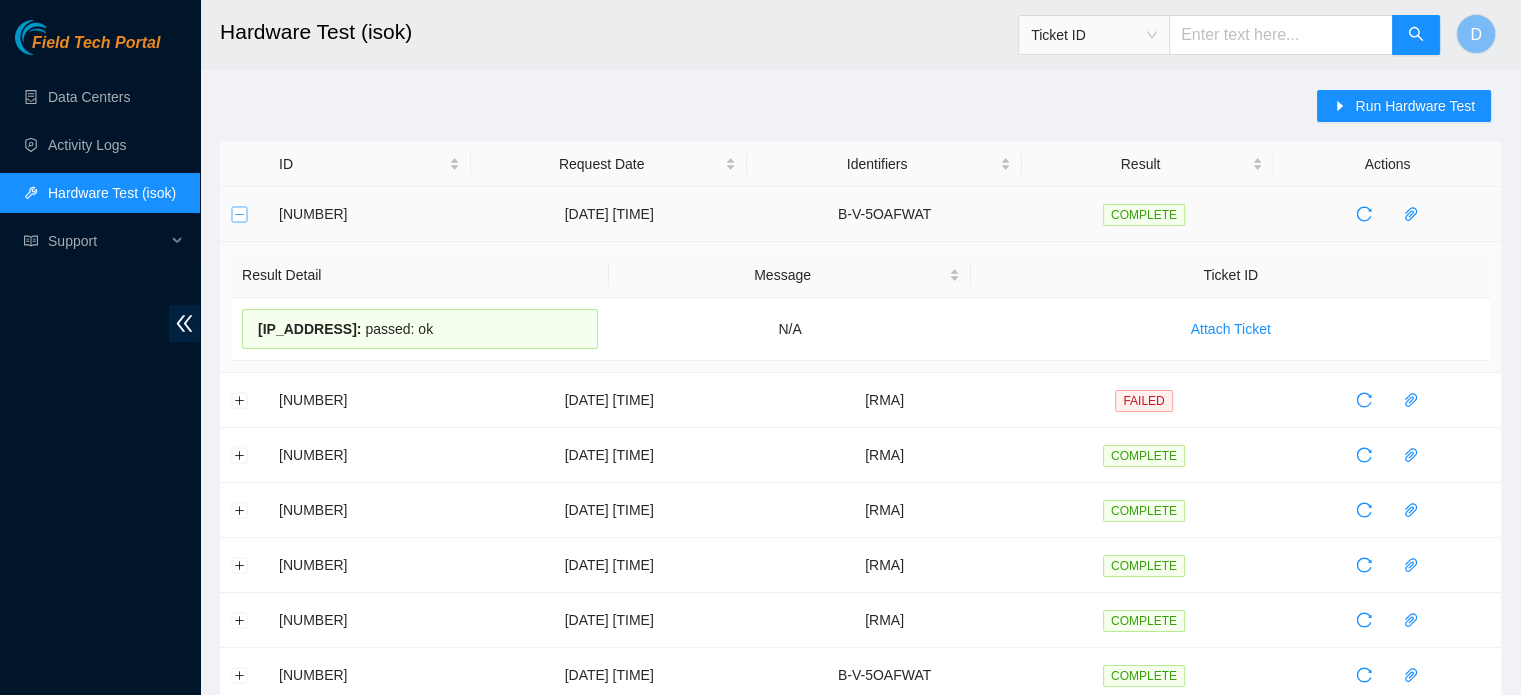 click at bounding box center (240, 214) 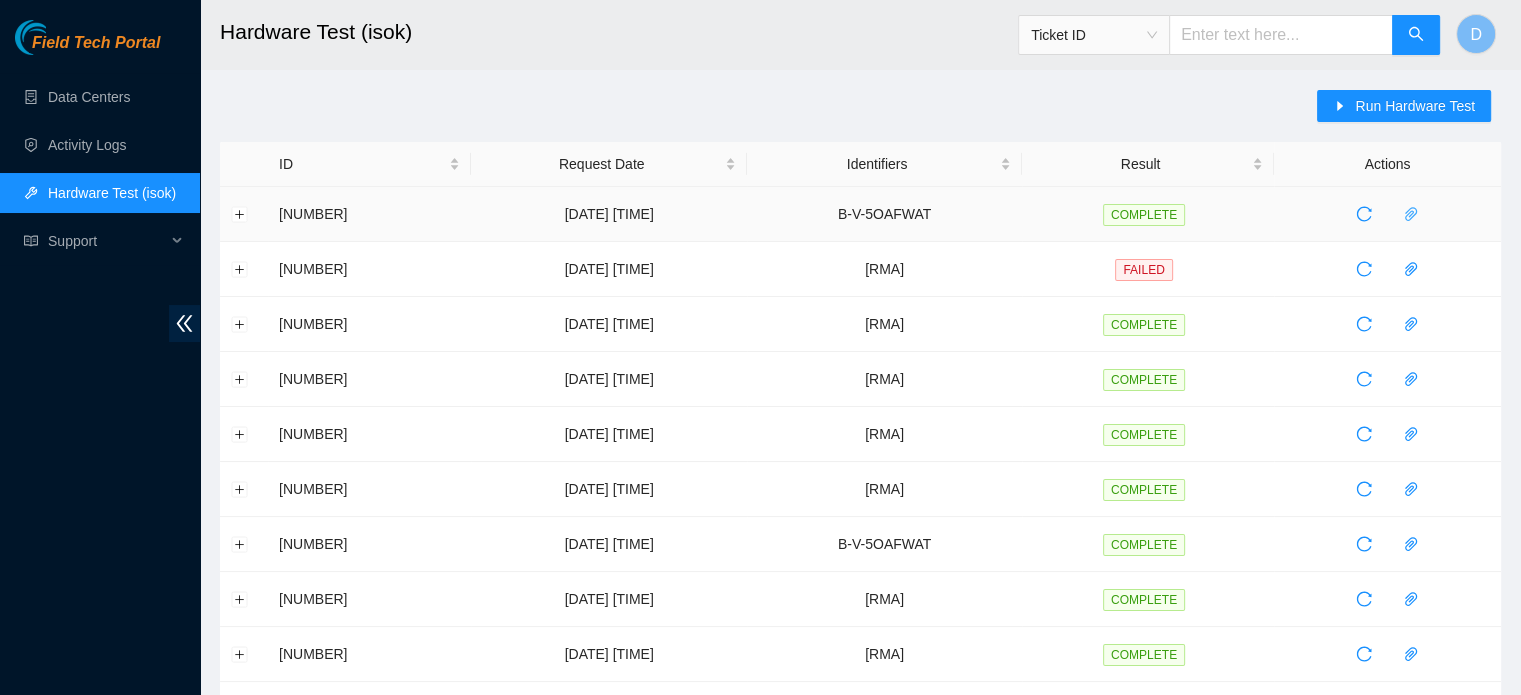 click 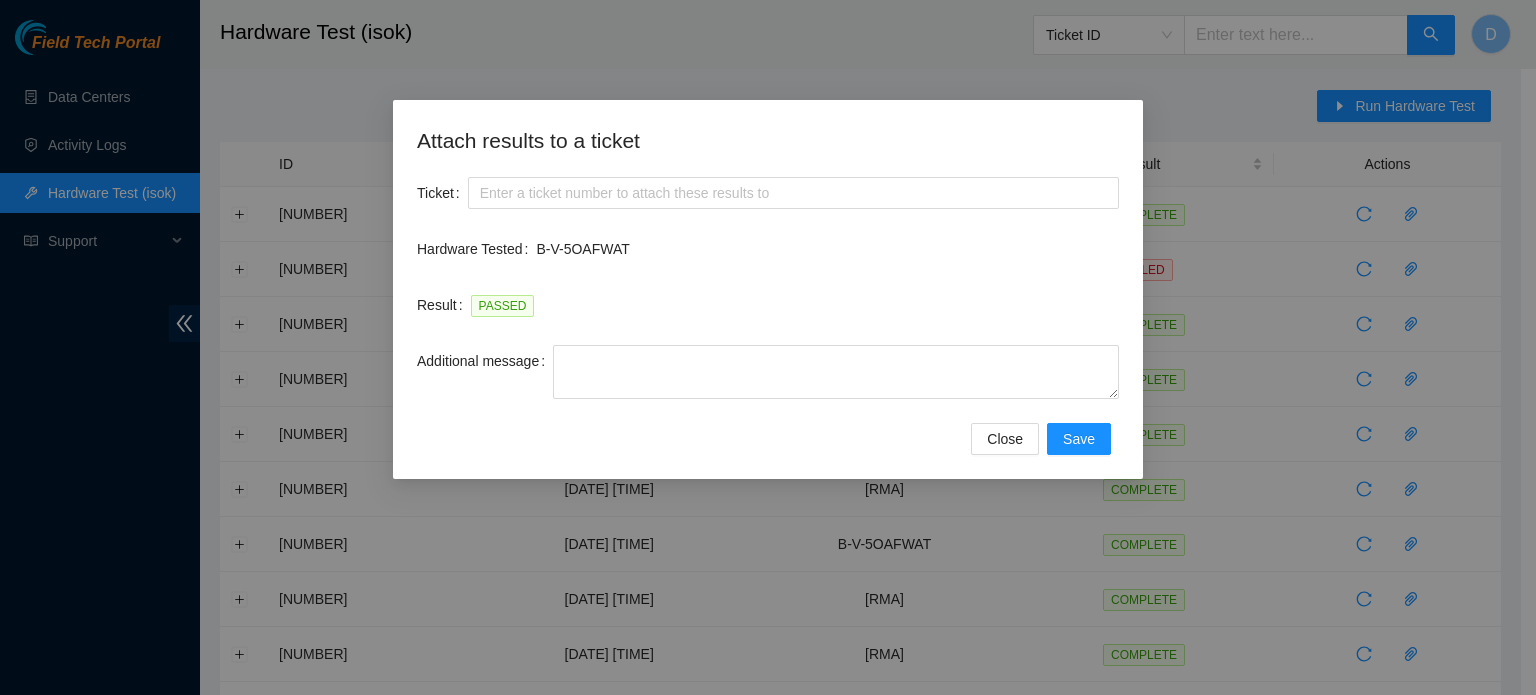 click on "Ticket" at bounding box center (768, 205) 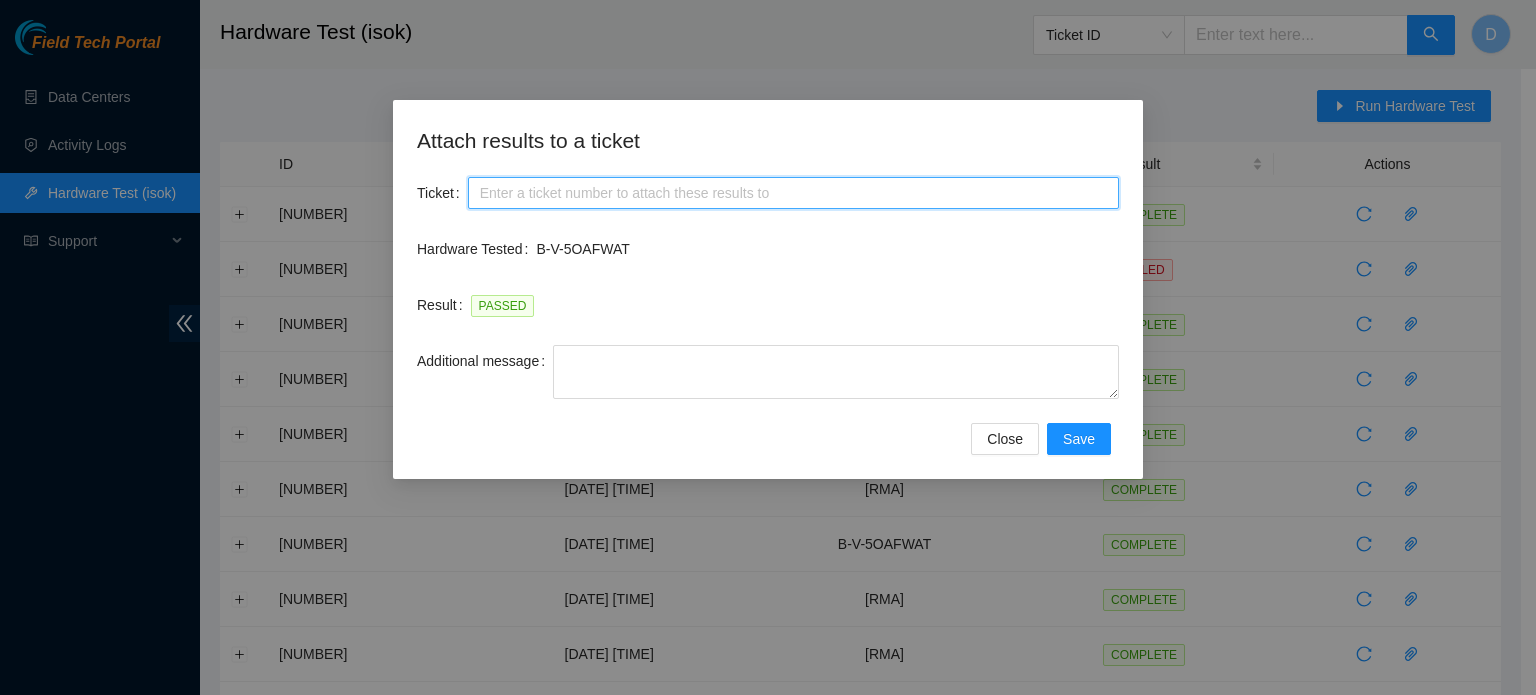 click on "Ticket" at bounding box center [793, 193] 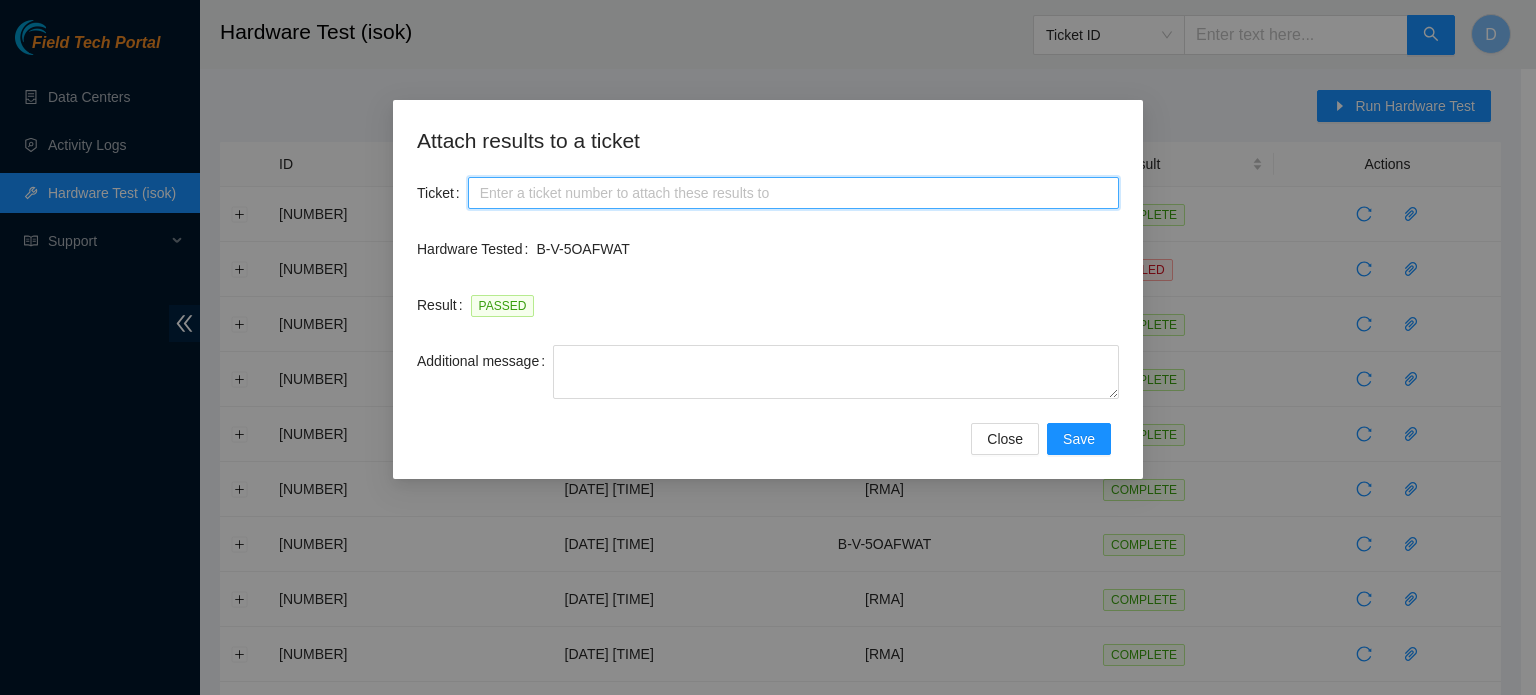 paste on "B-V-5OAFWAT" 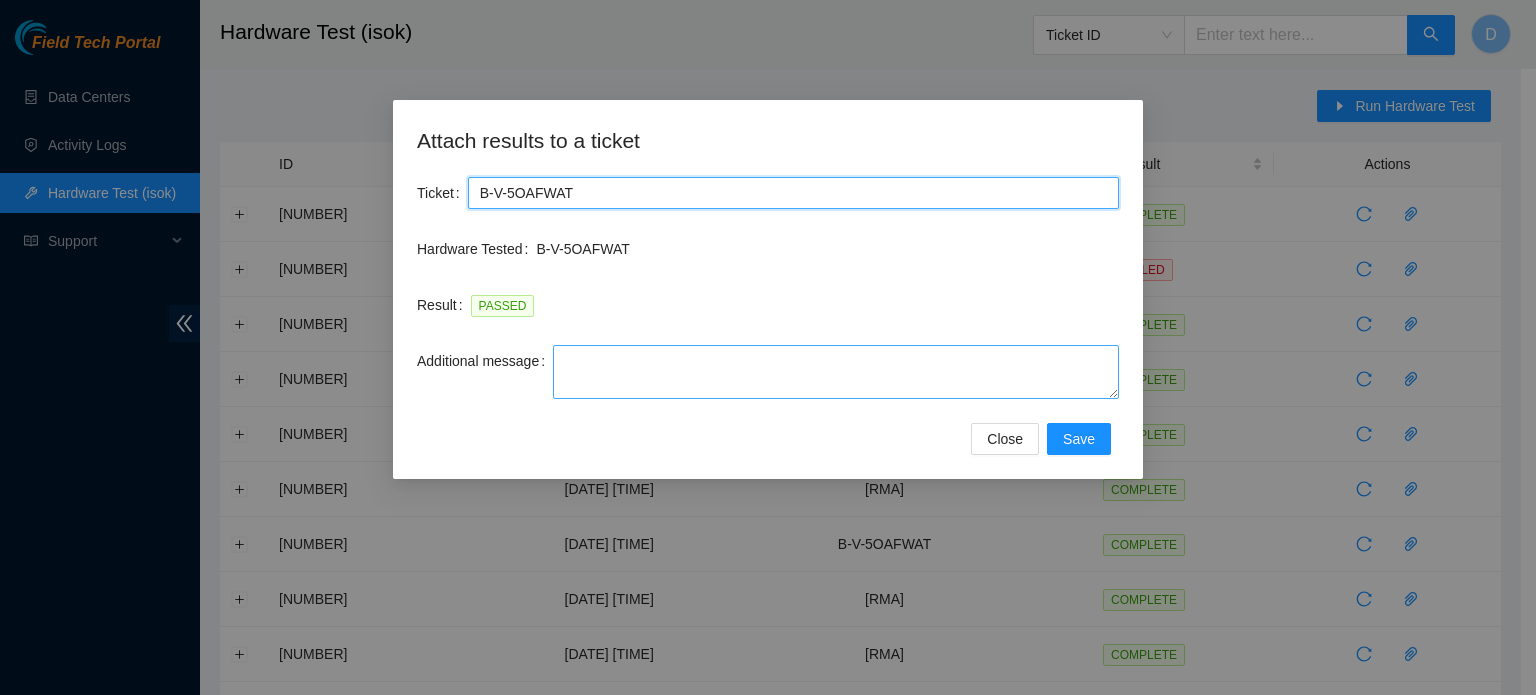 type on "B-V-5OAFWAT" 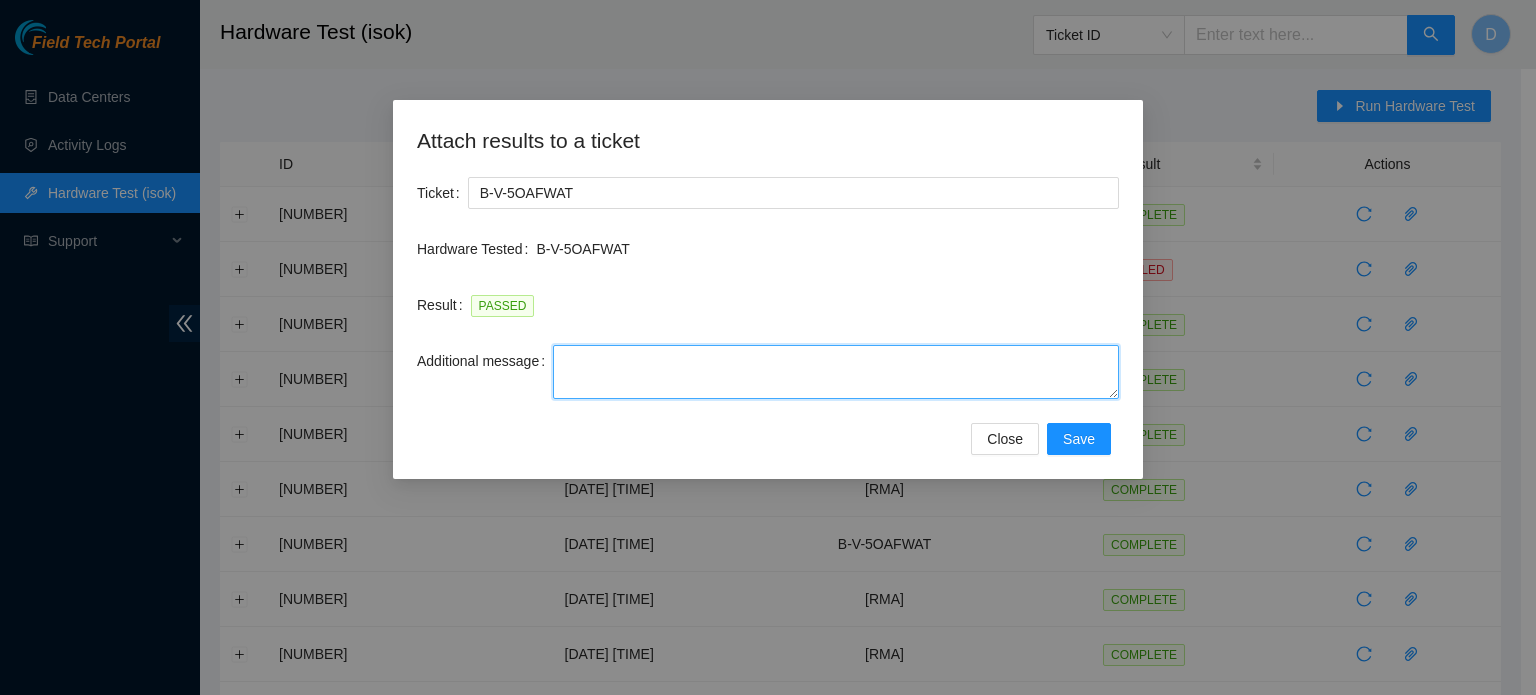 click on "Additional message" at bounding box center (836, 372) 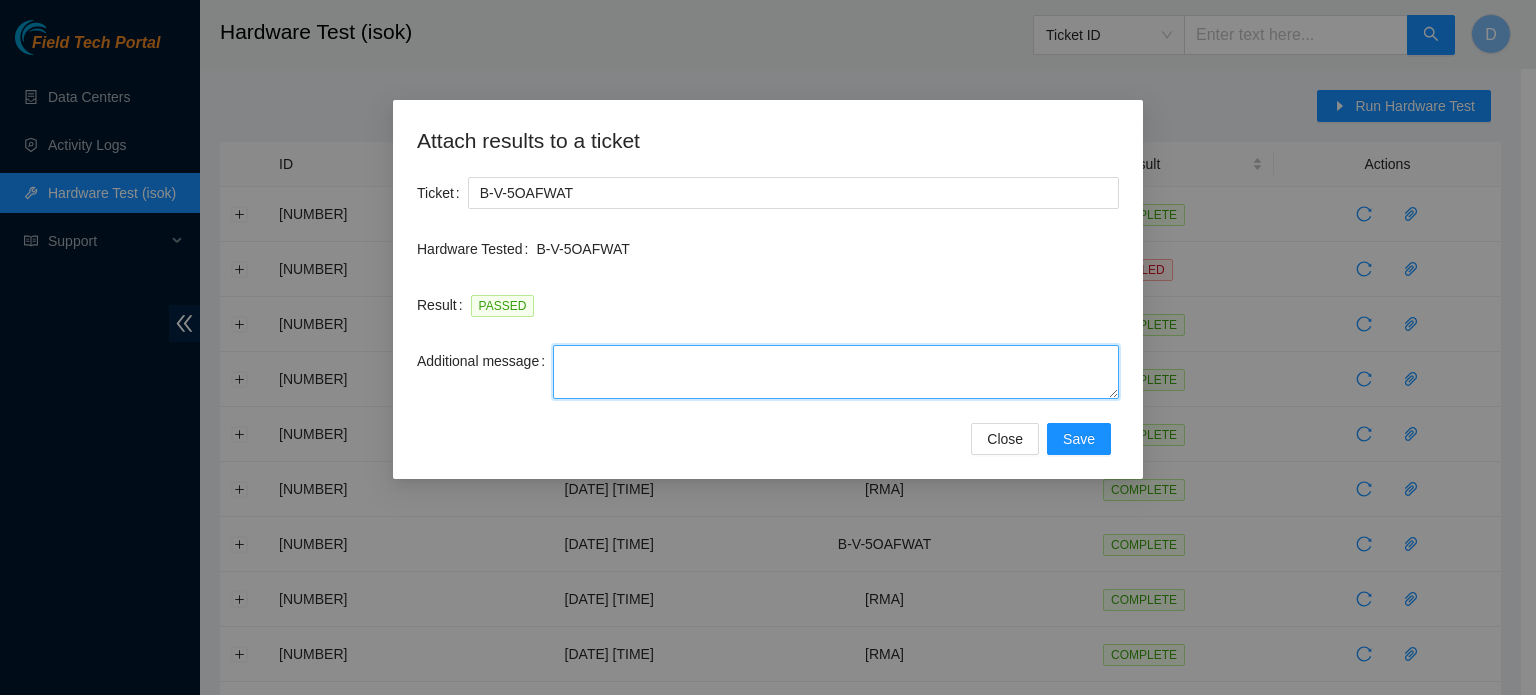paste on "-Safely powered down machine
-Remove broken disk s/n: (ZC1ADKKG ) and replaced it with new disk s/n: (WMC130E7L44M )
-Placed old disk in return box, and provided with RMA: B-V-5R4A1JV
-Power on/rebooted machine
-Rescued server with version 23.0.3
-Provided server with system configuration
-Pinged with isok:" 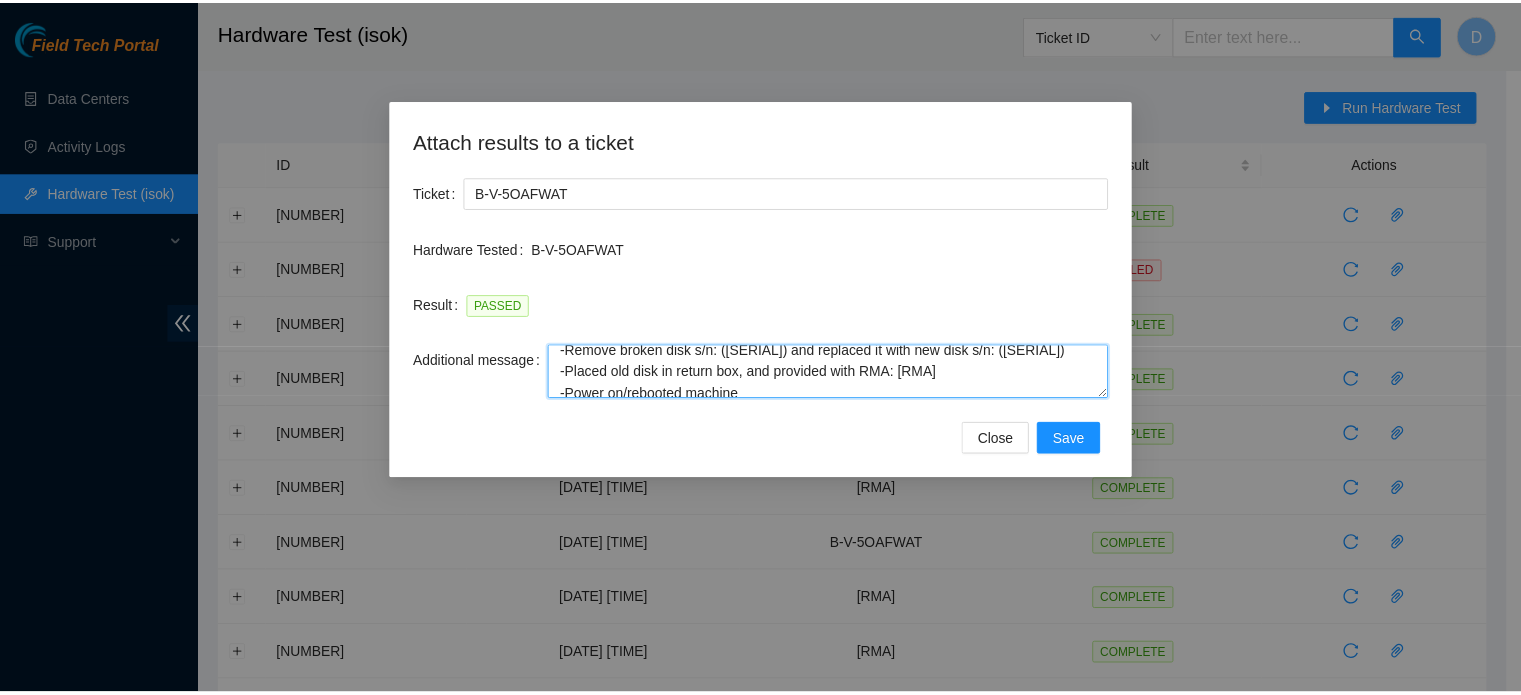 scroll, scrollTop: 0, scrollLeft: 0, axis: both 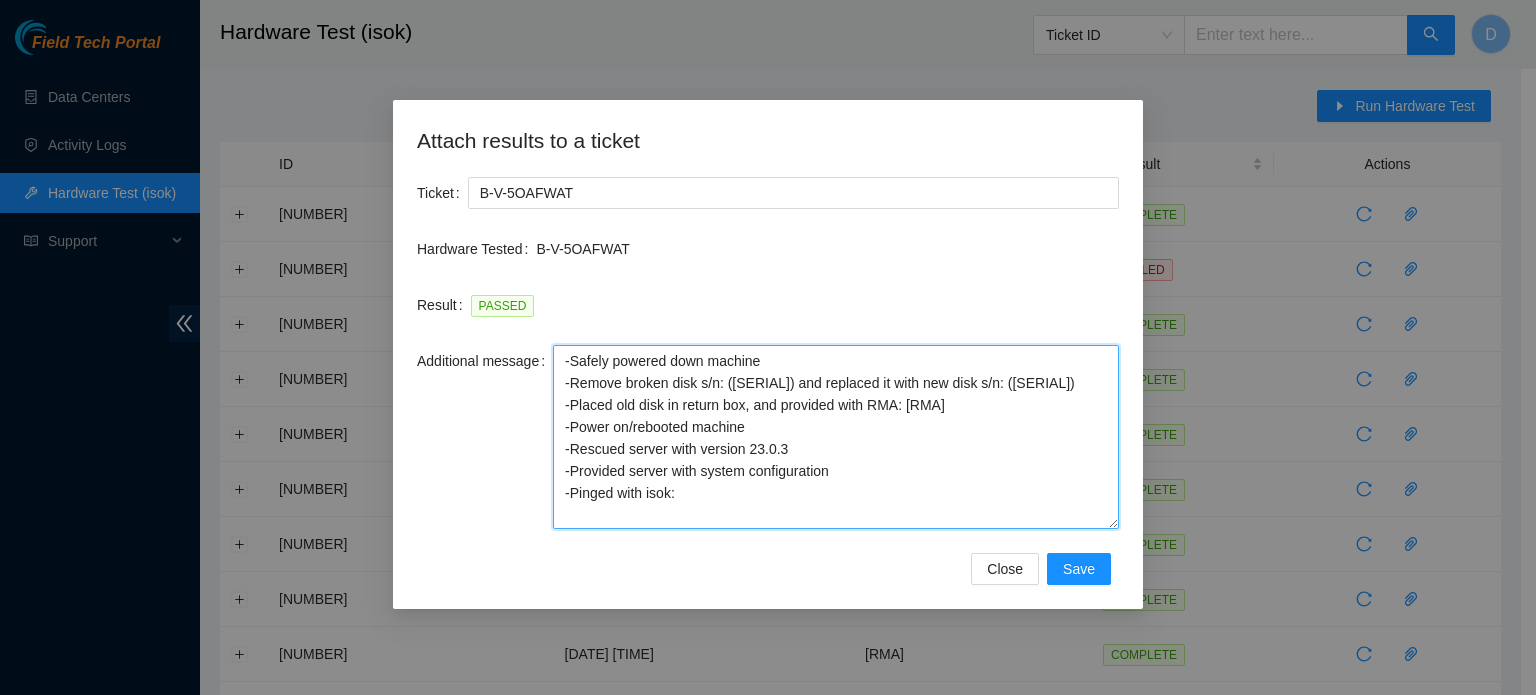 drag, startPoint x: 1116, startPoint y: 395, endPoint x: 1138, endPoint y: 526, distance: 132.83449 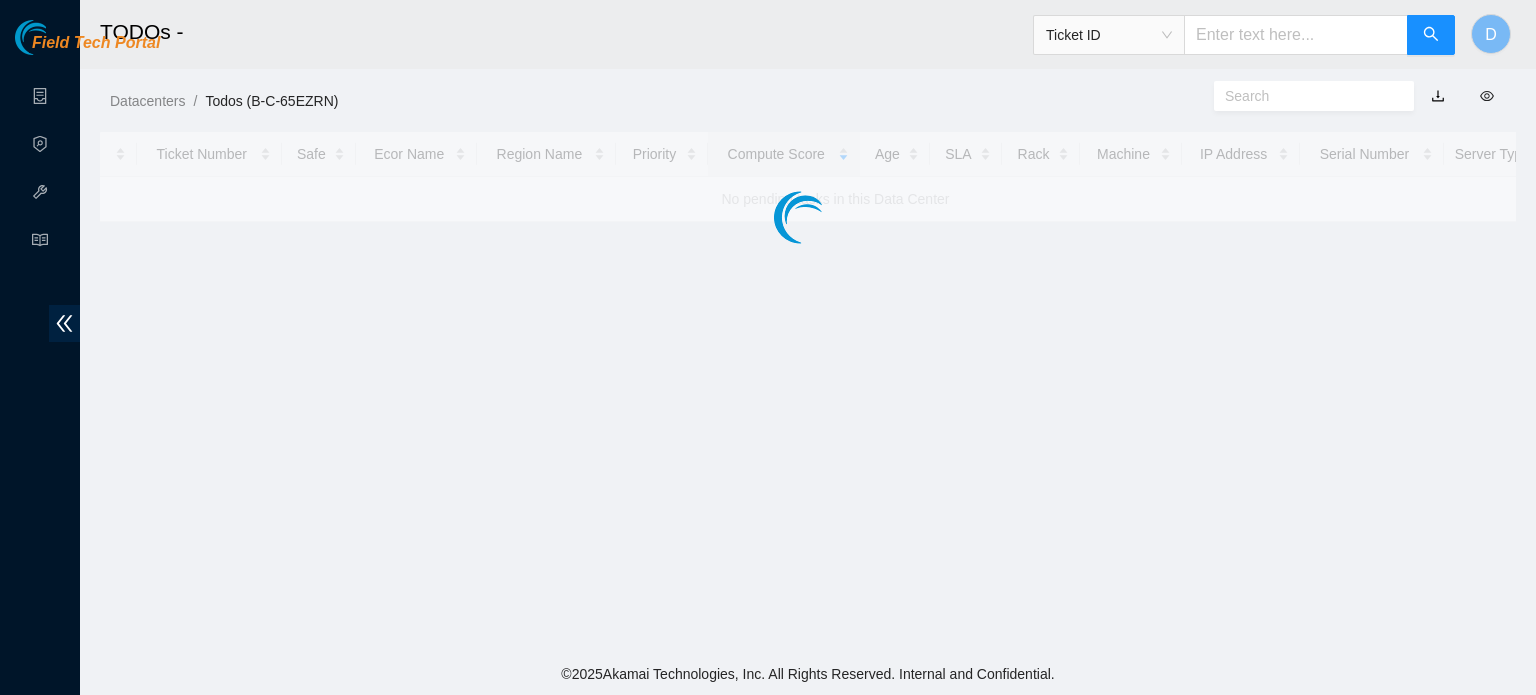 scroll, scrollTop: 0, scrollLeft: 0, axis: both 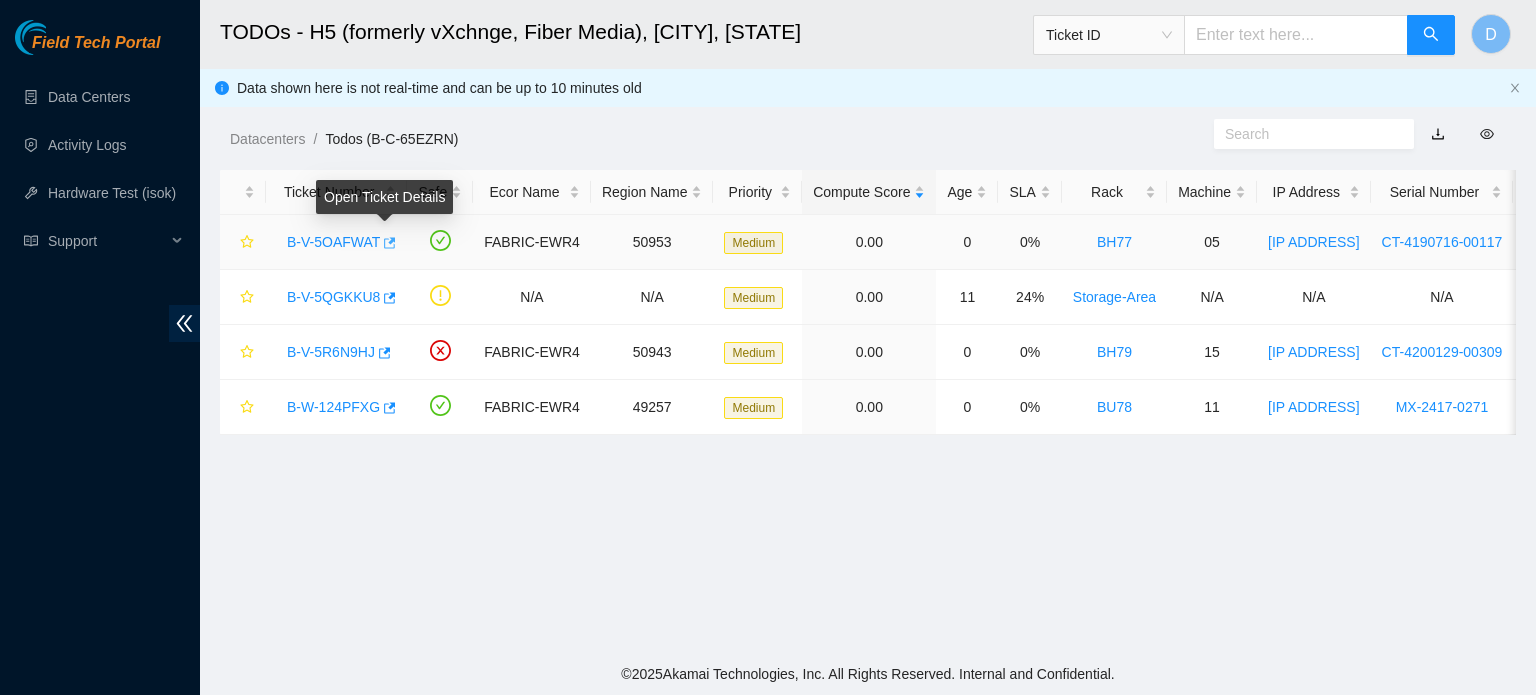 type 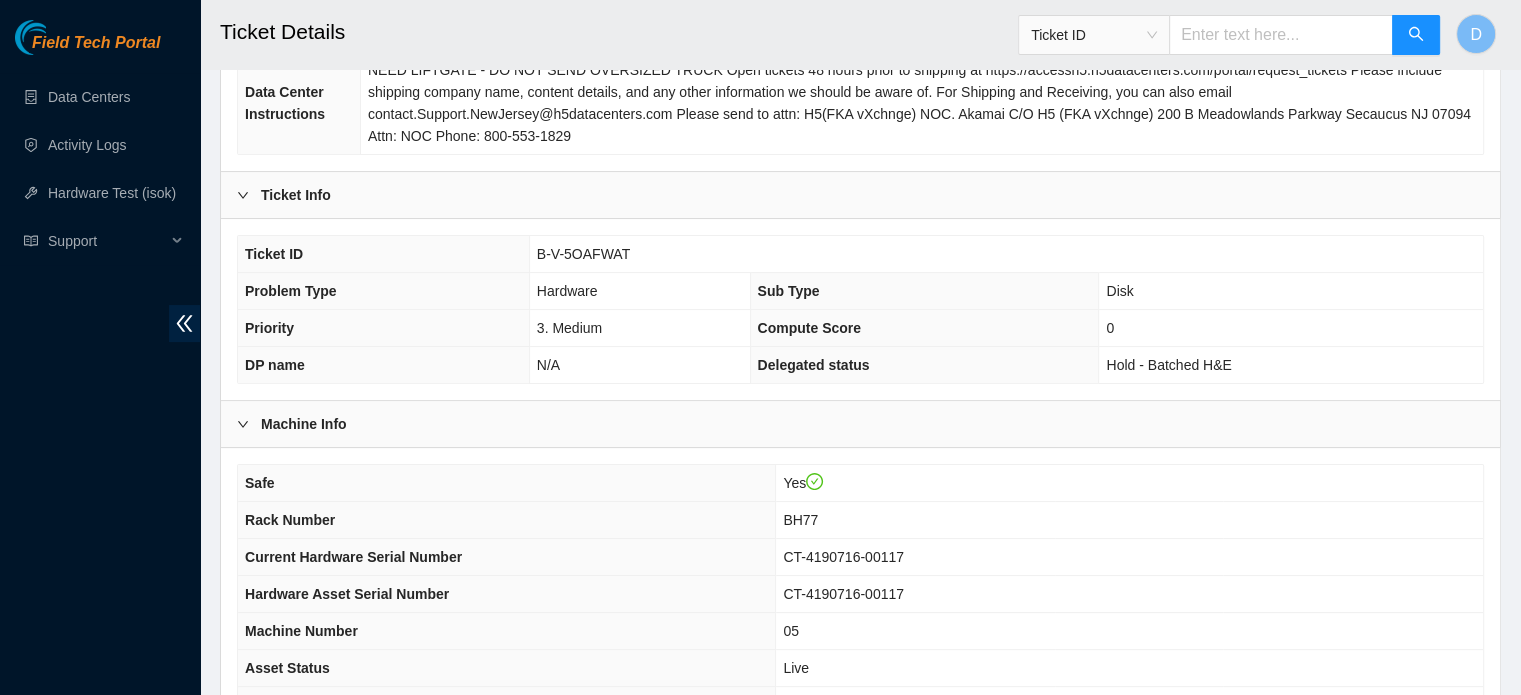 scroll, scrollTop: 600, scrollLeft: 0, axis: vertical 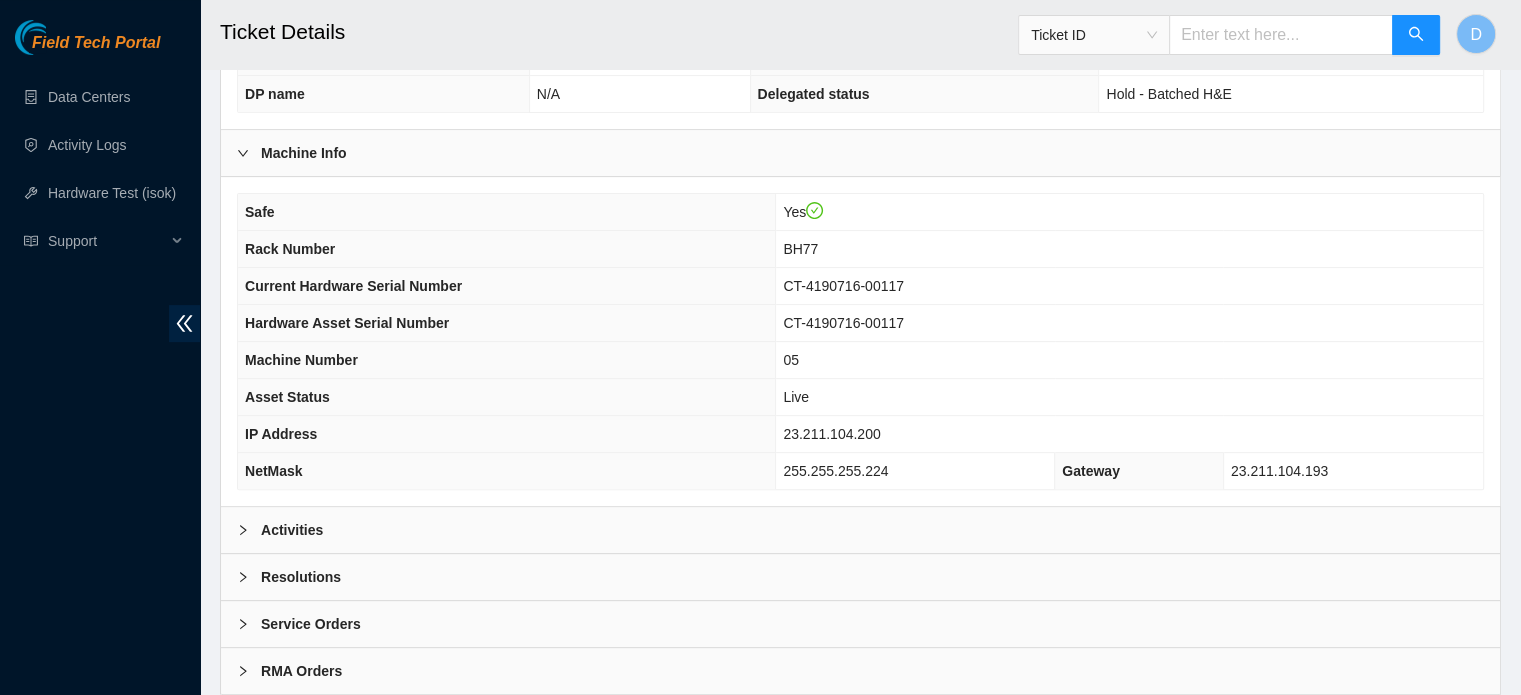 click on "Activities" at bounding box center [860, 530] 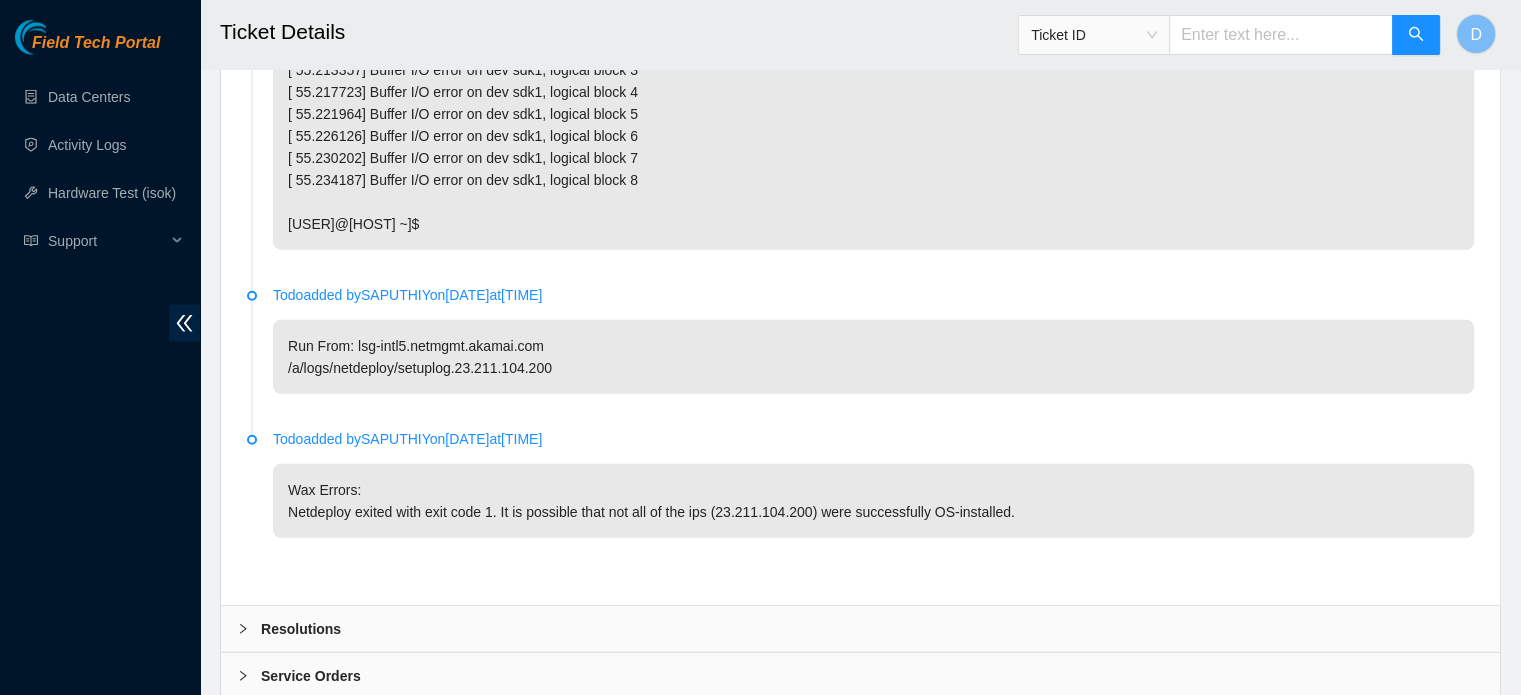 scroll, scrollTop: 5294, scrollLeft: 0, axis: vertical 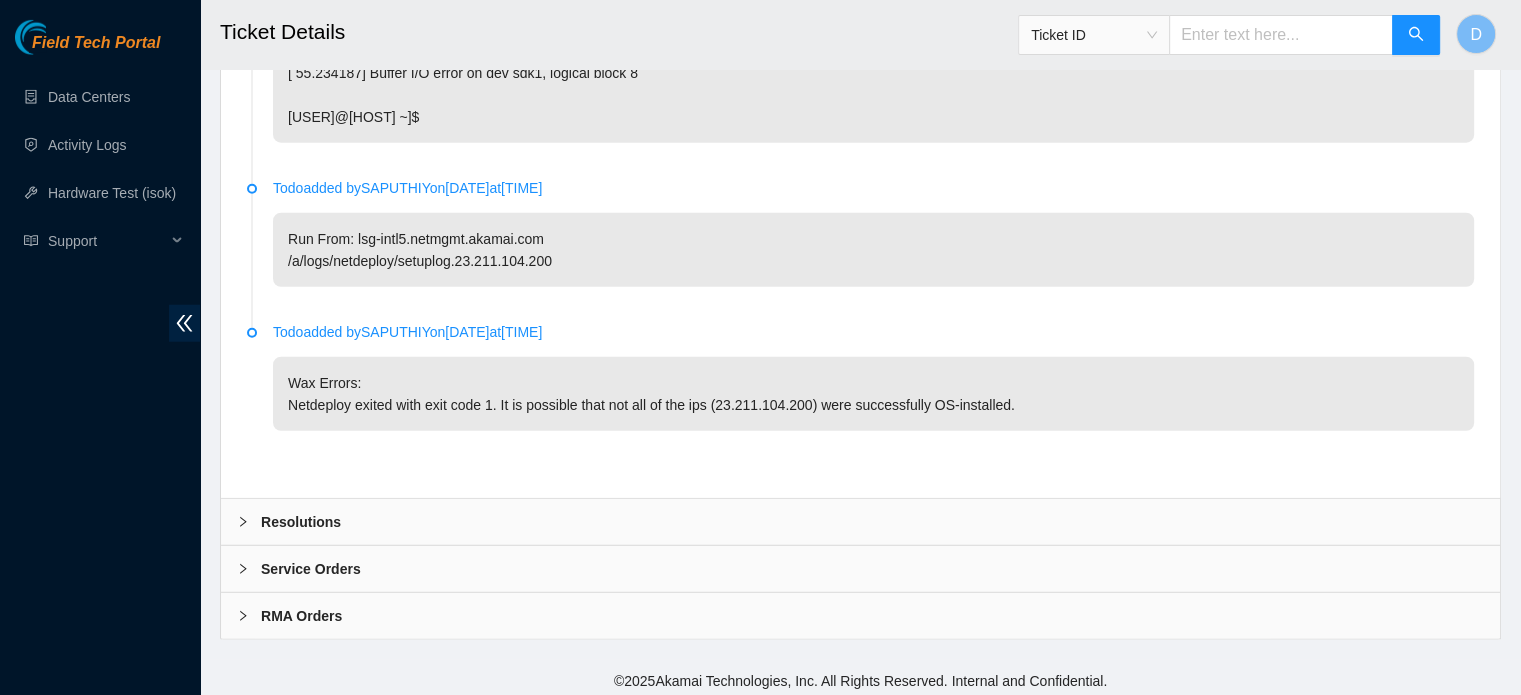 drag, startPoint x: 335, startPoint y: 529, endPoint x: 334, endPoint y: 519, distance: 10.049875 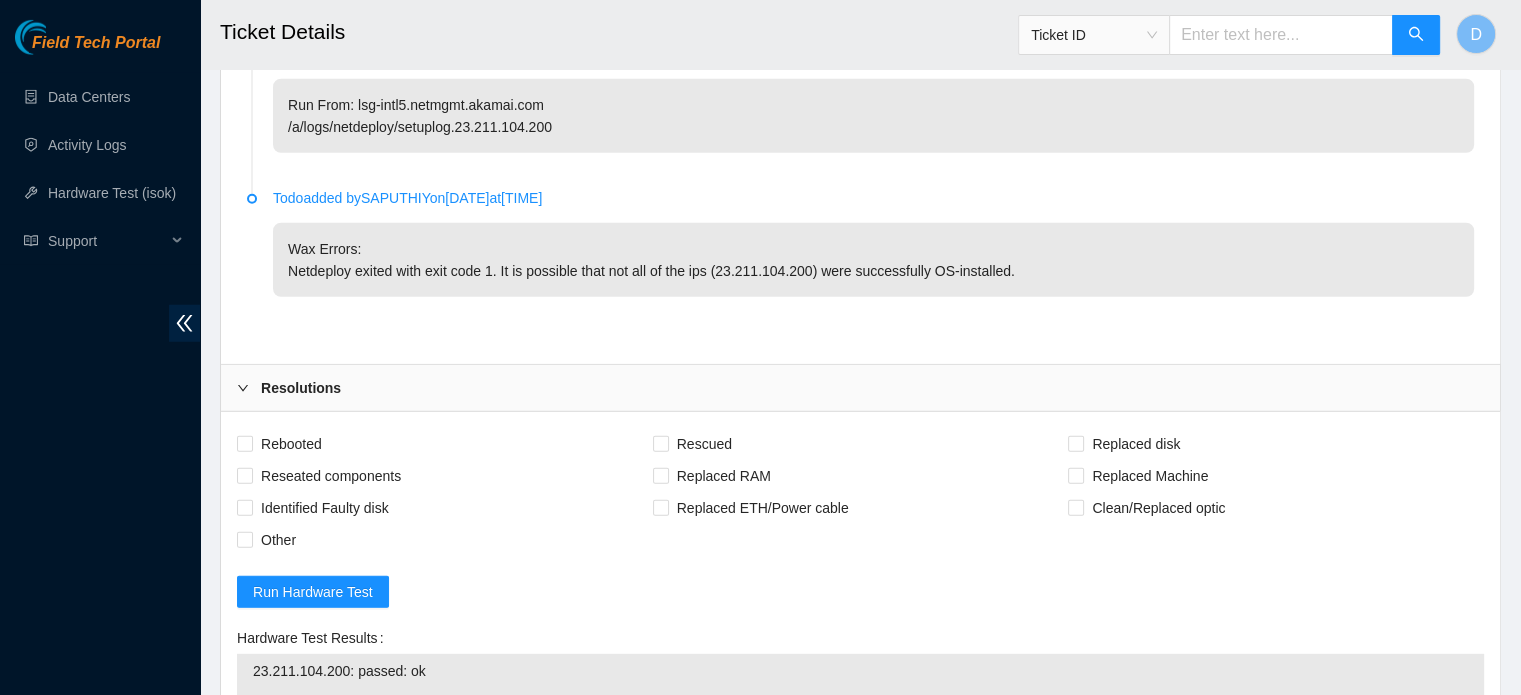 scroll, scrollTop: 5794, scrollLeft: 0, axis: vertical 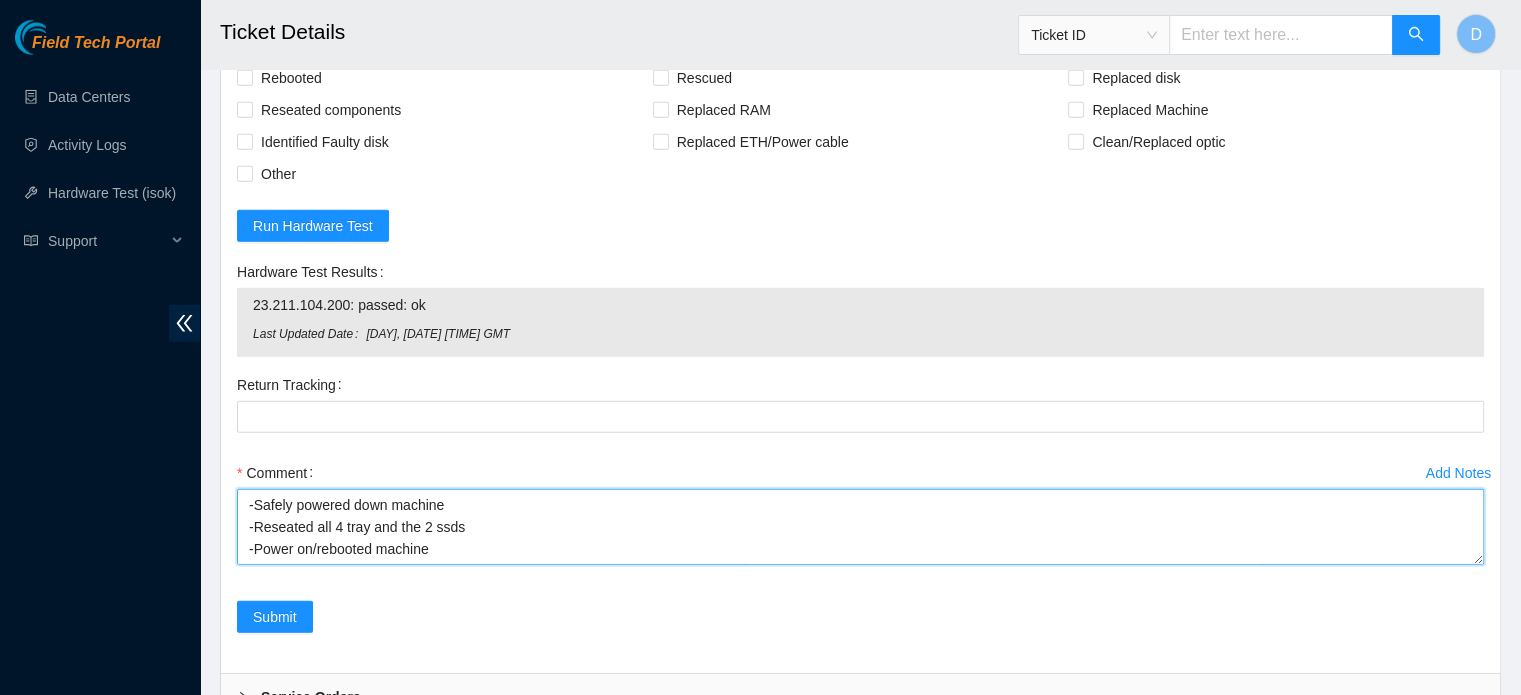 click on "-Safely powered down machine
-Reseated all 4 tray and the 2 ssds
-Power on/rebooted machine
-Rescued server with version 23.0.3
-Provided server with system configuration
-Pinged with isok:" at bounding box center (860, 527) 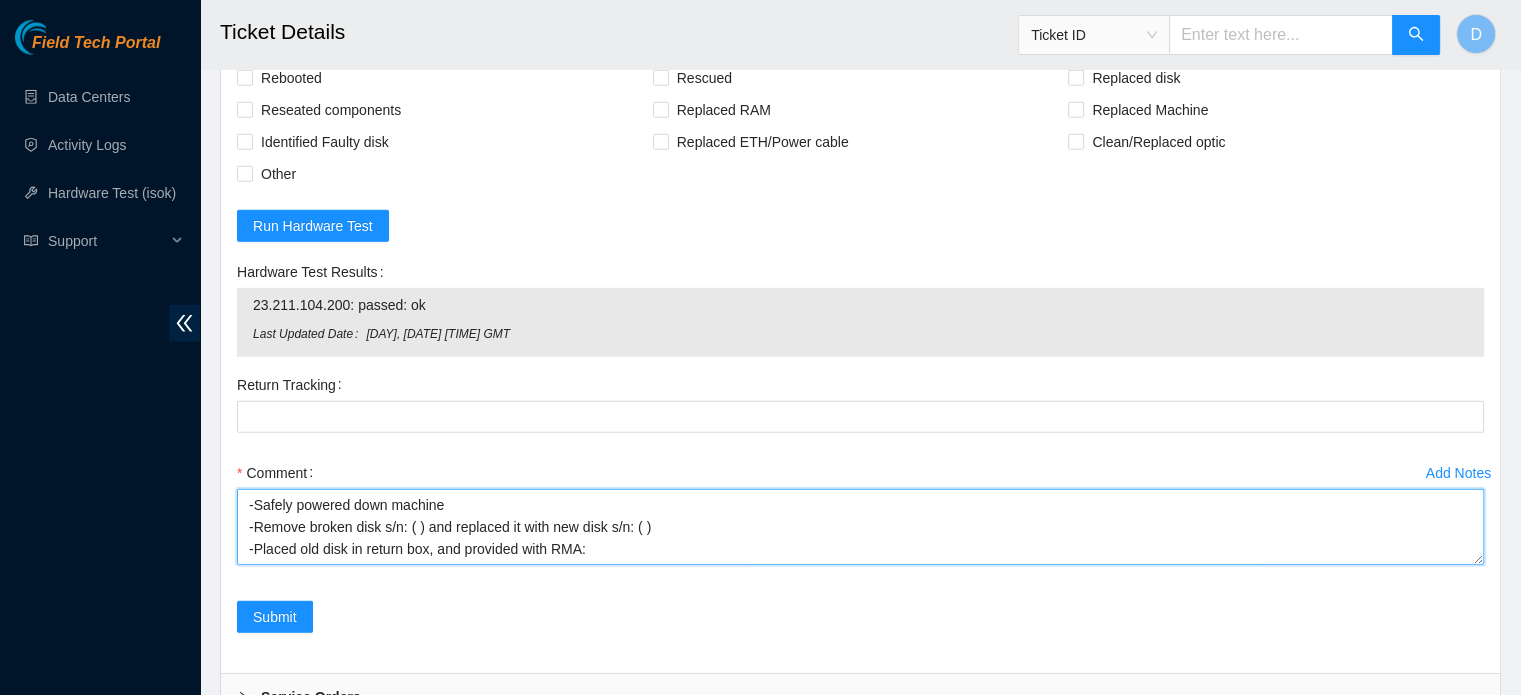 scroll, scrollTop: 104, scrollLeft: 0, axis: vertical 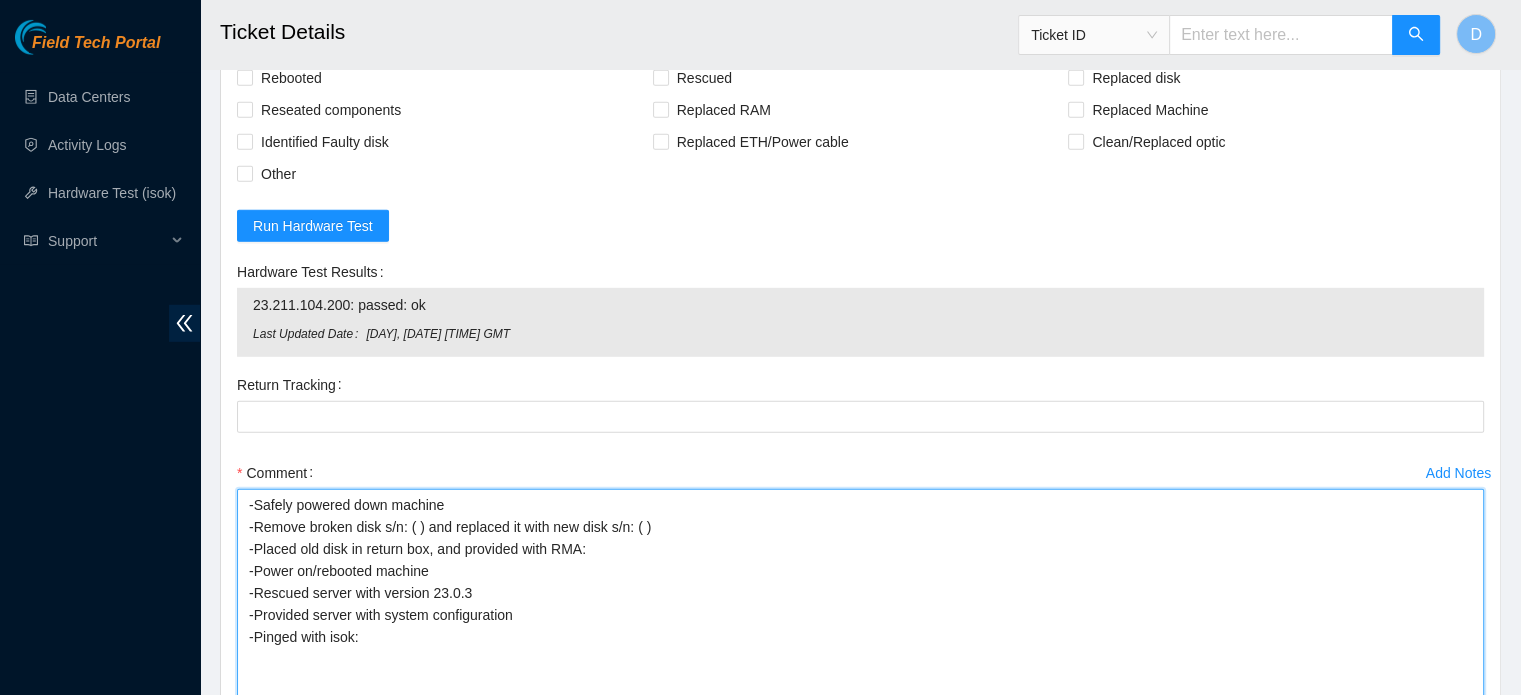 drag, startPoint x: 1477, startPoint y: 551, endPoint x: 1442, endPoint y: 742, distance: 194.18033 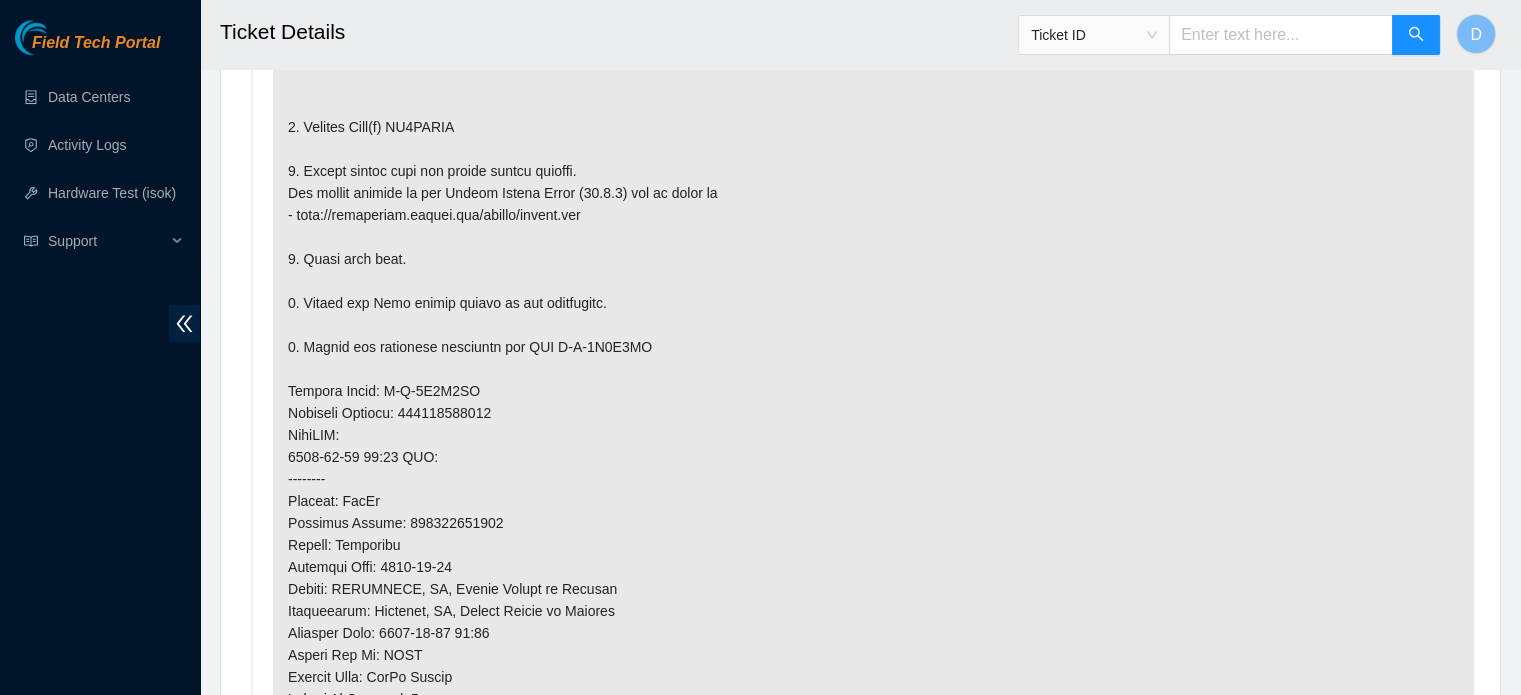 scroll, scrollTop: 1294, scrollLeft: 0, axis: vertical 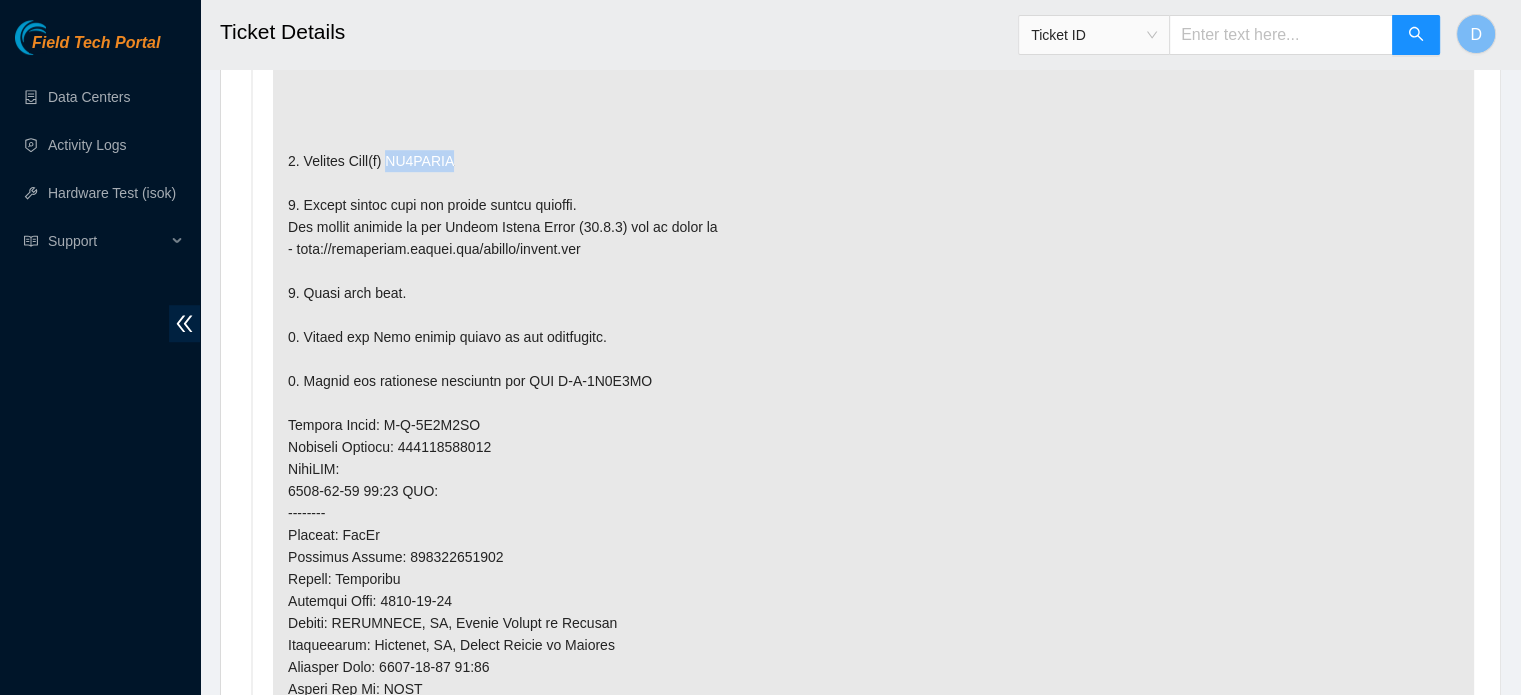 drag, startPoint x: 396, startPoint y: 131, endPoint x: 495, endPoint y: 138, distance: 99.24717 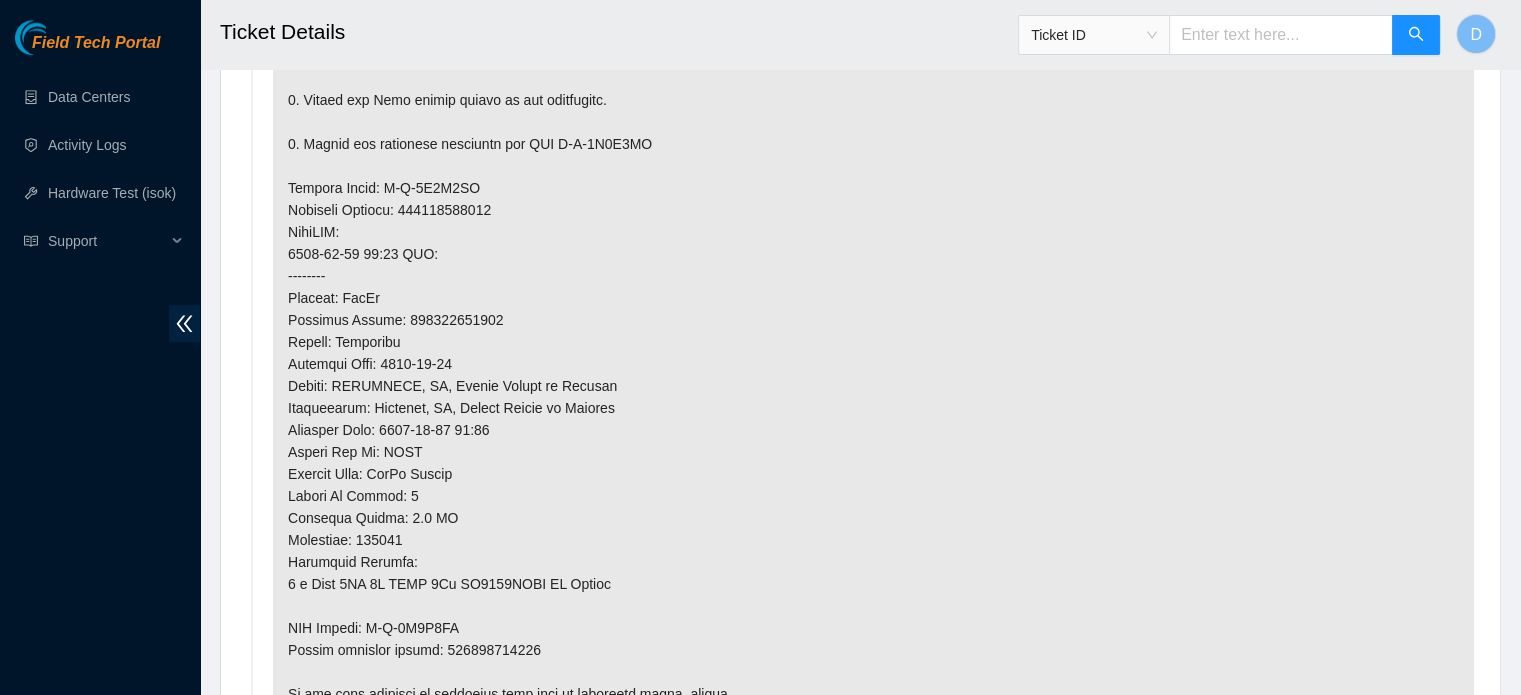 scroll, scrollTop: 1794, scrollLeft: 0, axis: vertical 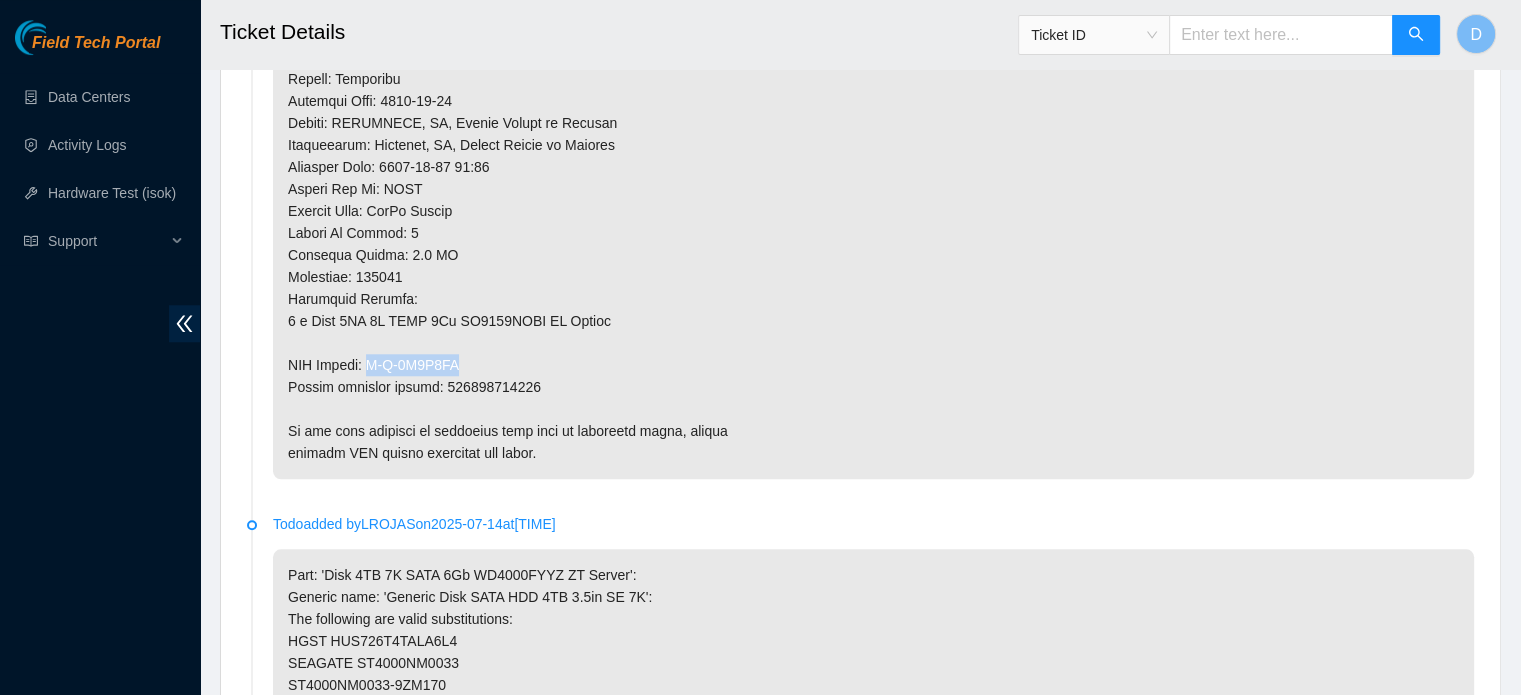 drag, startPoint x: 370, startPoint y: 338, endPoint x: 468, endPoint y: 339, distance: 98.005104 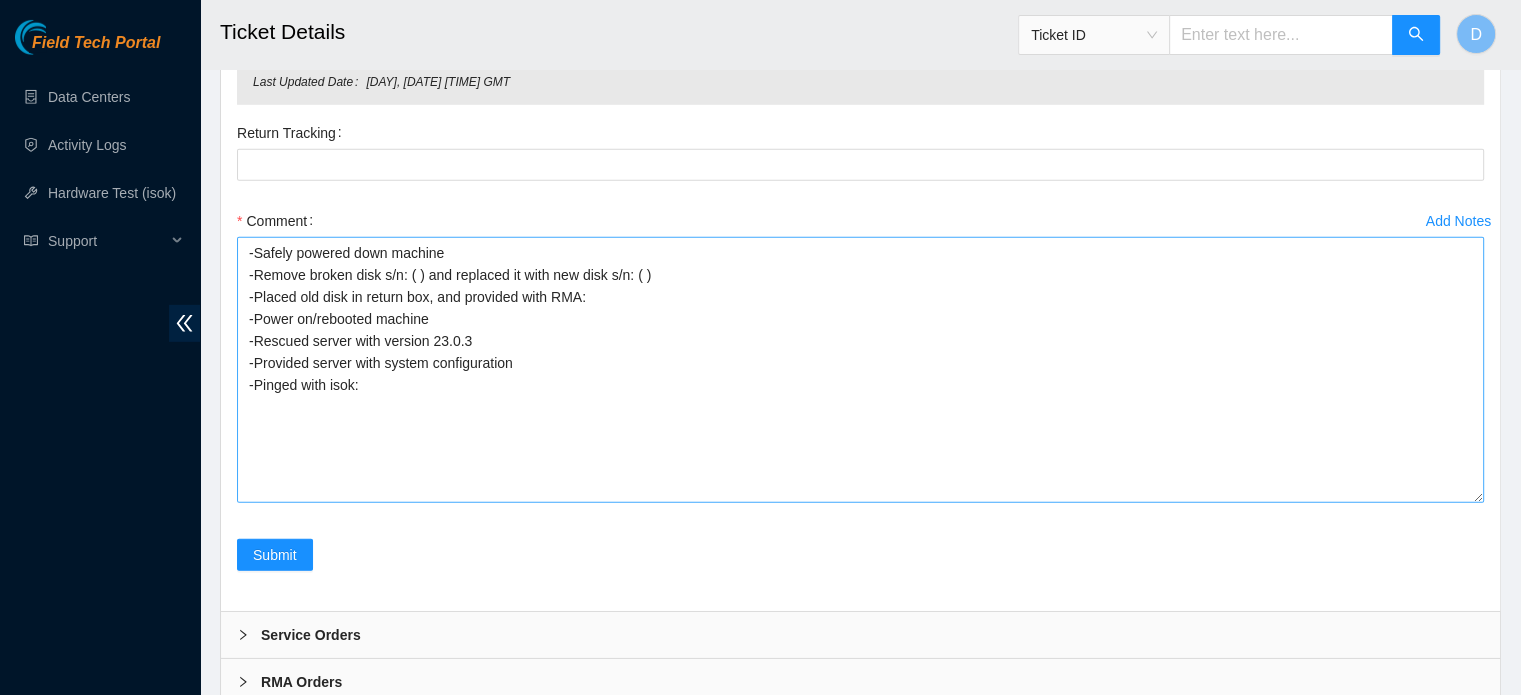 scroll, scrollTop: 6012, scrollLeft: 0, axis: vertical 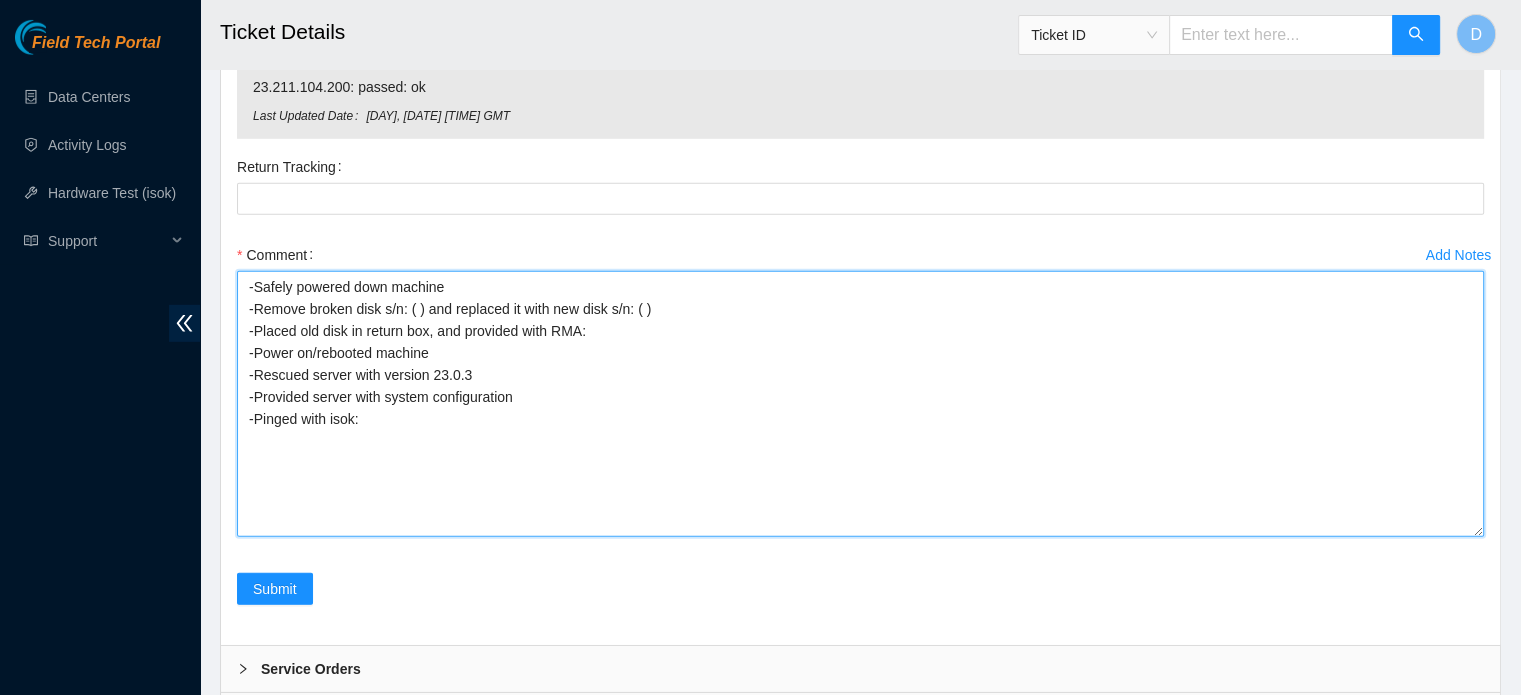 click on "-Safely powered down machine
-Remove broken disk s/n: ( ) and replaced it with new disk s/n: ( )
-Placed old disk in return box, and provided with RMA:
-Power on/rebooted machine
-Rescued server with version 23.0.3
-Provided server with system configuration
-Pinged with isok:" at bounding box center (860, 404) 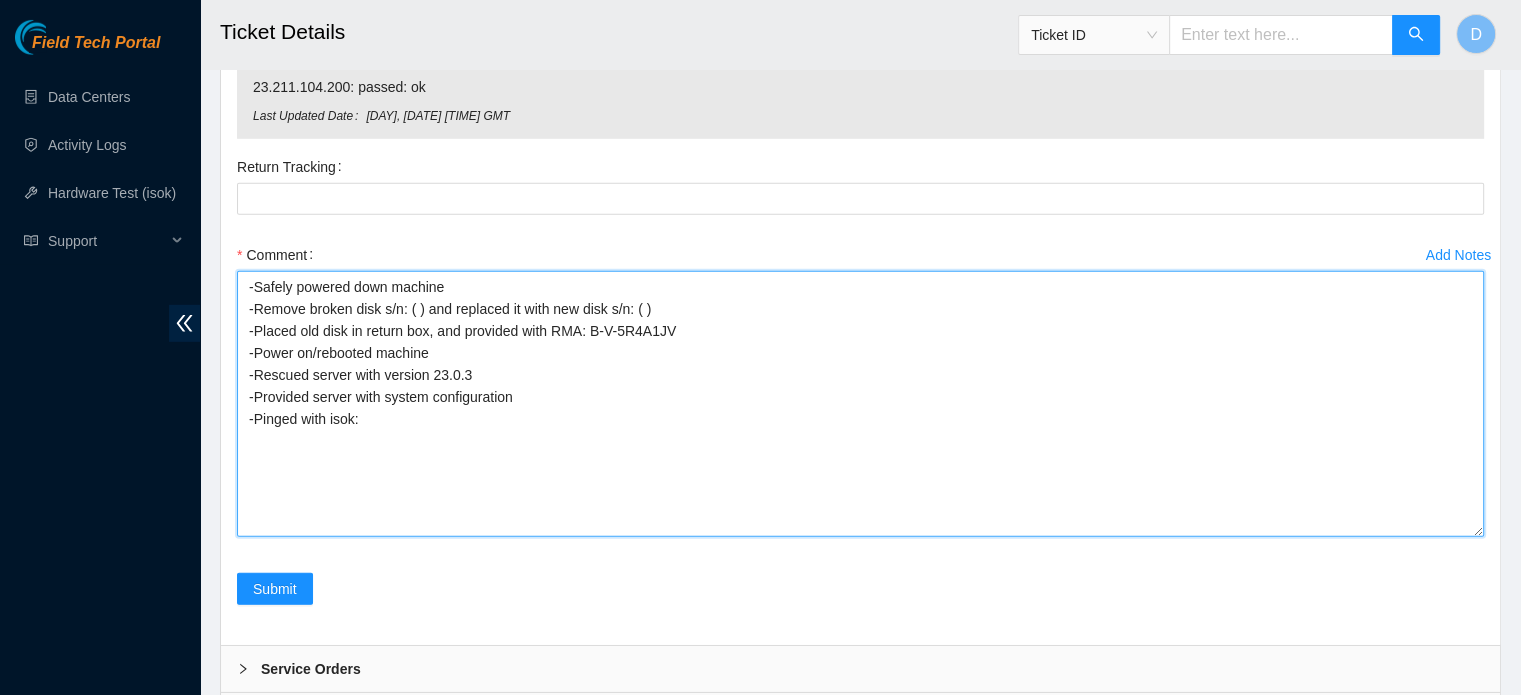 click on "-Safely powered down machine
-Remove broken disk s/n: ( ) and replaced it with new disk s/n: ( )
-Placed old disk in return box, and provided with RMA: B-V-5R4A1JV
-Power on/rebooted machine
-Rescued server with version 23.0.3
-Provided server with system configuration
-Pinged with isok:" at bounding box center [860, 404] 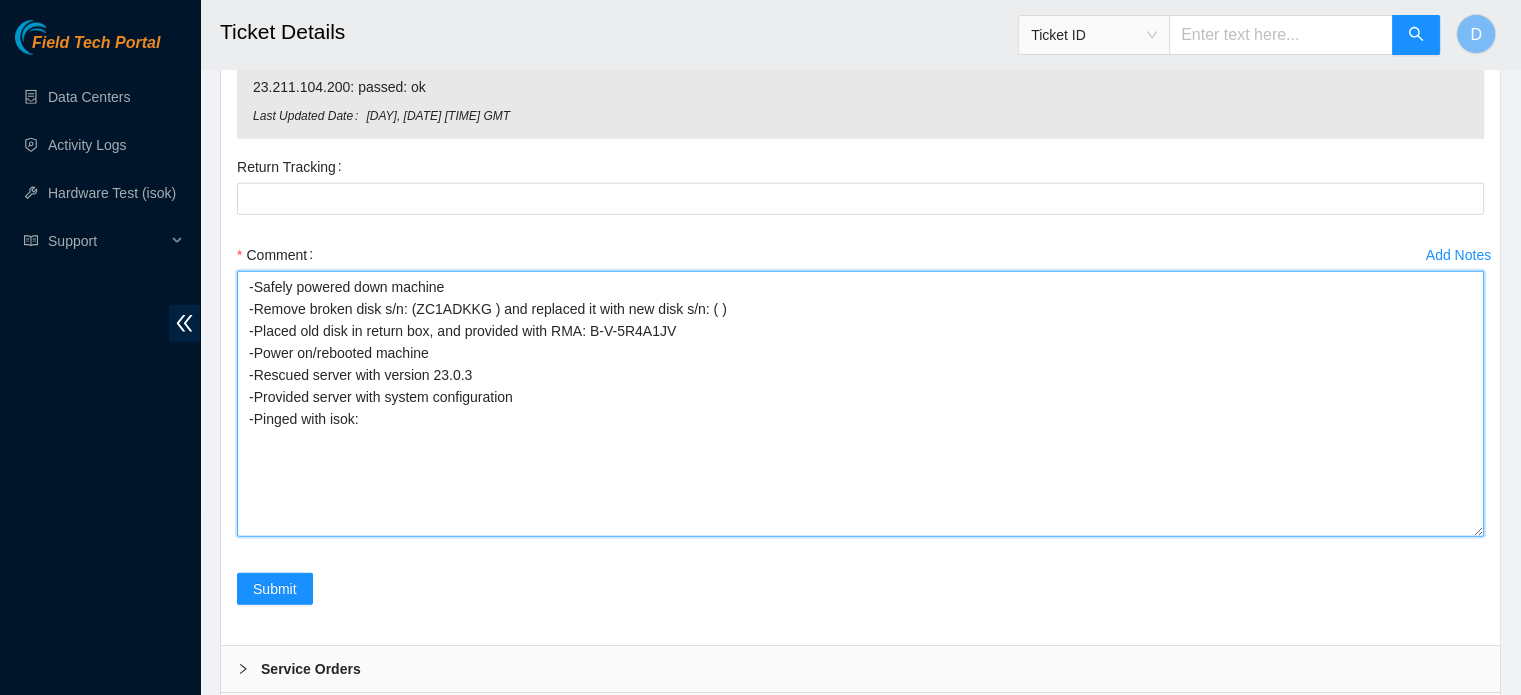 click on "-Safely powered down machine
-Remove broken disk s/n: (ZC1ADKKG ) and replaced it with new disk s/n: ( )
-Placed old disk in return box, and provided with RMA: B-V-5R4A1JV
-Power on/rebooted machine
-Rescued server with version 23.0.3
-Provided server with system configuration
-Pinged with isok:" at bounding box center [860, 404] 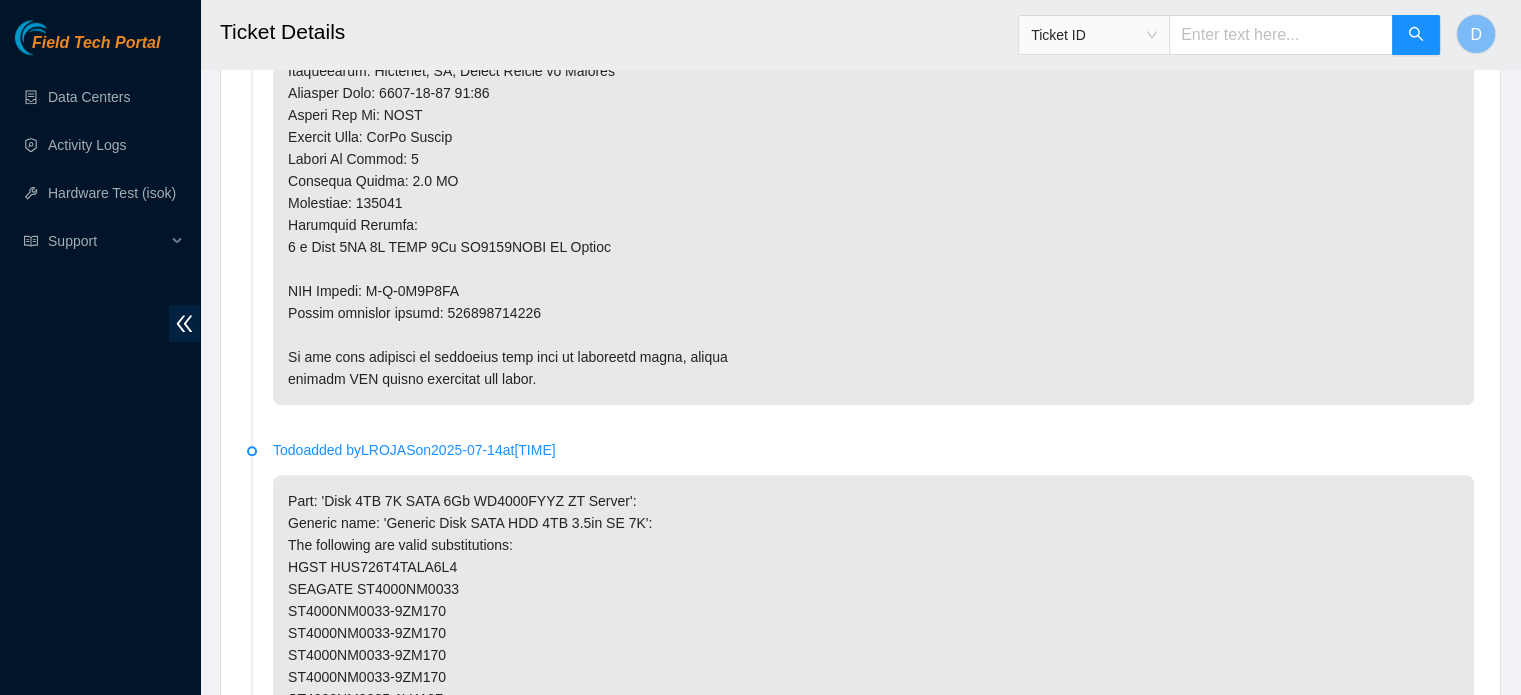 scroll, scrollTop: 1612, scrollLeft: 0, axis: vertical 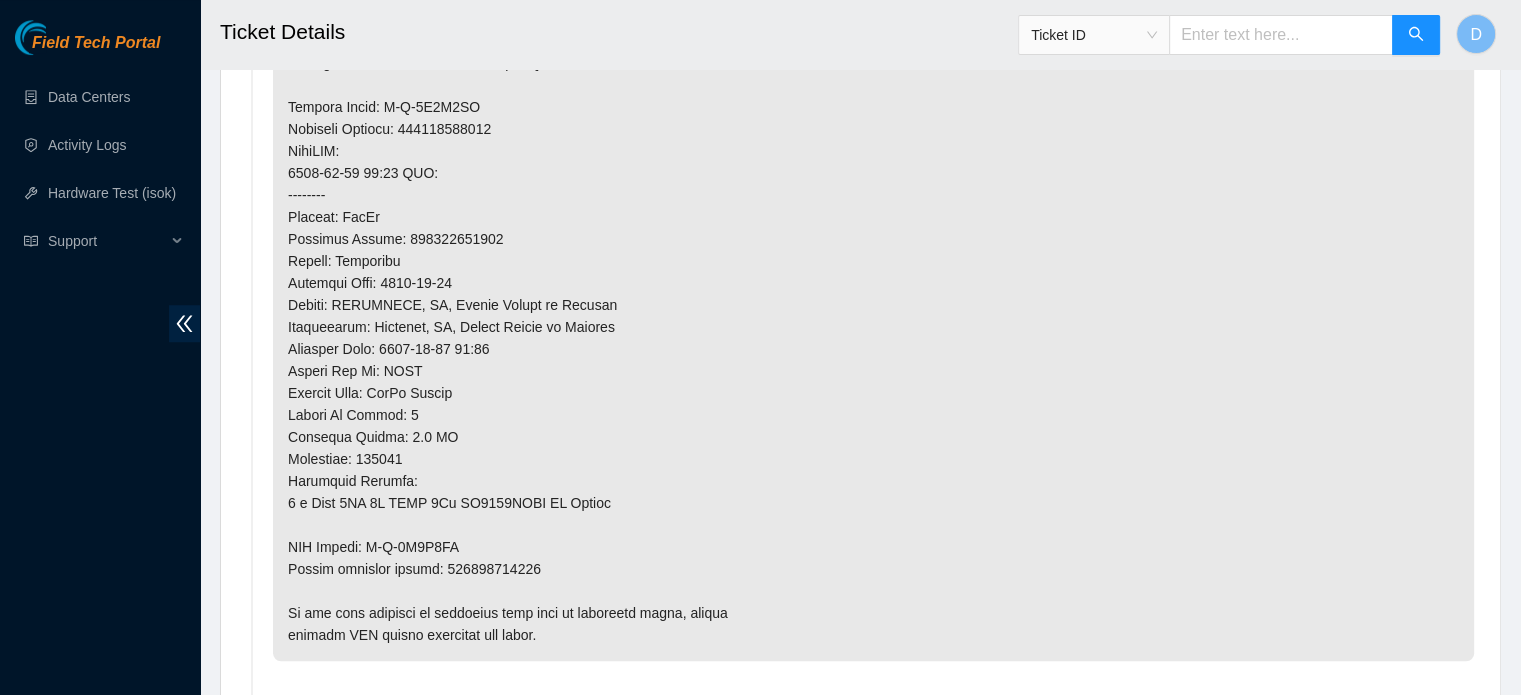 type on "-Safely powered down machine
-Remove broken disk s/n: (ZC1ADKKG ) and replaced it with new disk s/n: (WMC130E7L44M )
-Placed old disk in return box, and provided with RMA: B-V-5R4A1JV
-Power on/rebooted machine
-Rescued server with version 23.0.3
-Provided server with system configuration
-Pinged with isok:" 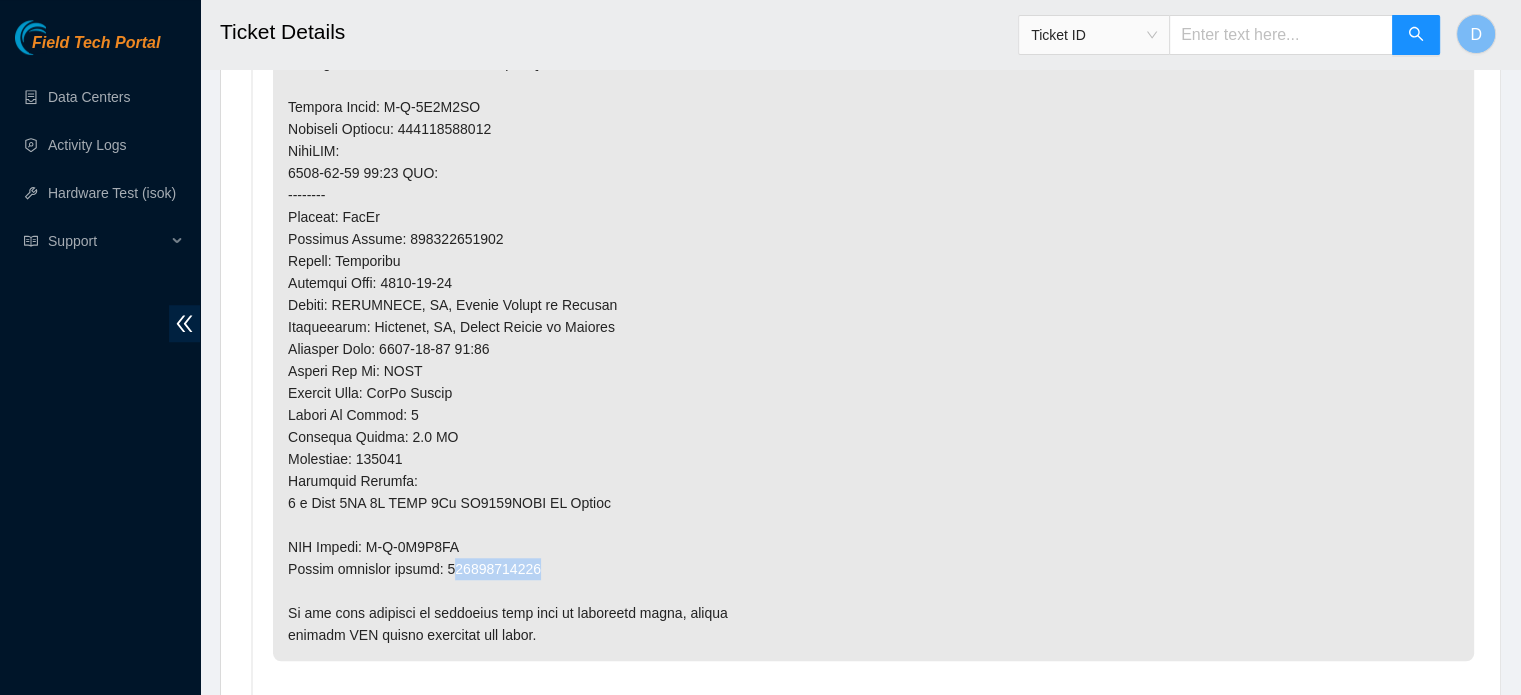 drag, startPoint x: 445, startPoint y: 539, endPoint x: 536, endPoint y: 539, distance: 91 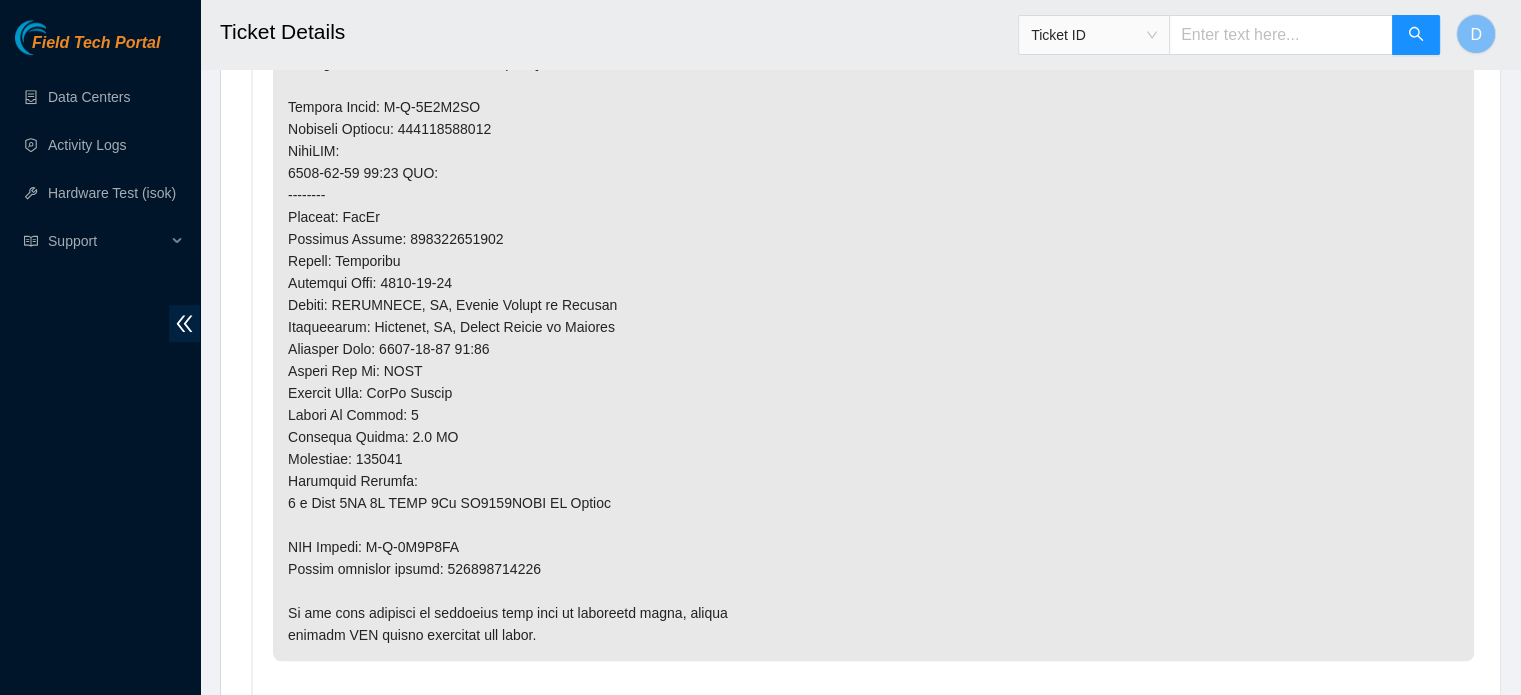 click at bounding box center [873, 129] 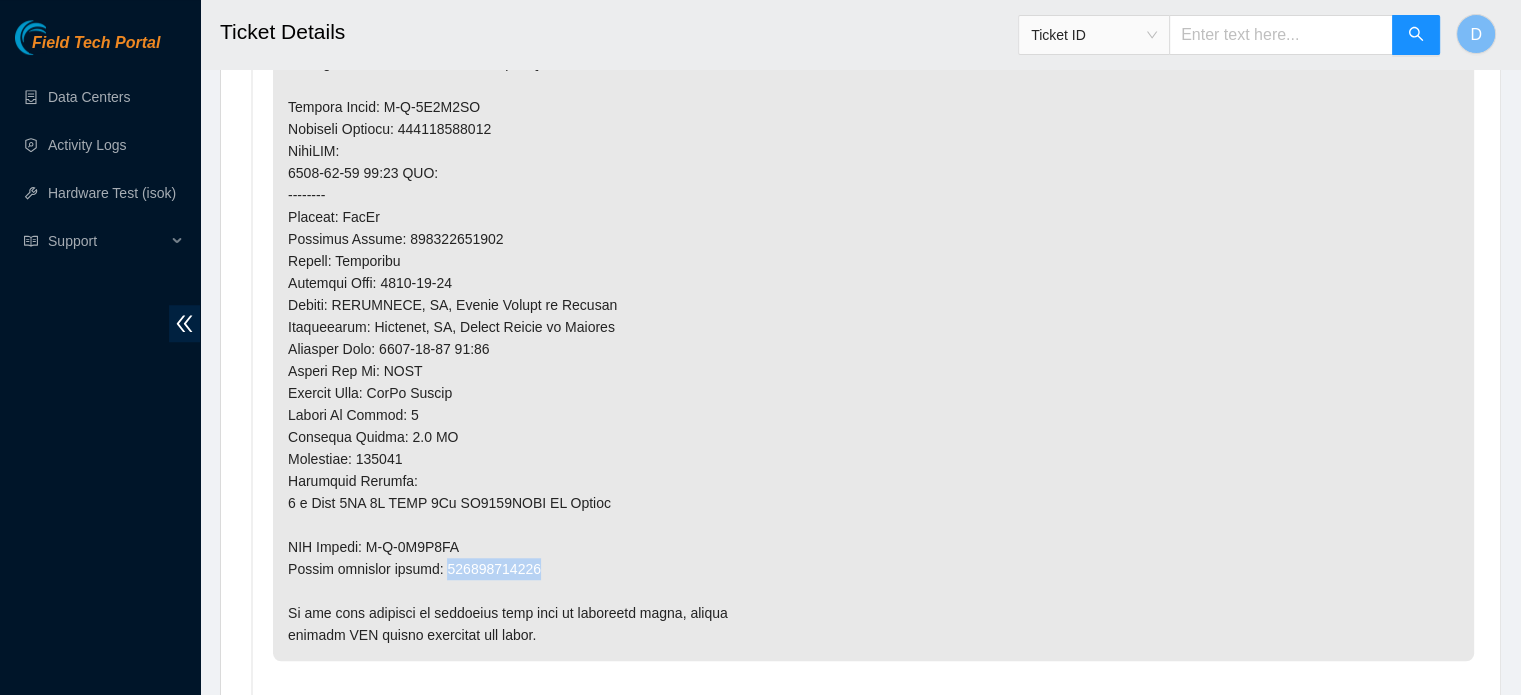 drag, startPoint x: 441, startPoint y: 541, endPoint x: 558, endPoint y: 543, distance: 117.01709 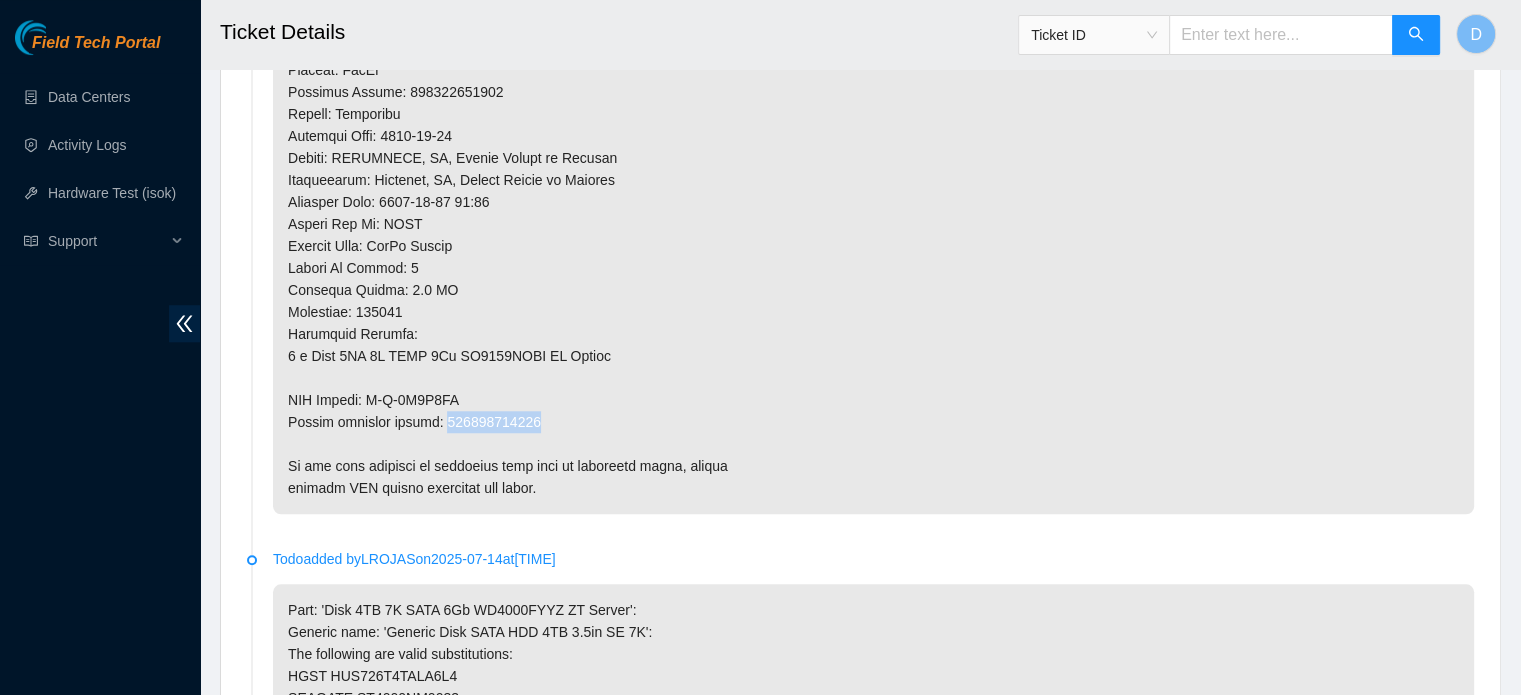 scroll, scrollTop: 1912, scrollLeft: 0, axis: vertical 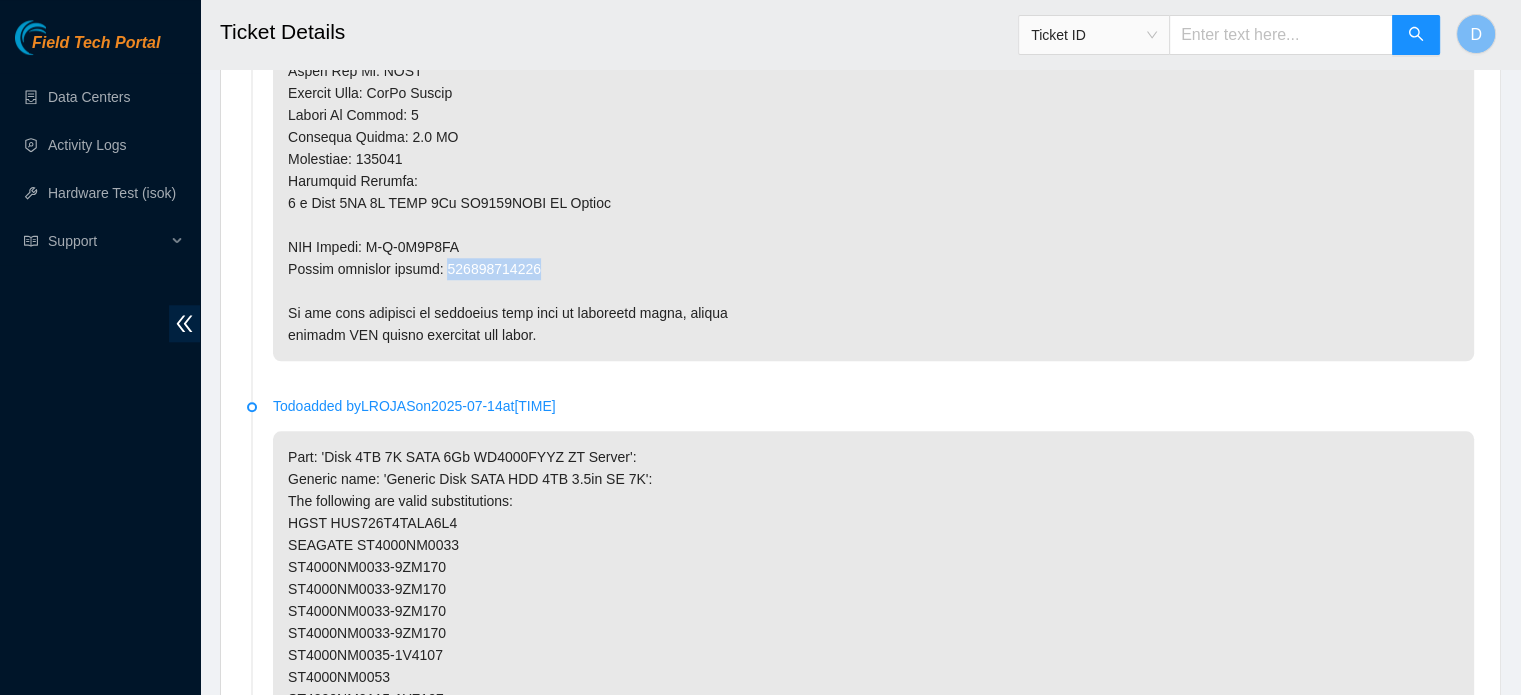 copy on "[NUMBER]" 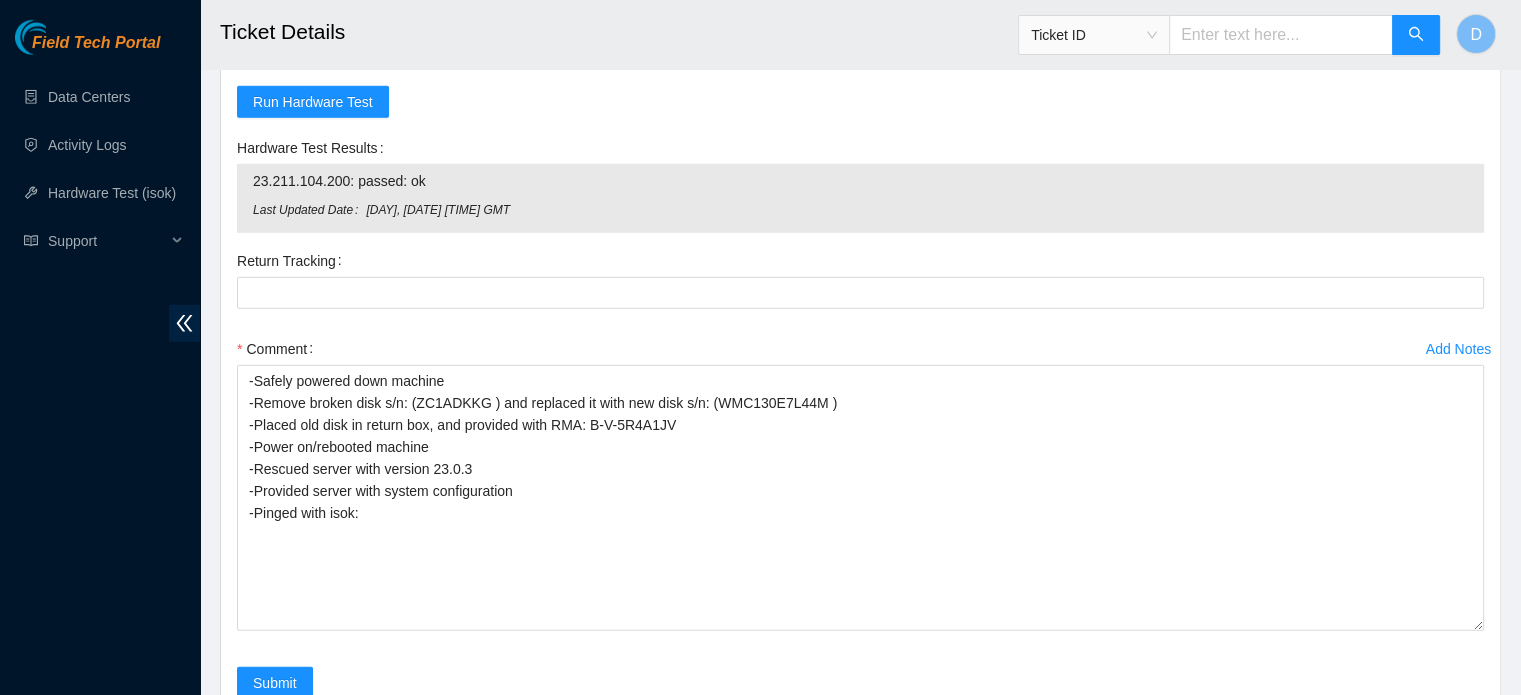scroll, scrollTop: 5912, scrollLeft: 0, axis: vertical 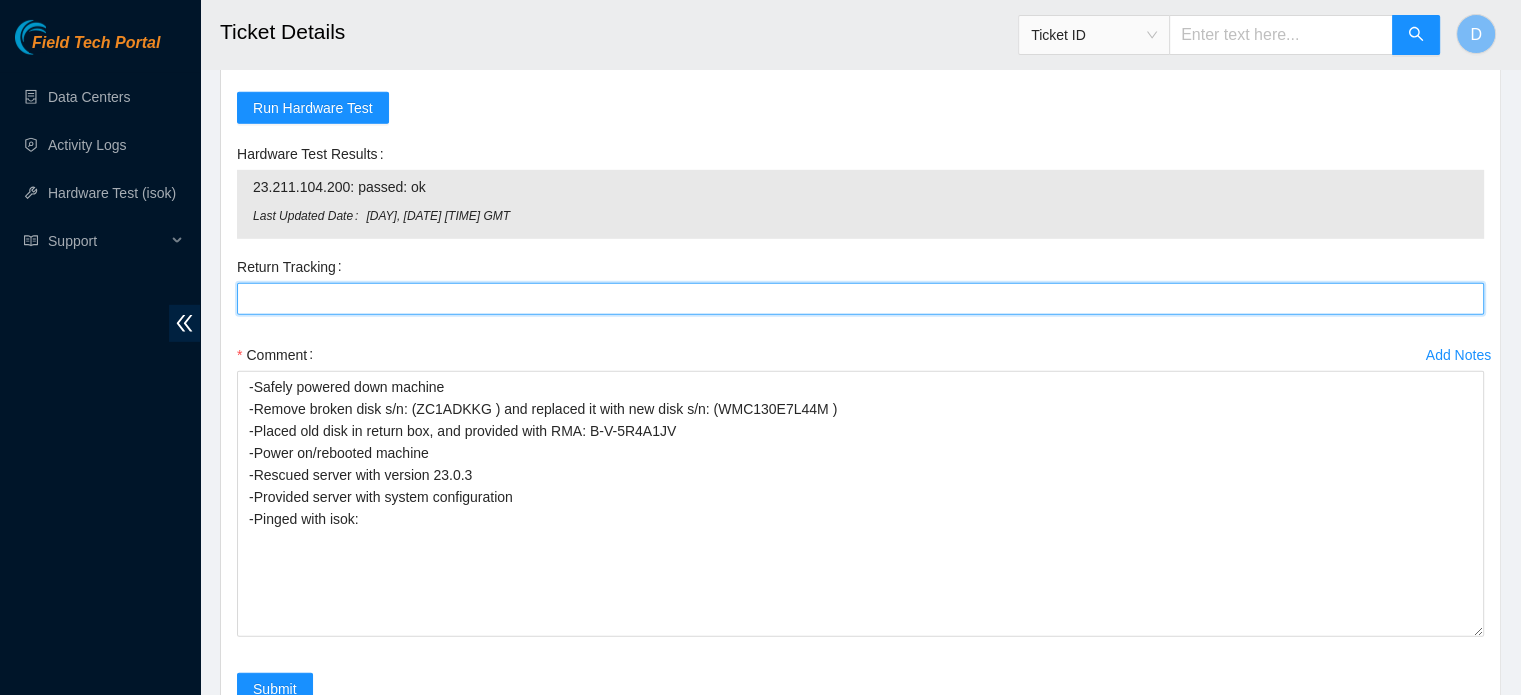 click on "Return Tracking" at bounding box center [860, 299] 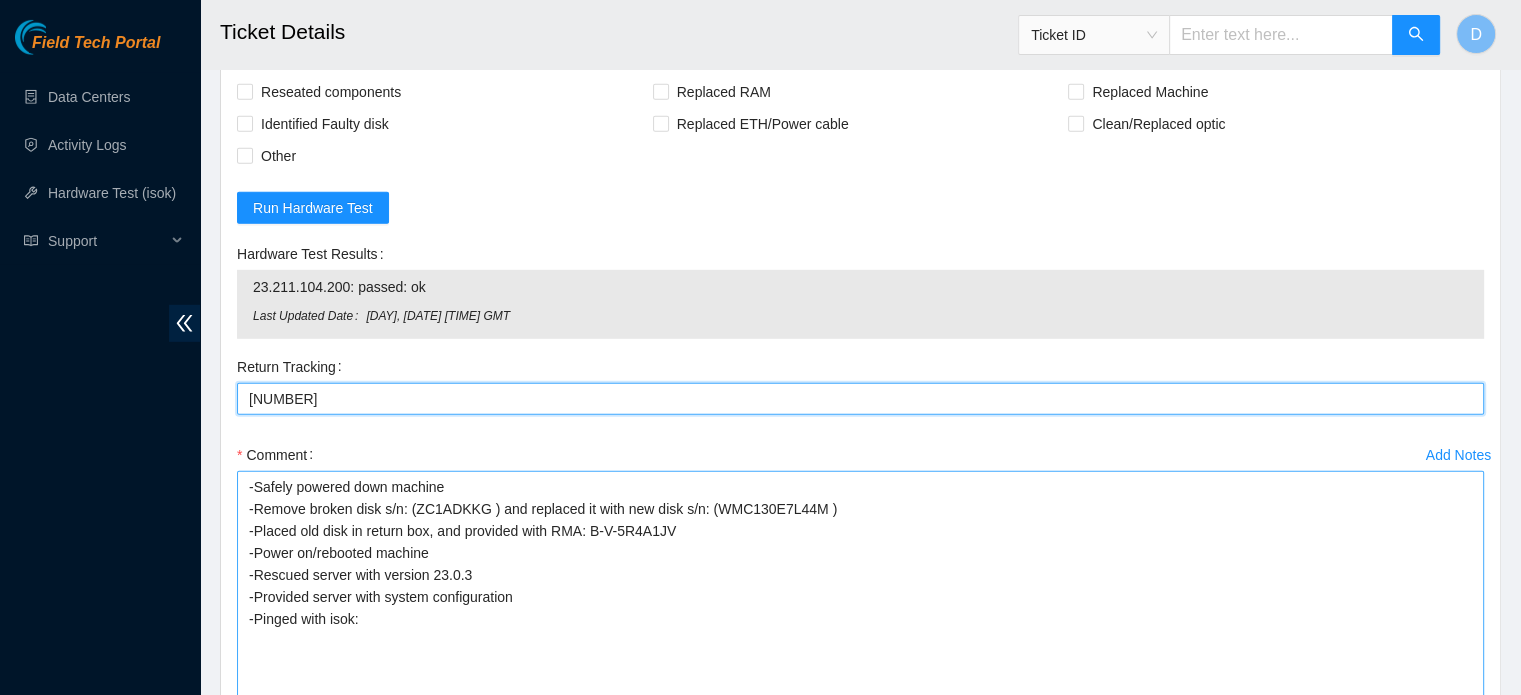 scroll, scrollTop: 5912, scrollLeft: 0, axis: vertical 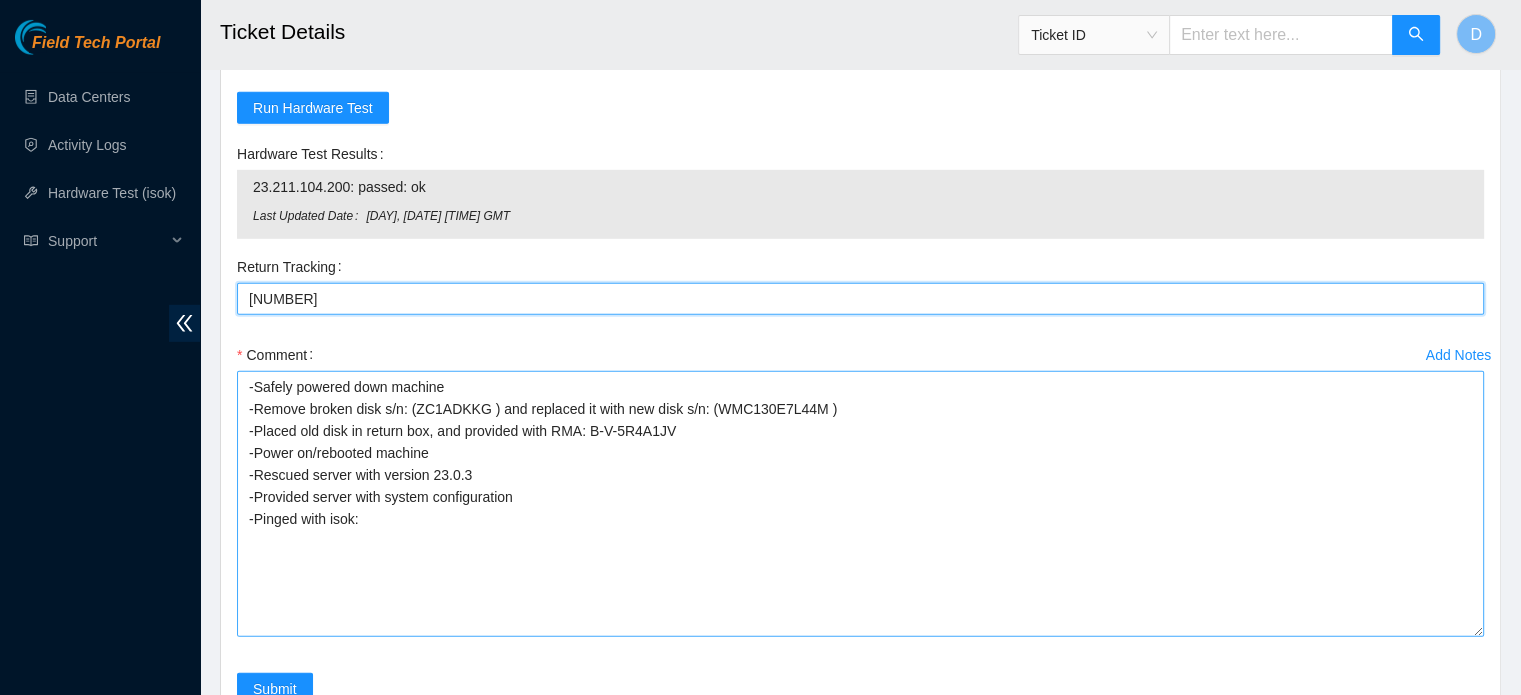 type on "463470032189" 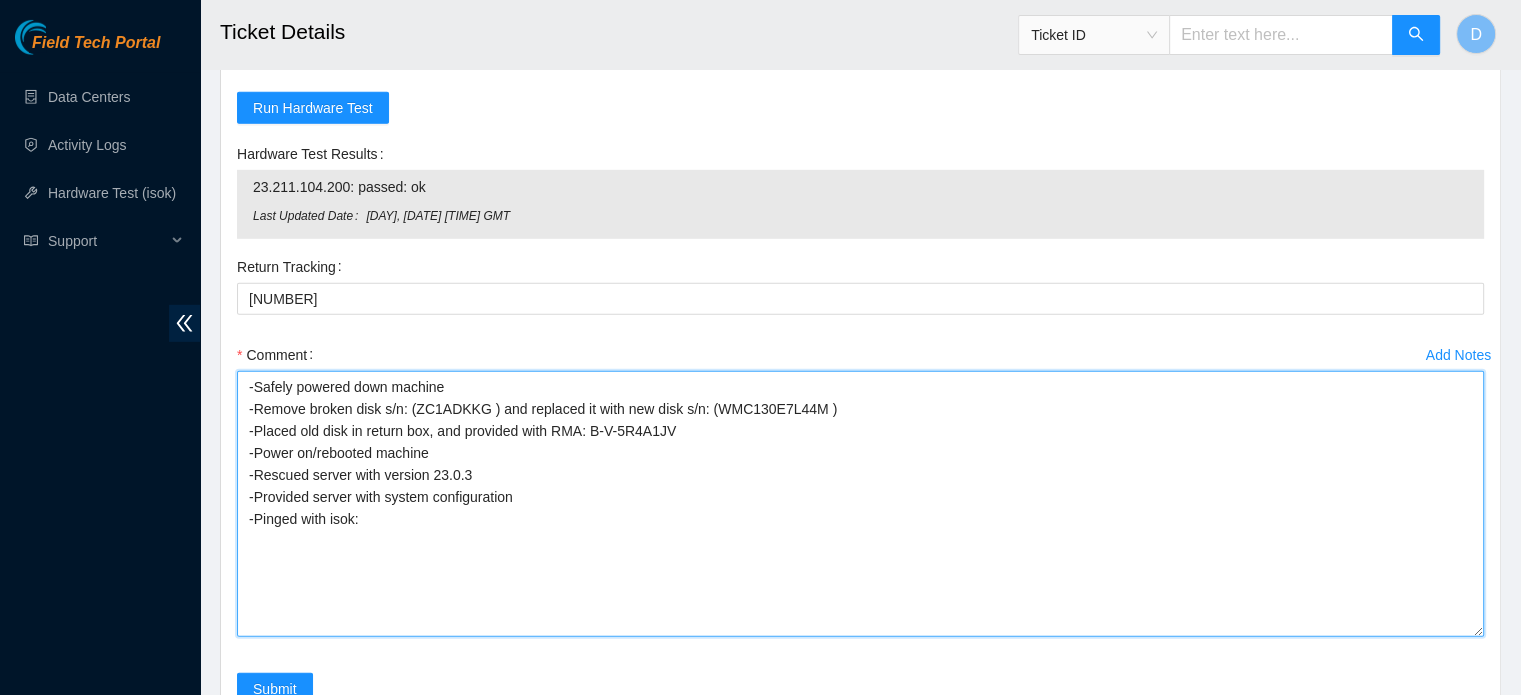 click on "-Safely powered down machine
-Remove broken disk s/n: (ZC1ADKKG ) and replaced it with new disk s/n: (WMC130E7L44M )
-Placed old disk in return box, and provided with RMA: B-V-5R4A1JV
-Power on/rebooted machine
-Rescued server with version 23.0.3
-Provided server with system configuration
-Pinged with isok:" at bounding box center [860, 504] 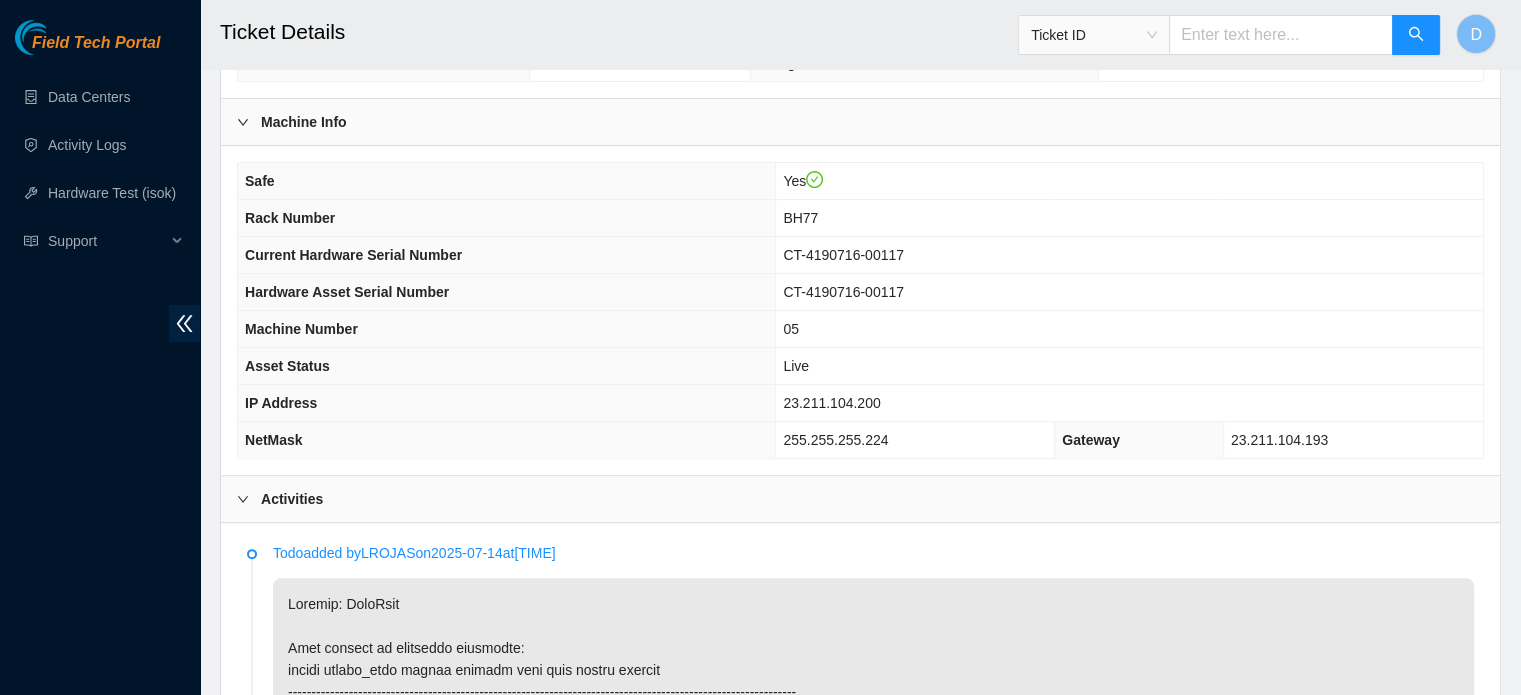 scroll, scrollTop: 632, scrollLeft: 0, axis: vertical 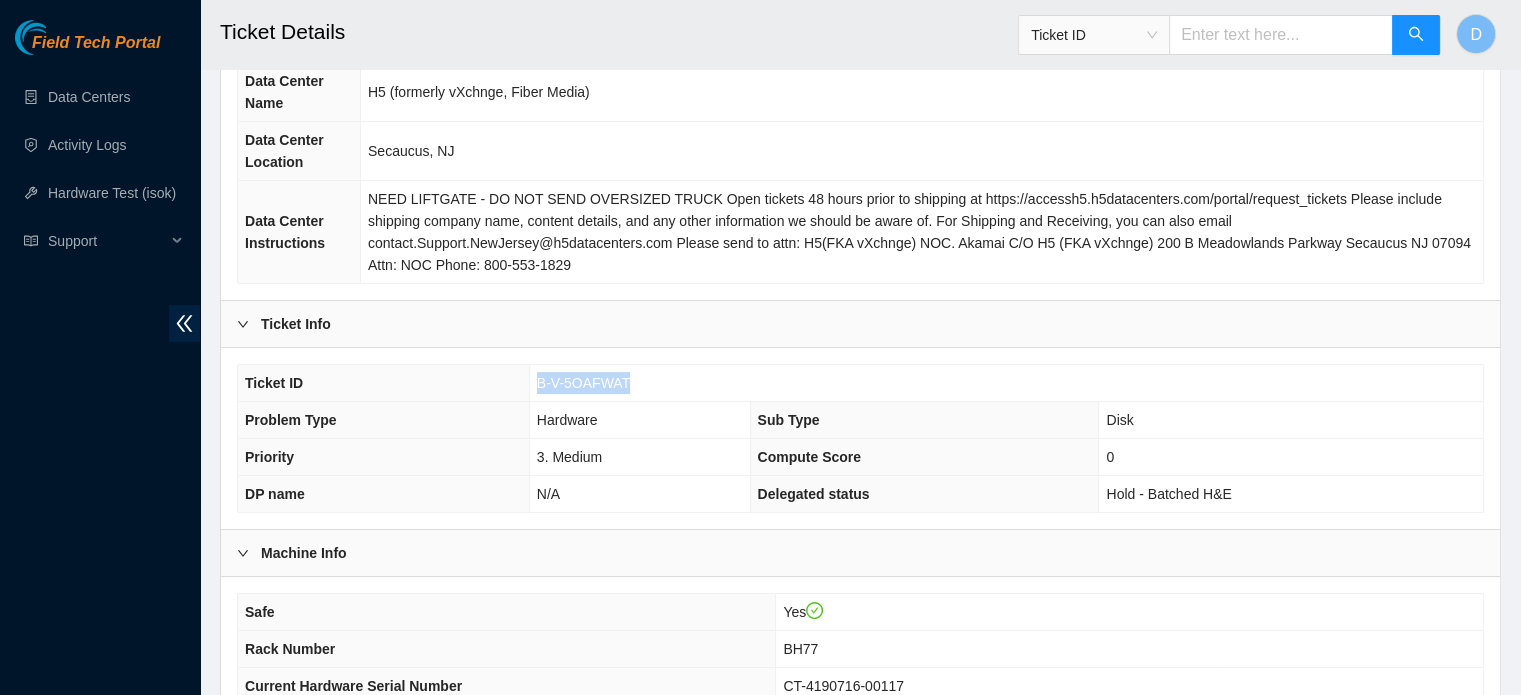 drag, startPoint x: 532, startPoint y: 354, endPoint x: 640, endPoint y: 360, distance: 108.16654 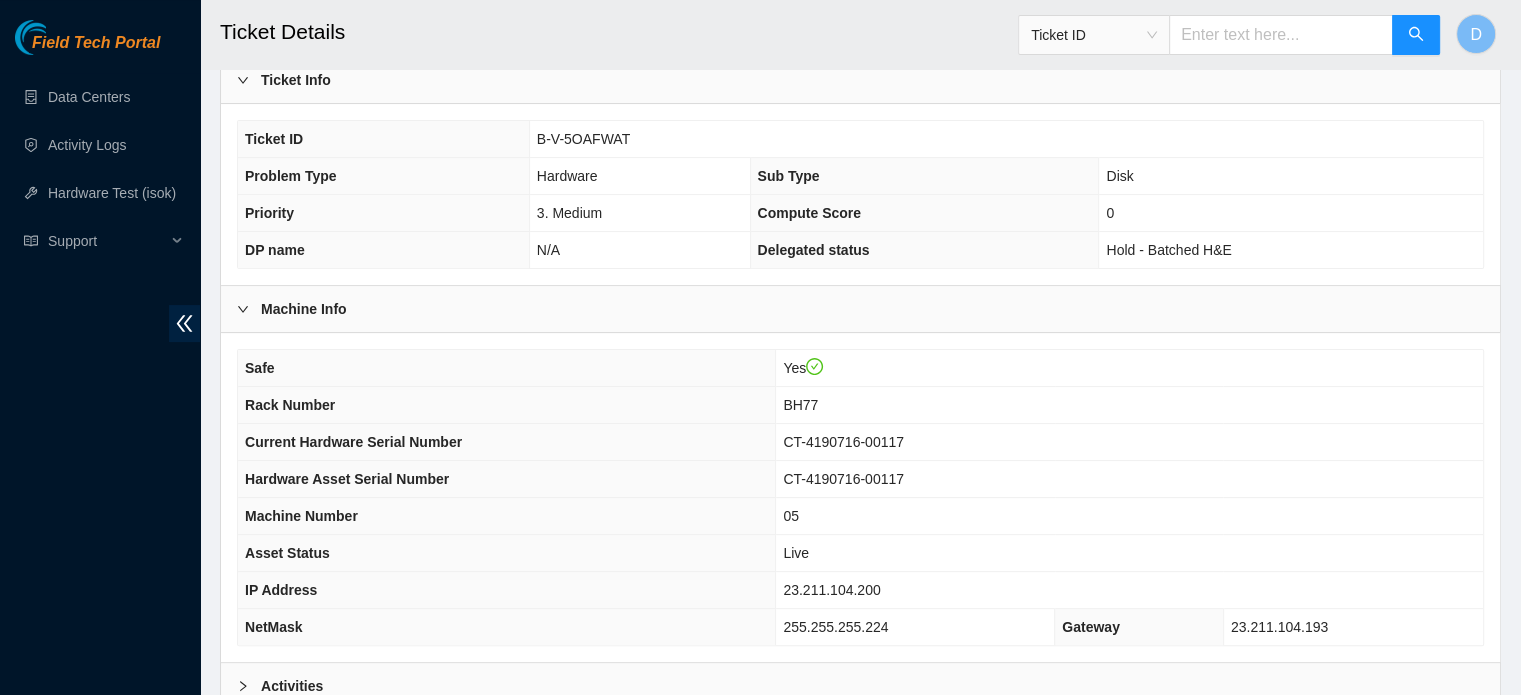 scroll, scrollTop: 633, scrollLeft: 0, axis: vertical 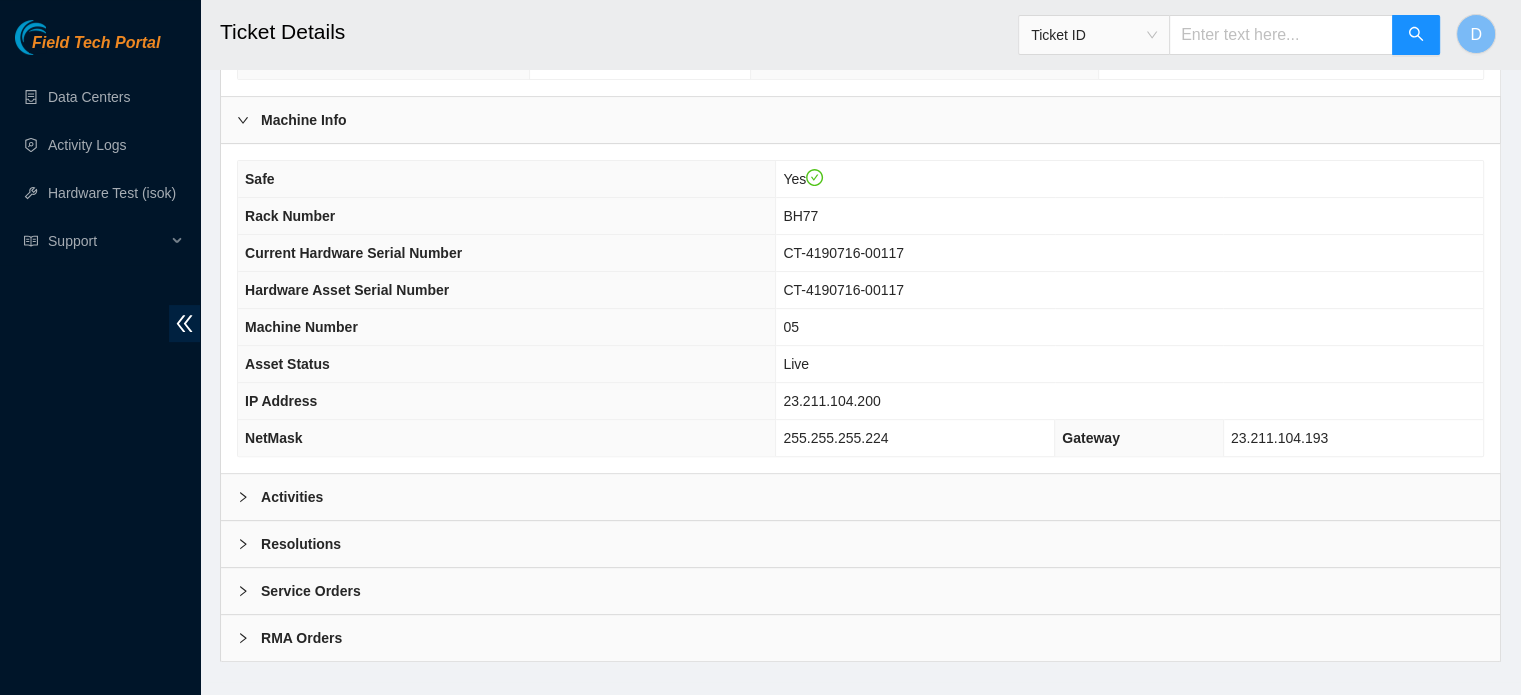click on "Resolutions" at bounding box center (860, 544) 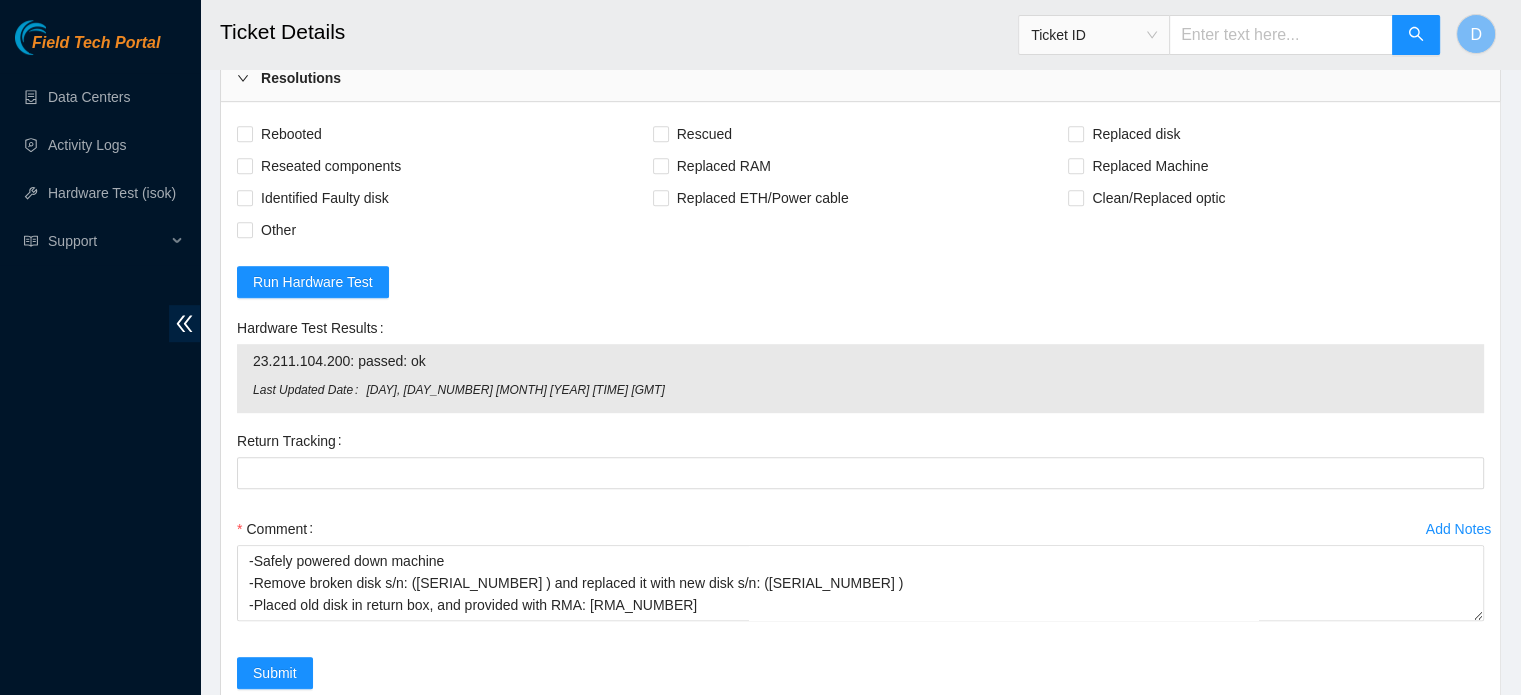 scroll, scrollTop: 1133, scrollLeft: 0, axis: vertical 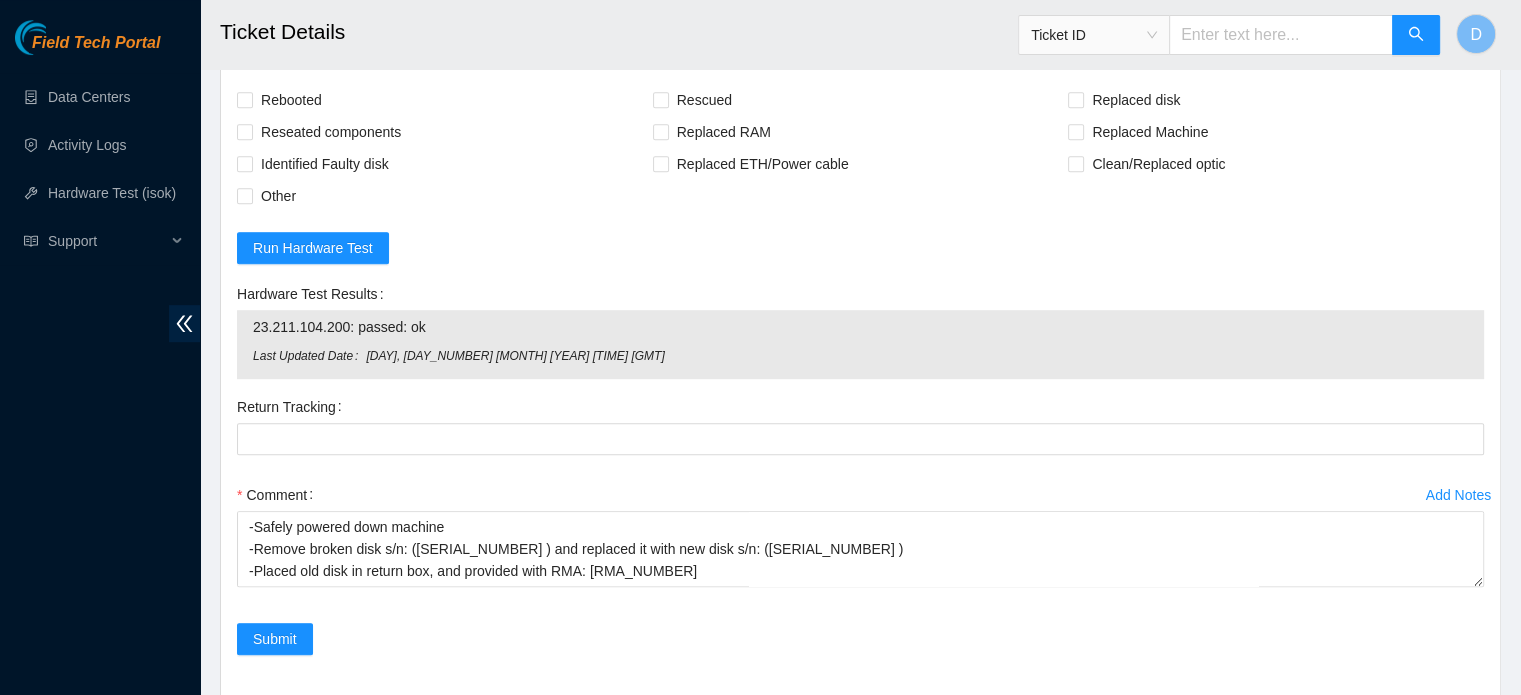 click on "Return Tracking" at bounding box center (860, 407) 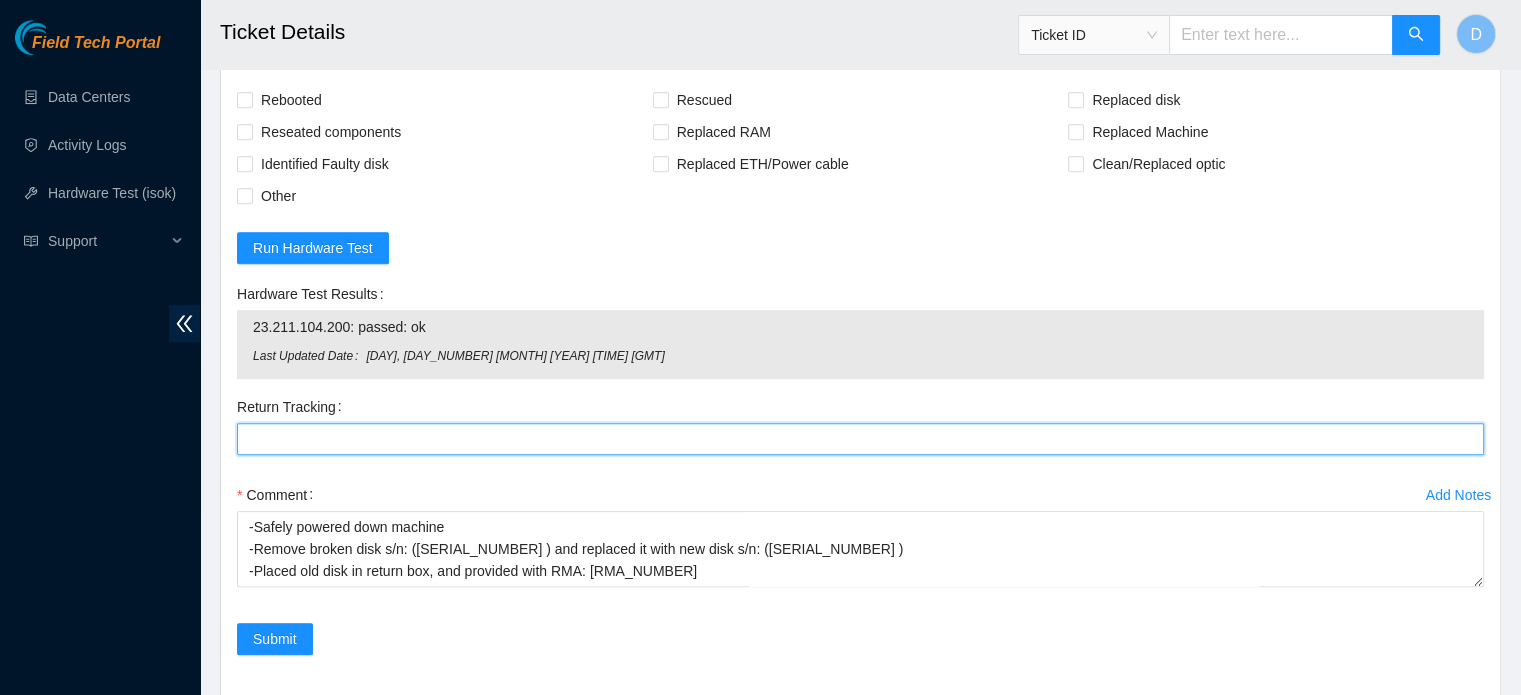 click on "Return Tracking" at bounding box center (860, 439) 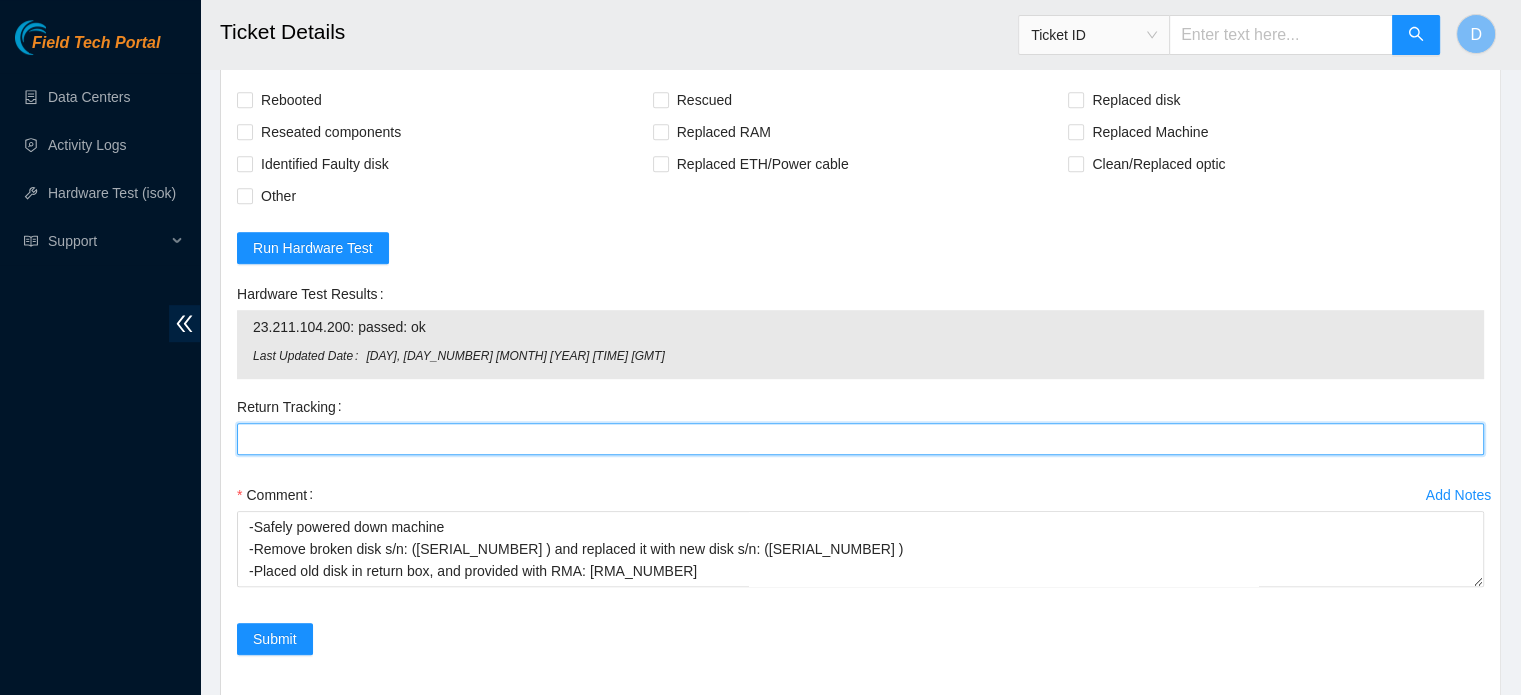 paste on "[NUMBER]" 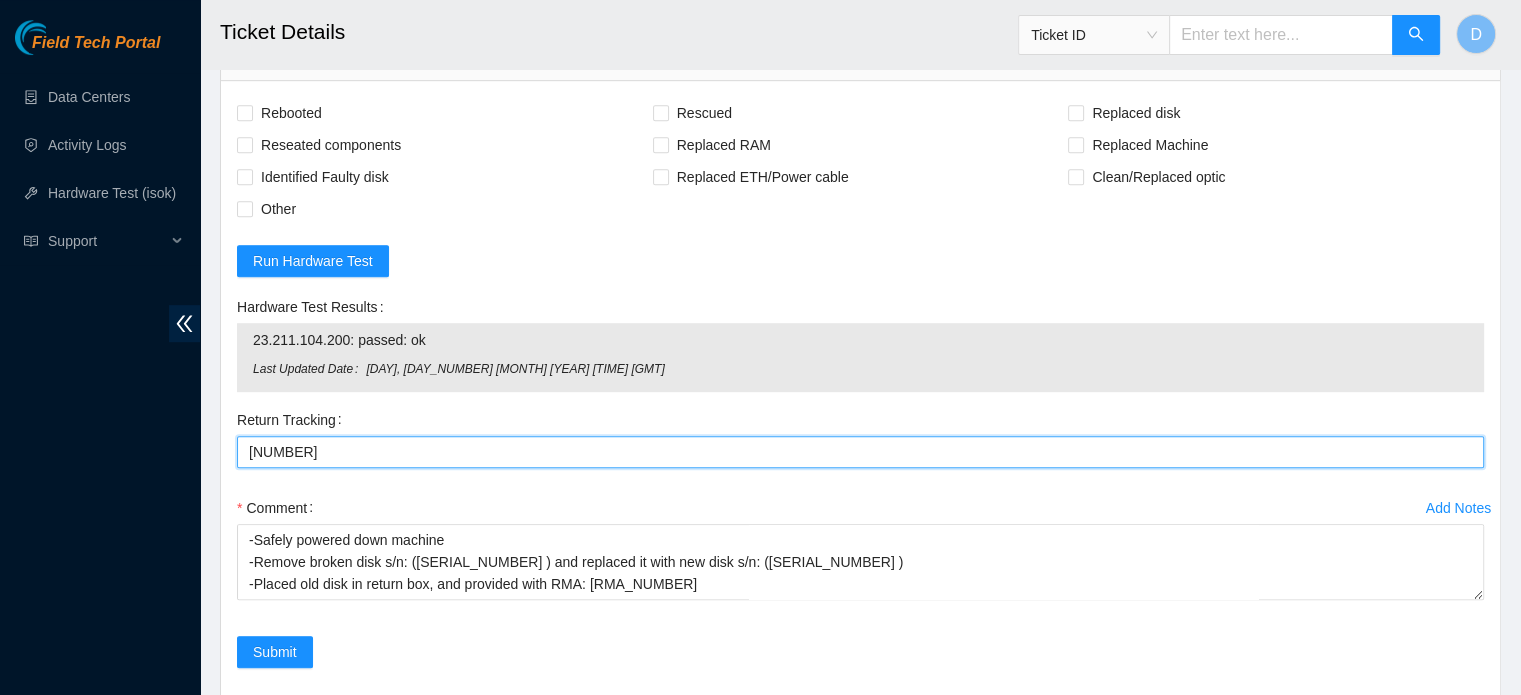 scroll, scrollTop: 933, scrollLeft: 0, axis: vertical 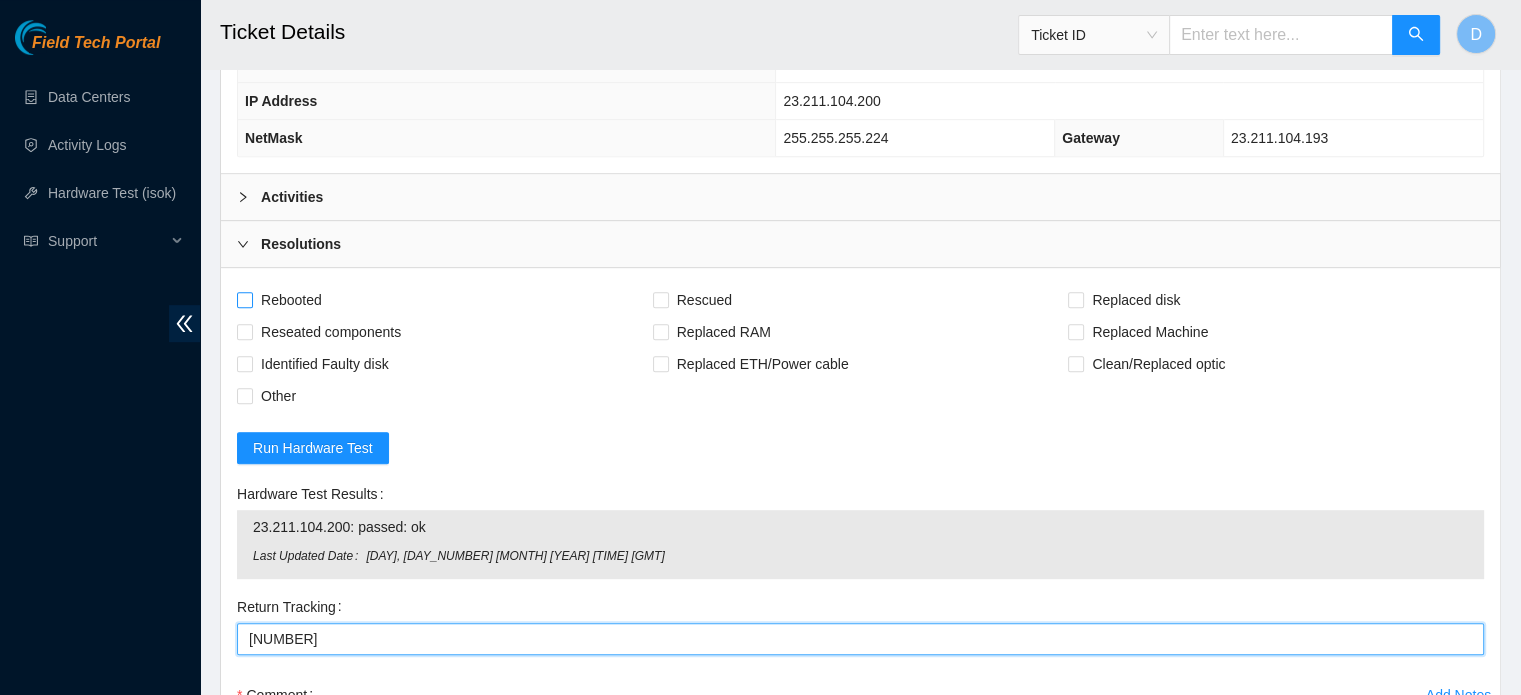 type on "[NUMBER]" 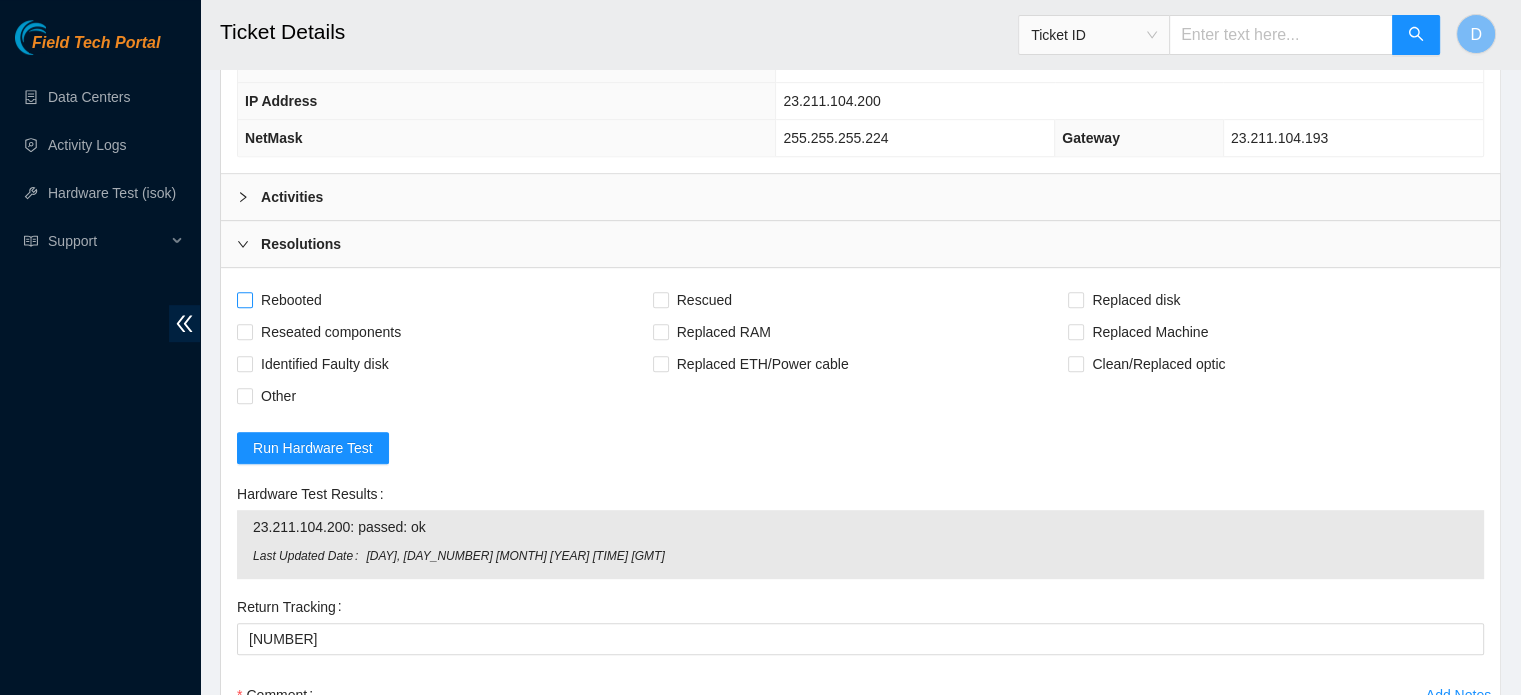 click on "Rebooted" at bounding box center (291, 300) 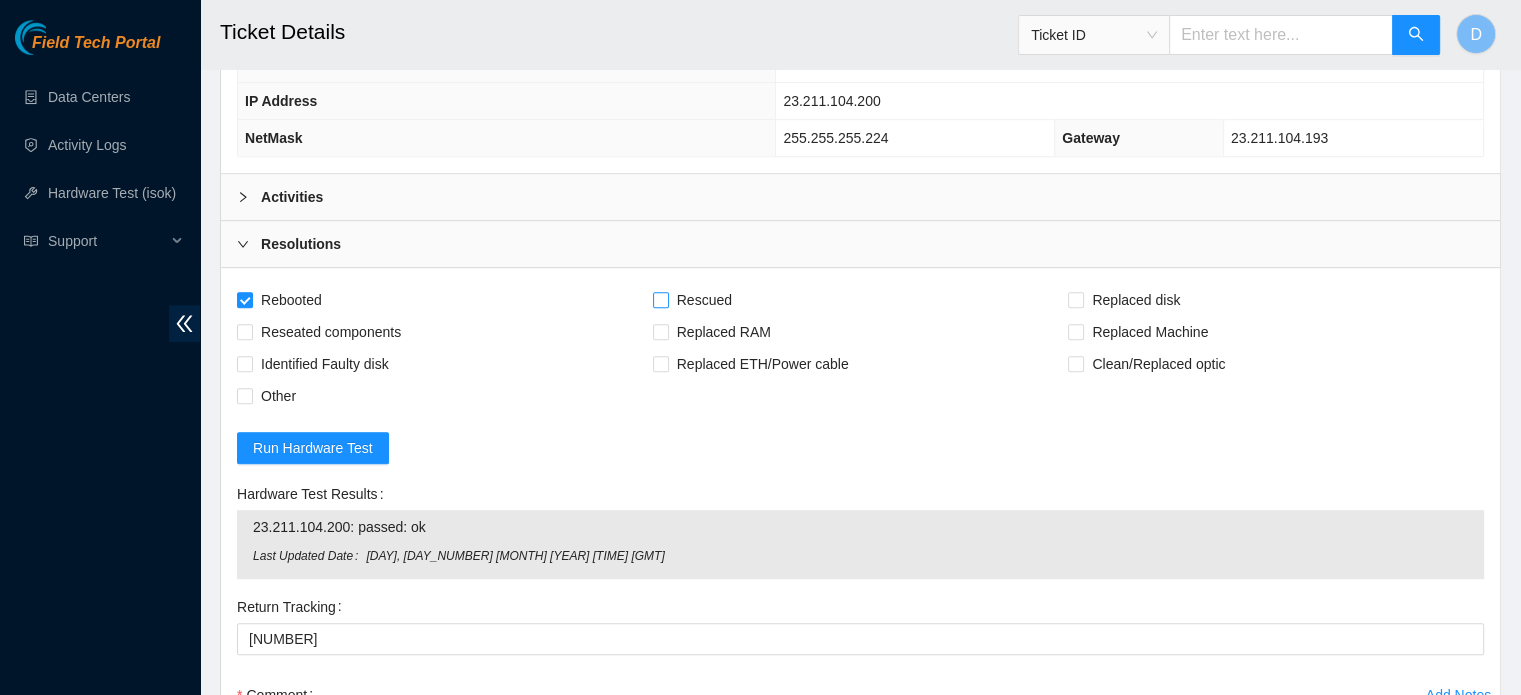 click on "Rescued" at bounding box center [704, 300] 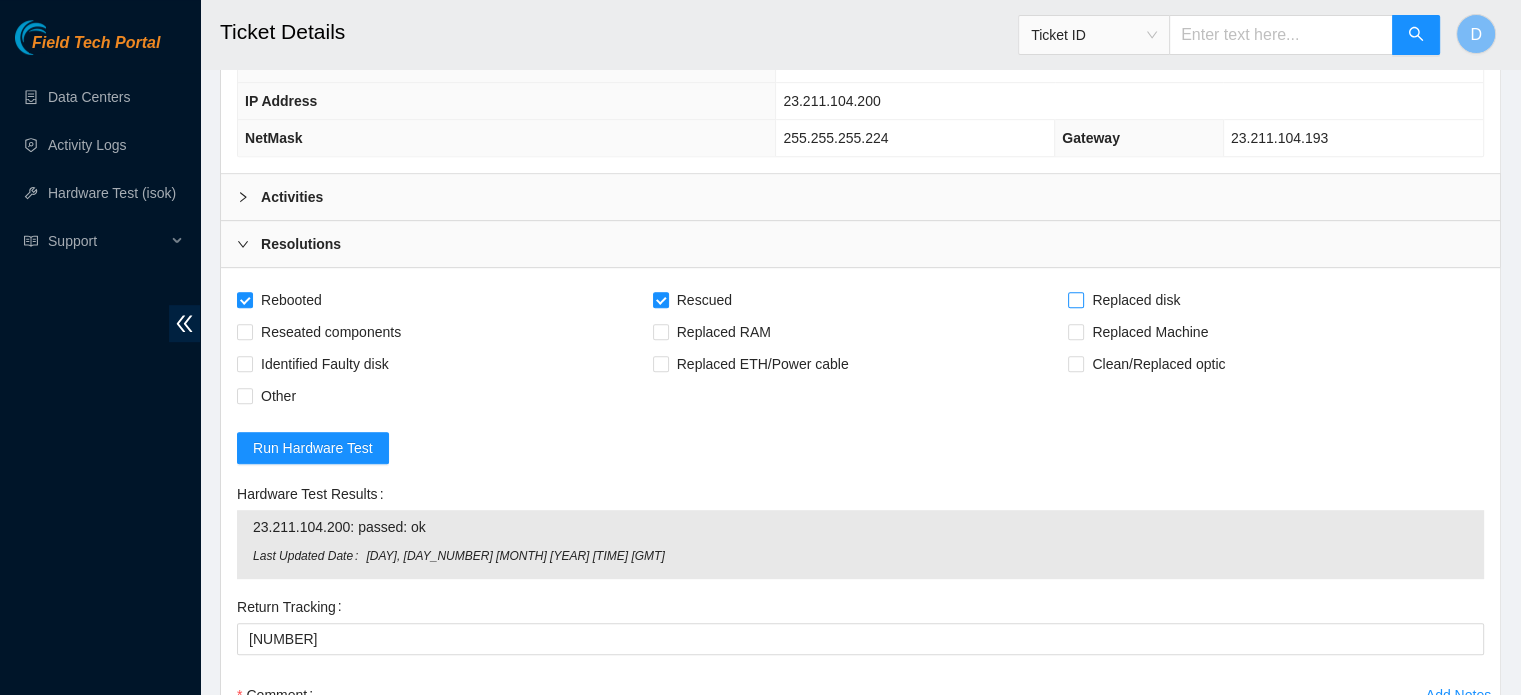 click on "Replaced disk" at bounding box center (1075, 299) 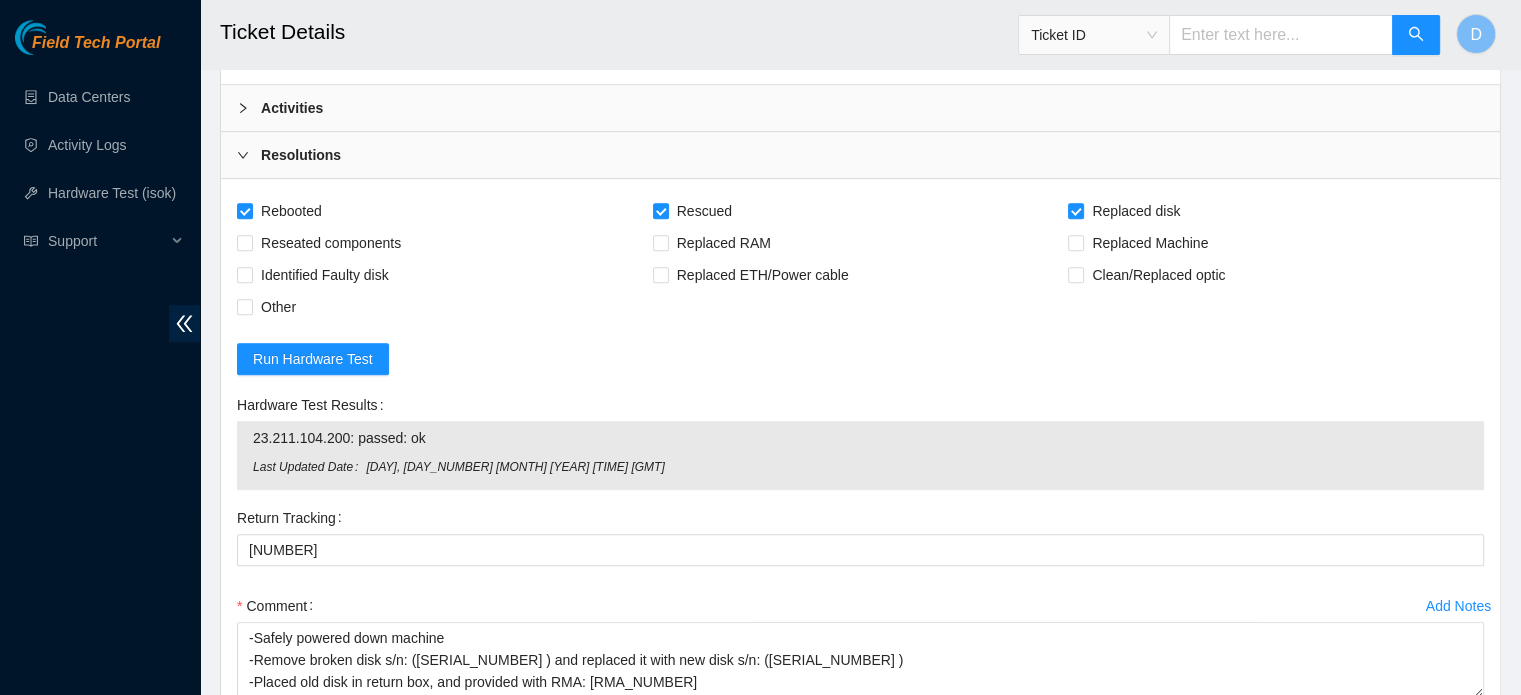 scroll, scrollTop: 1260, scrollLeft: 0, axis: vertical 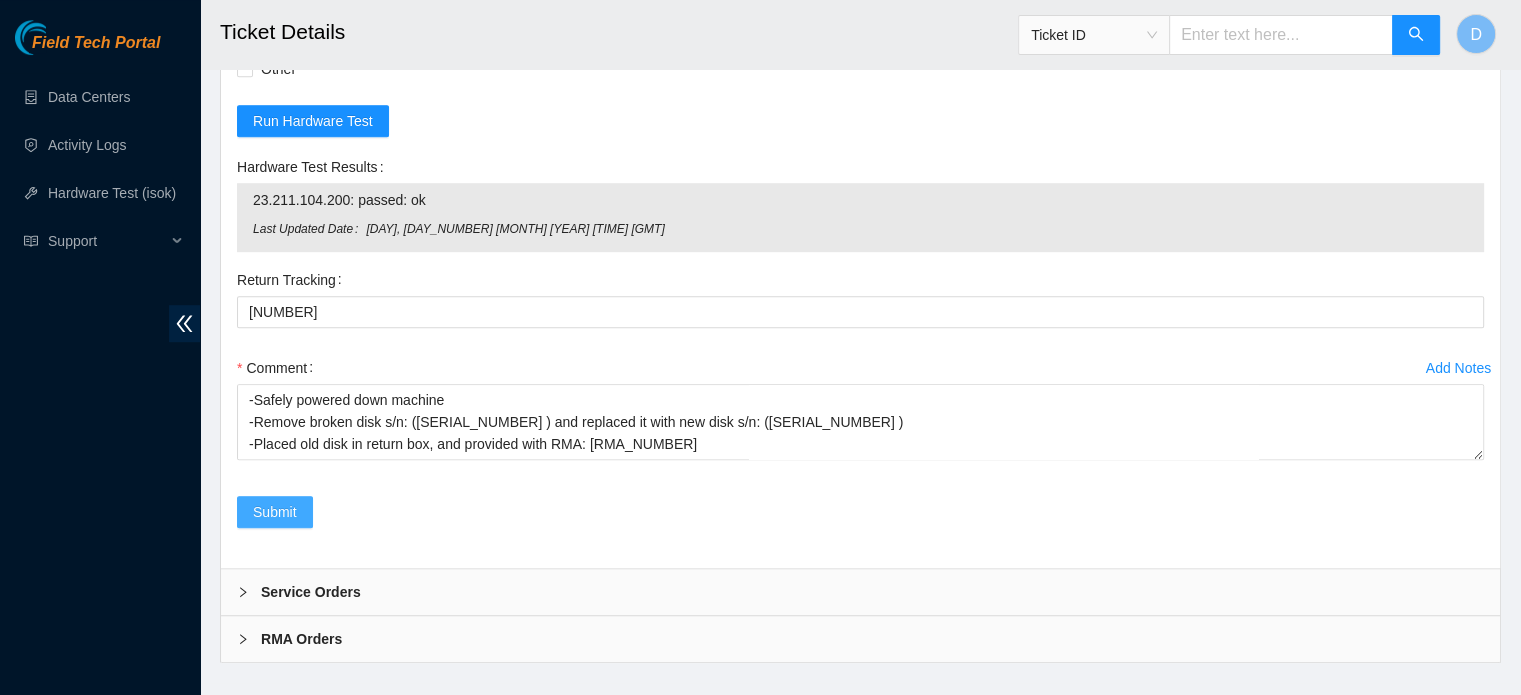click on "Submit" at bounding box center [275, 512] 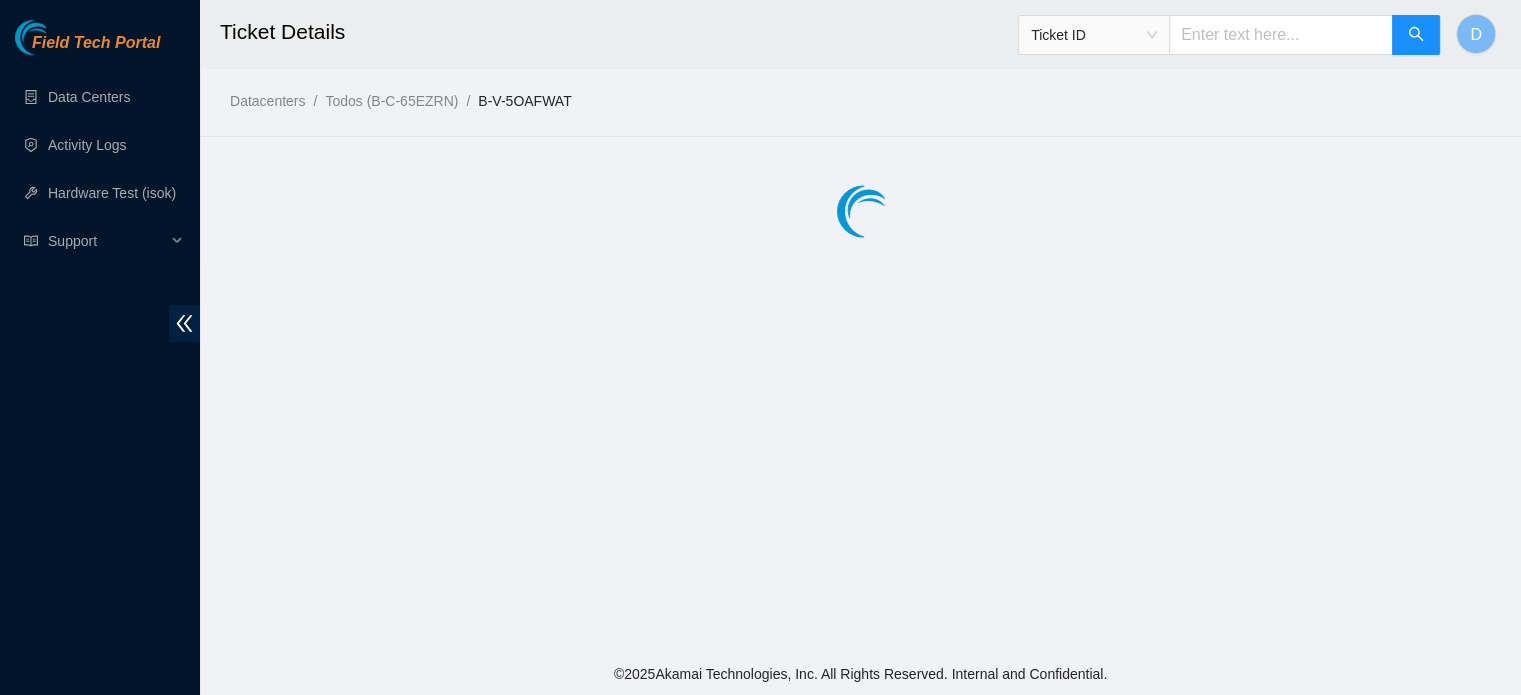 scroll, scrollTop: 0, scrollLeft: 0, axis: both 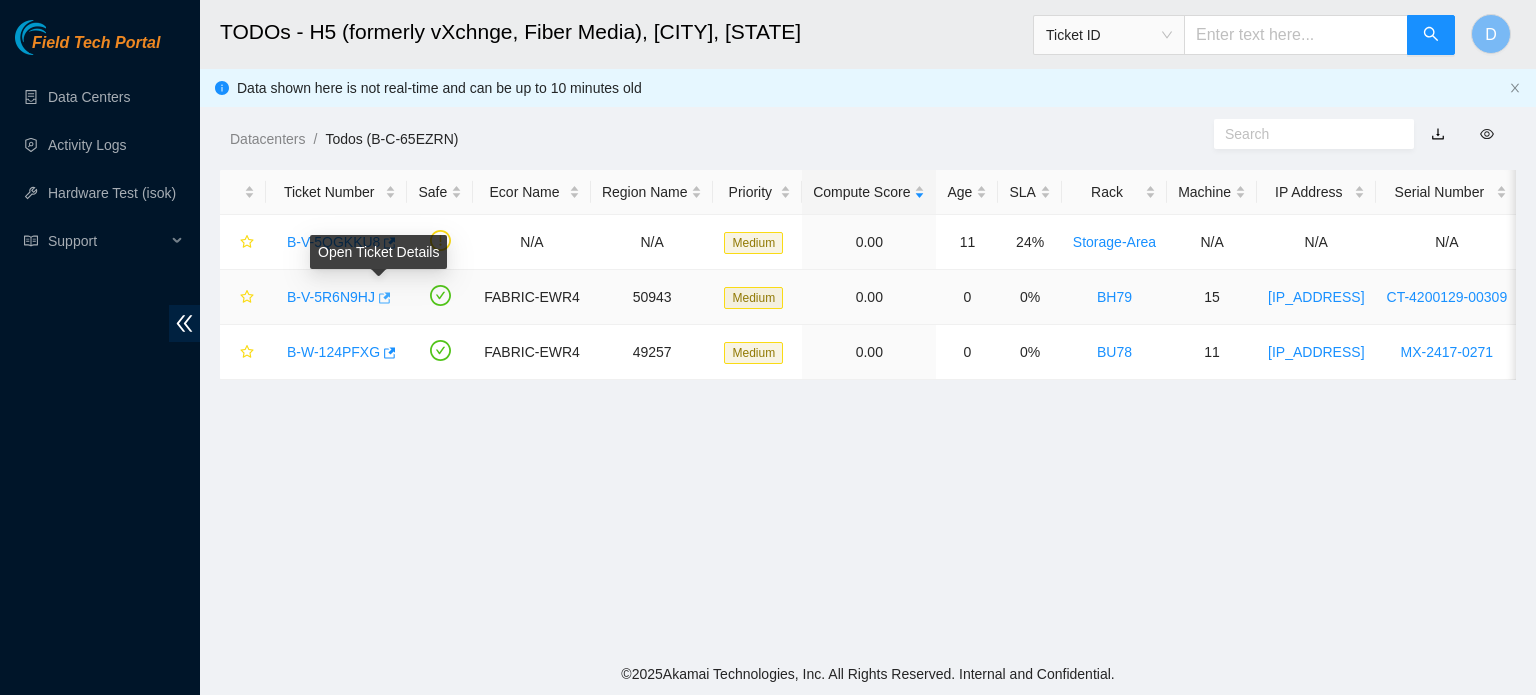 click 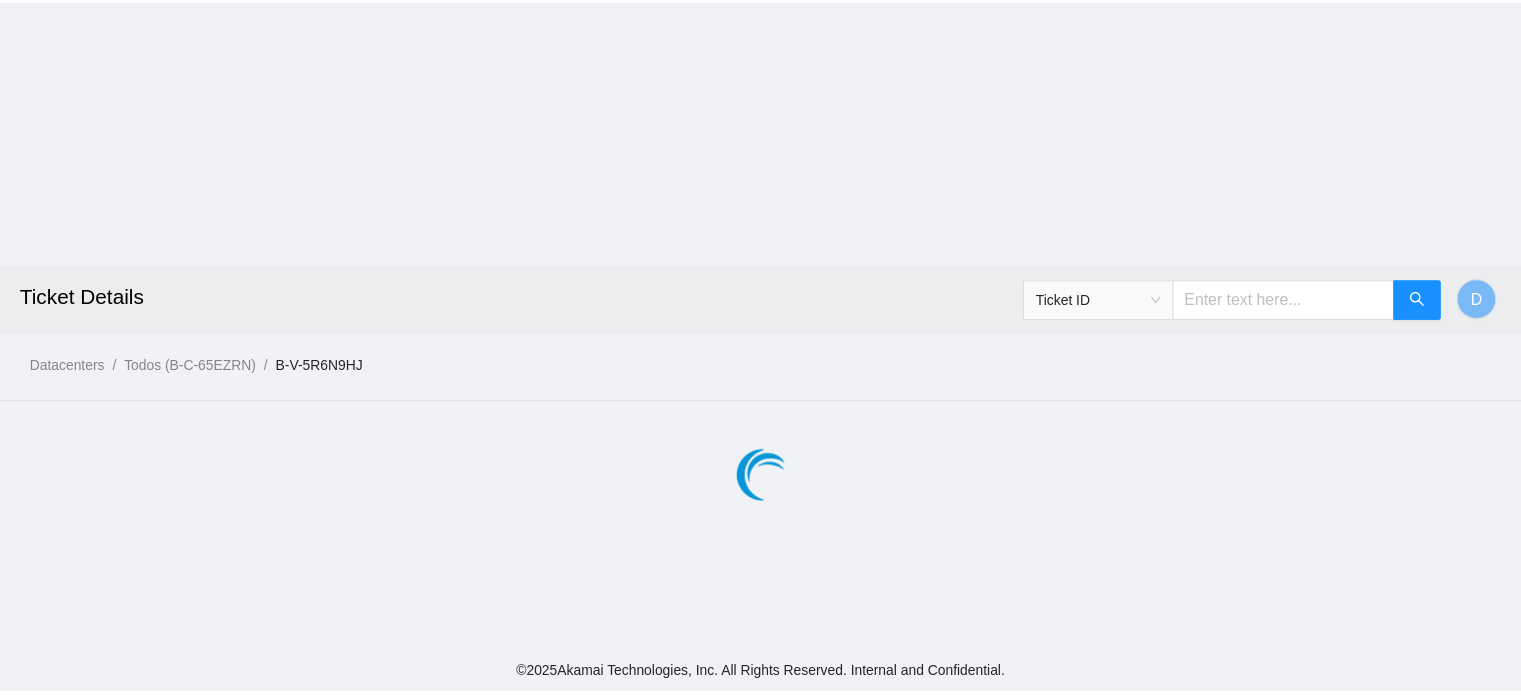 scroll, scrollTop: 0, scrollLeft: 0, axis: both 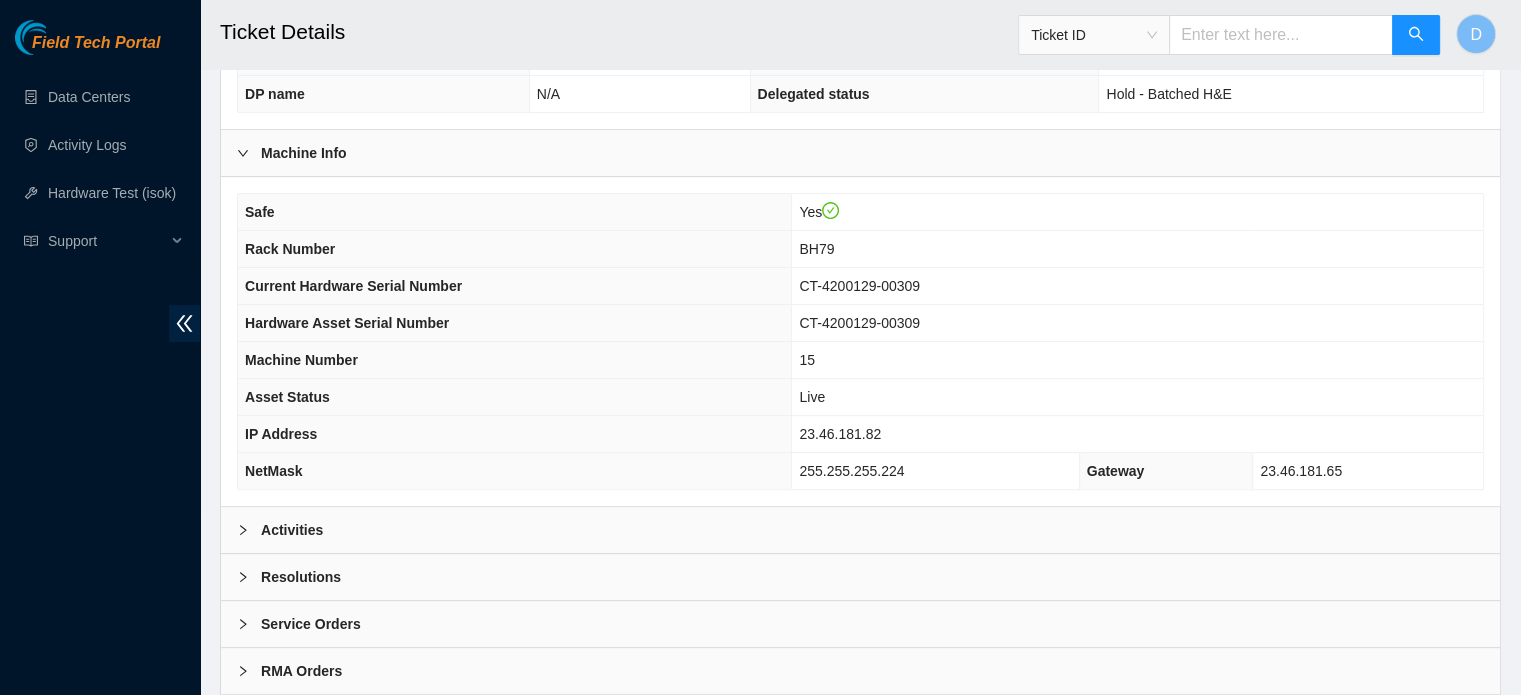 drag, startPoint x: 344, startPoint y: 508, endPoint x: 365, endPoint y: 459, distance: 53.310413 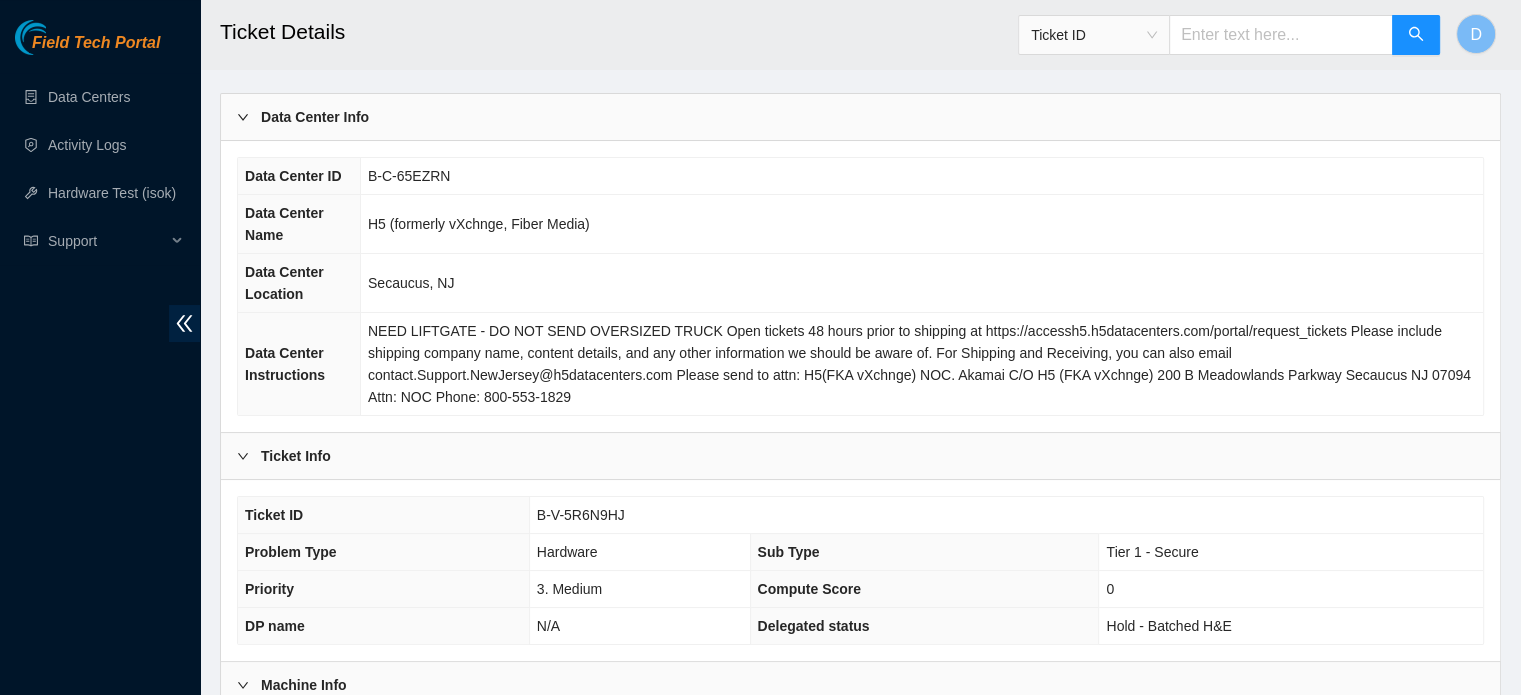 scroll, scrollTop: 168, scrollLeft: 0, axis: vertical 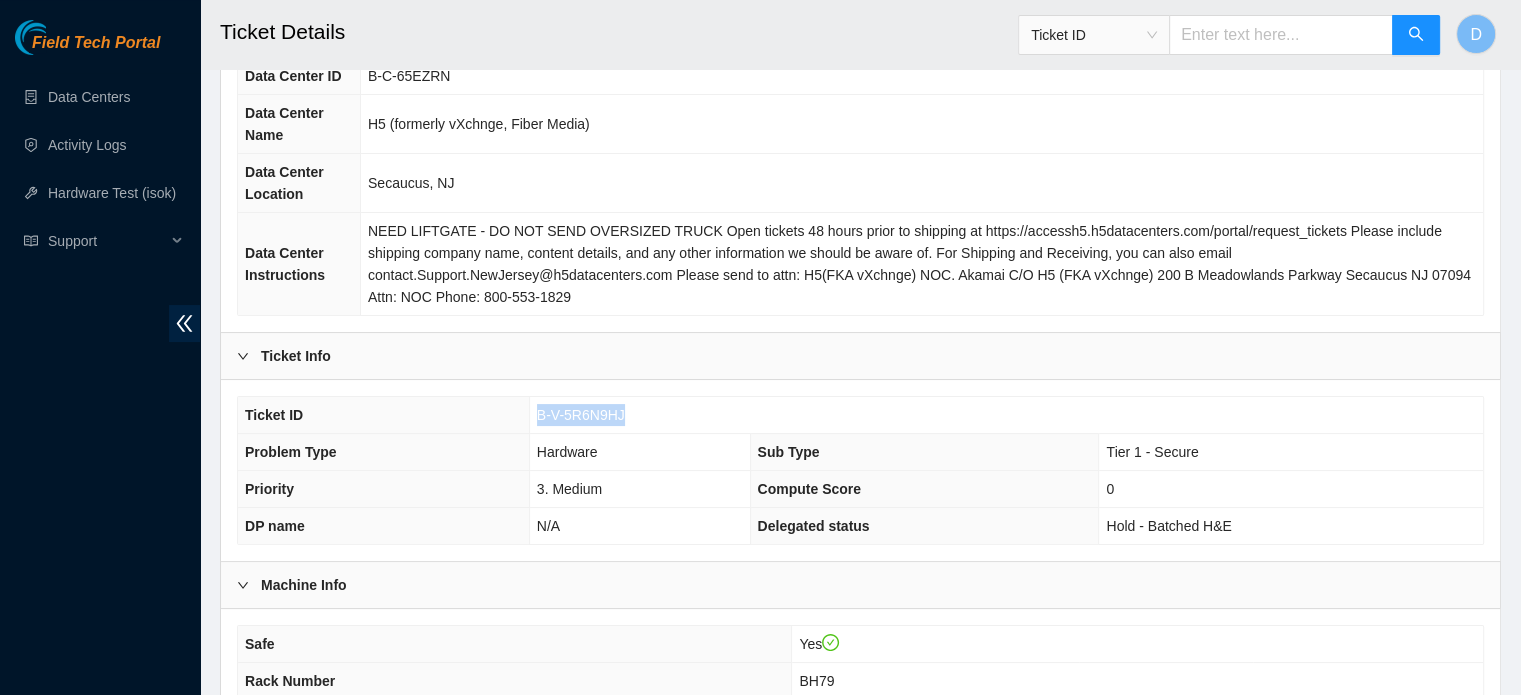 drag, startPoint x: 537, startPoint y: 388, endPoint x: 640, endPoint y: 392, distance: 103.077644 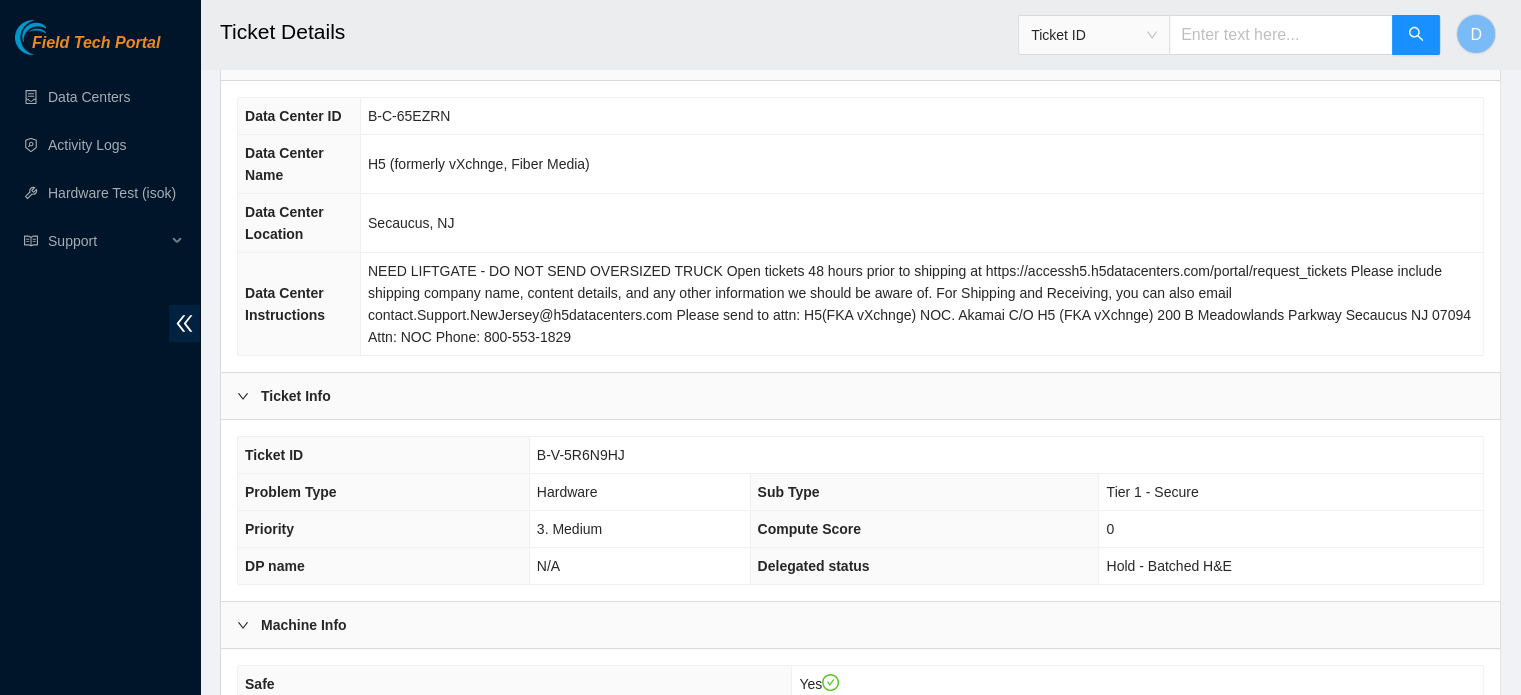 scroll, scrollTop: 300, scrollLeft: 0, axis: vertical 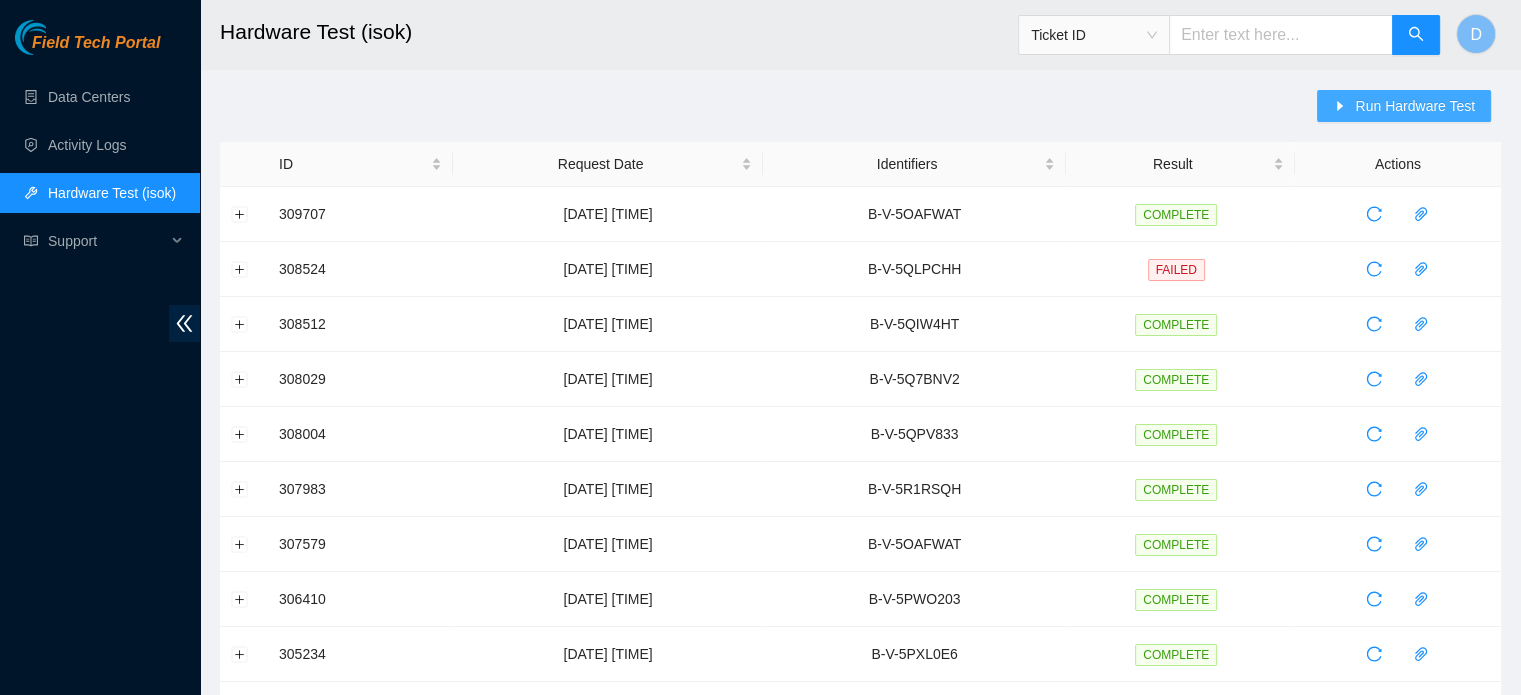 click on "Run Hardware Test" at bounding box center (1415, 106) 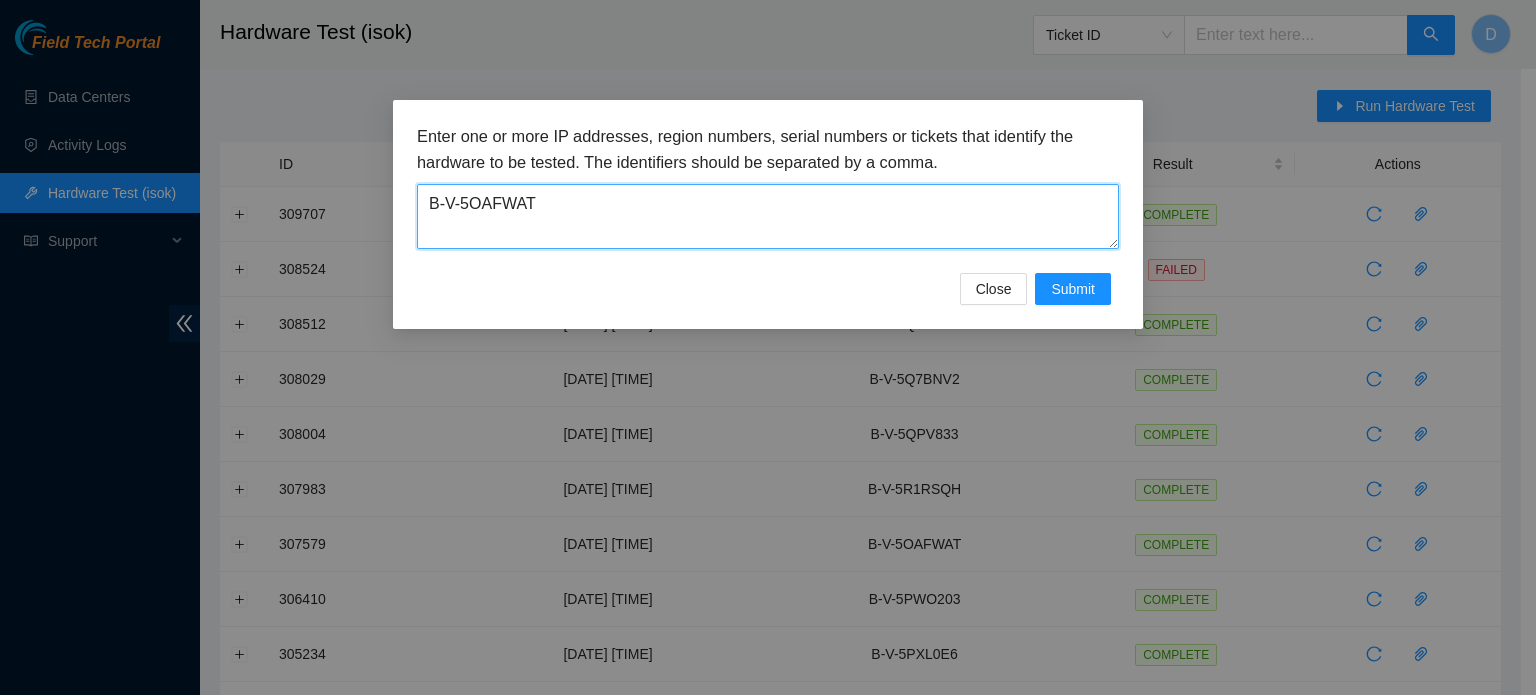 drag, startPoint x: 688, startPoint y: 192, endPoint x: 116, endPoint y: 154, distance: 573.26086 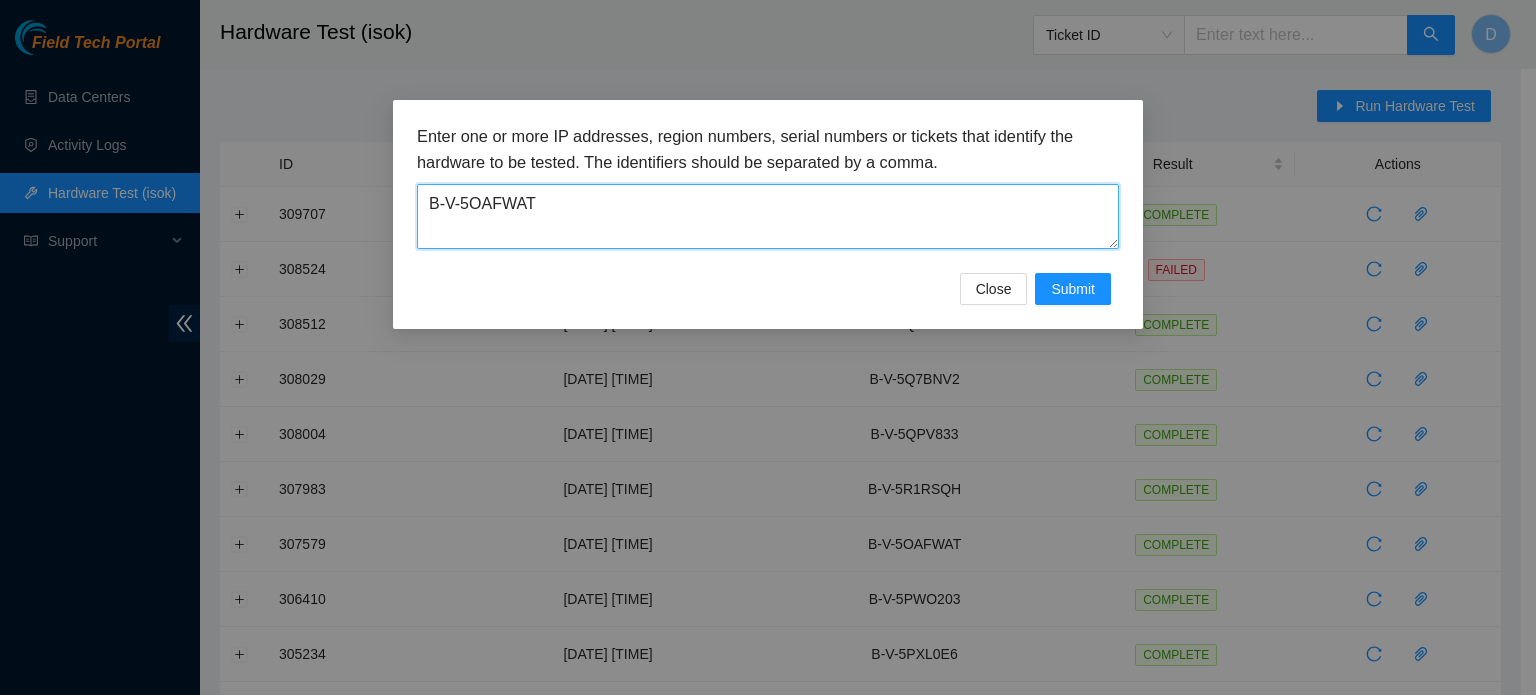 paste on "[SERIAL_NUMBER]" 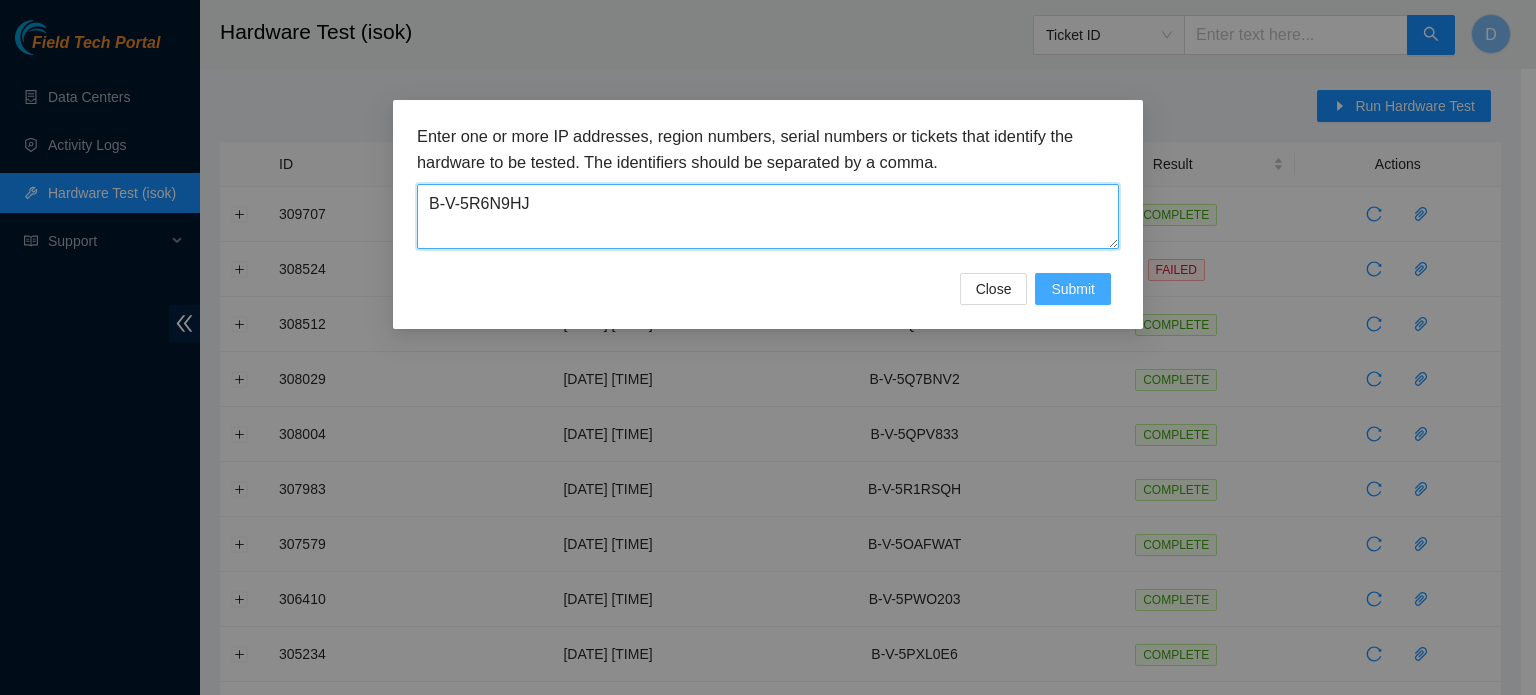 type on "B-V-5R6N9HJ" 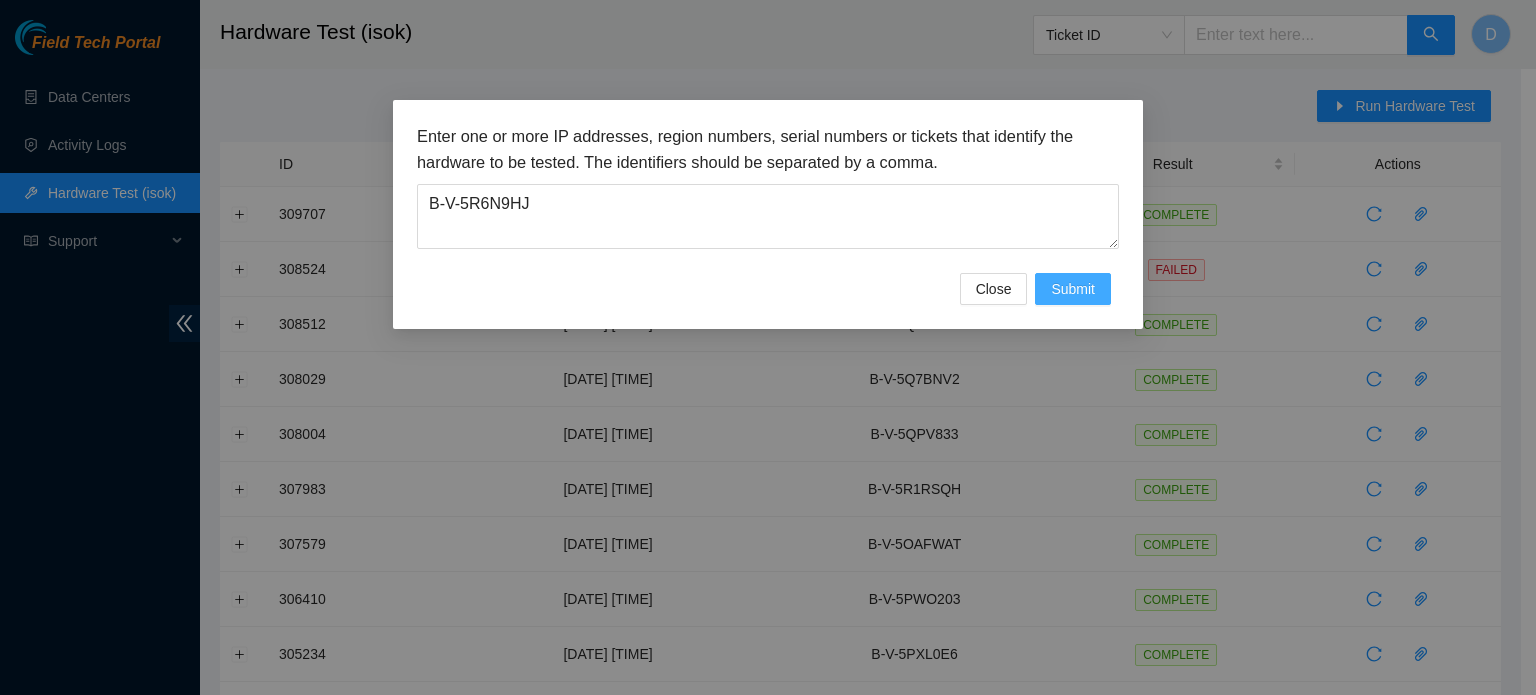 click on "Submit" at bounding box center (1073, 289) 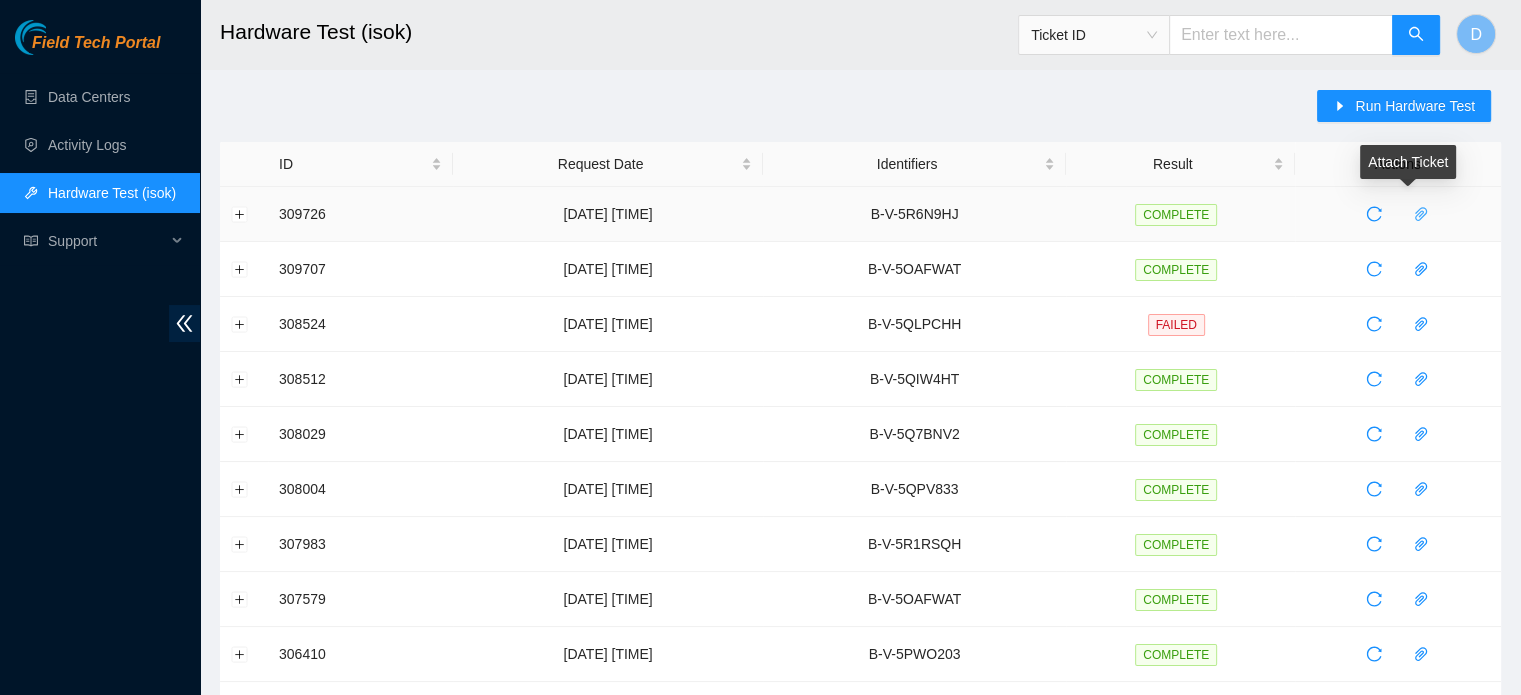 click 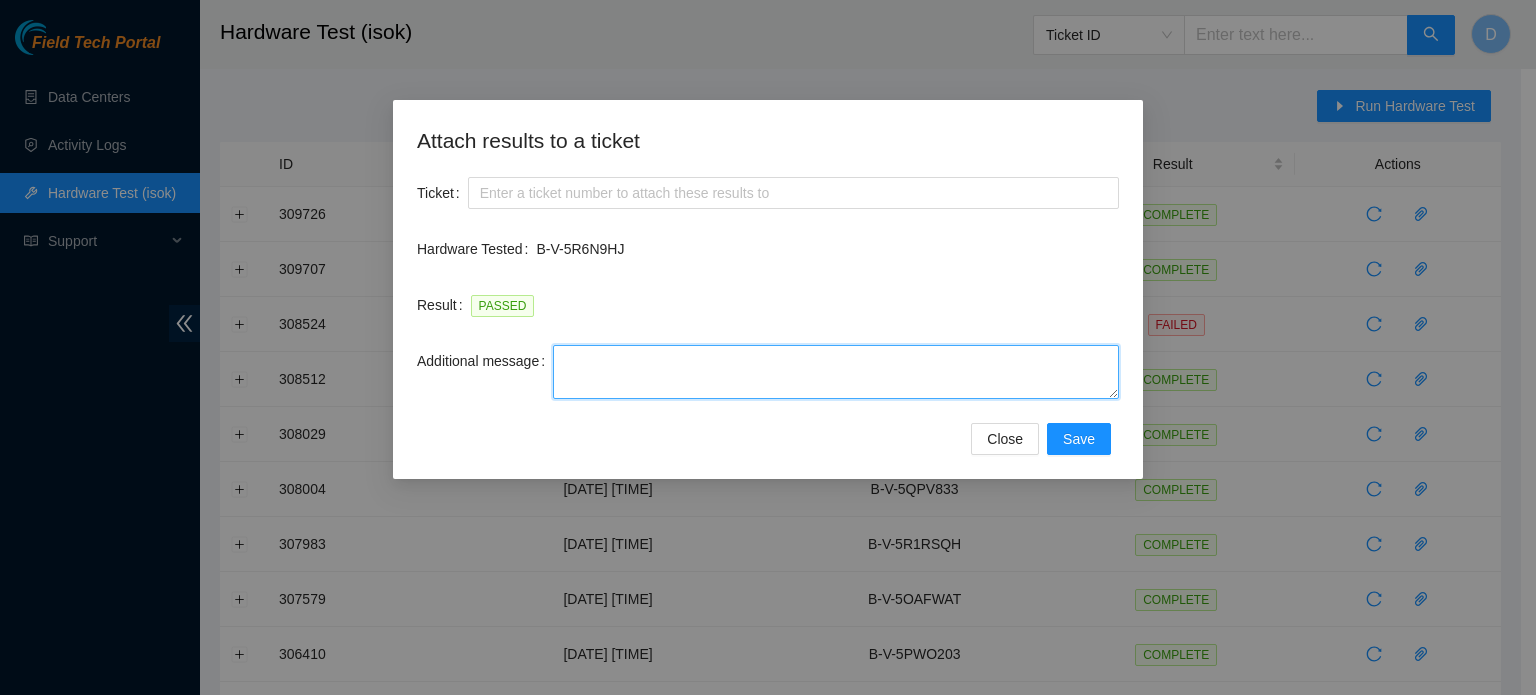 click on "Additional message" at bounding box center (836, 372) 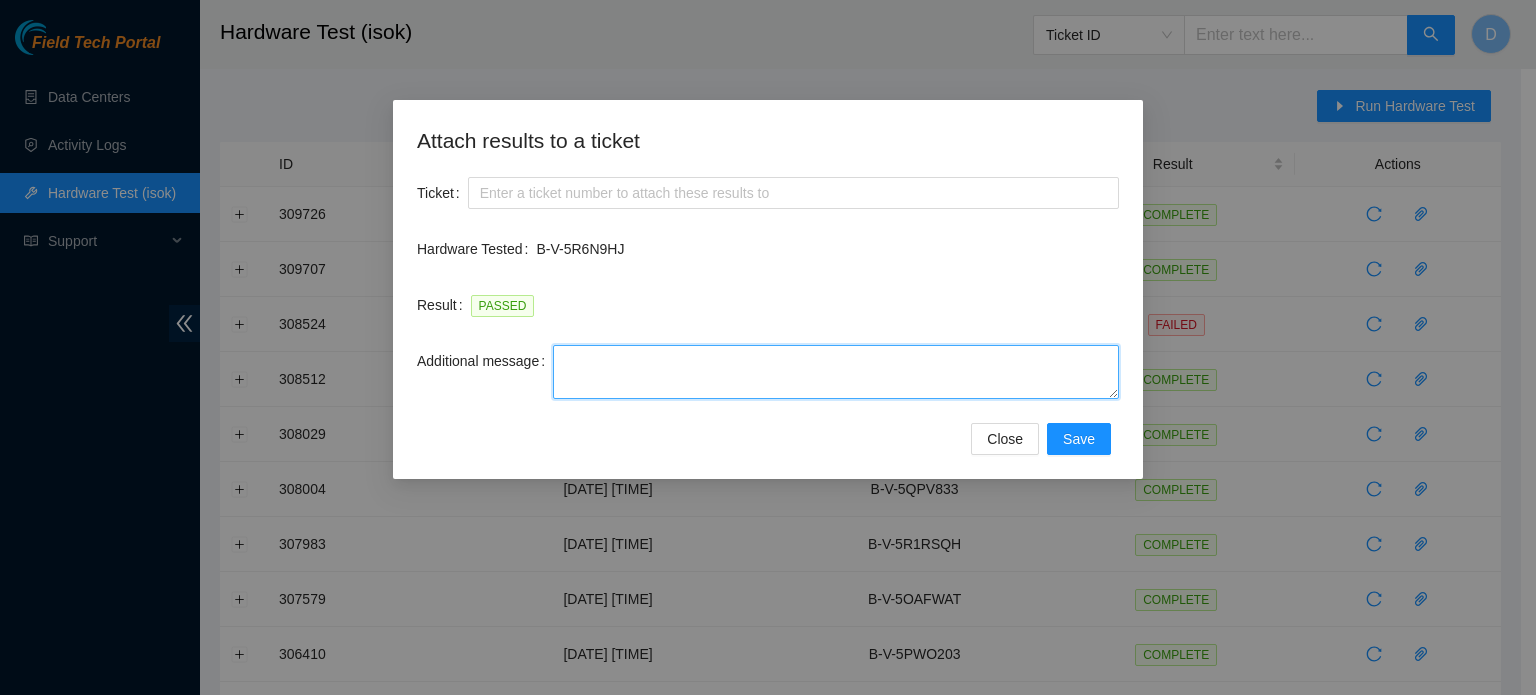 paste on "B-V-5R6N9HJ" 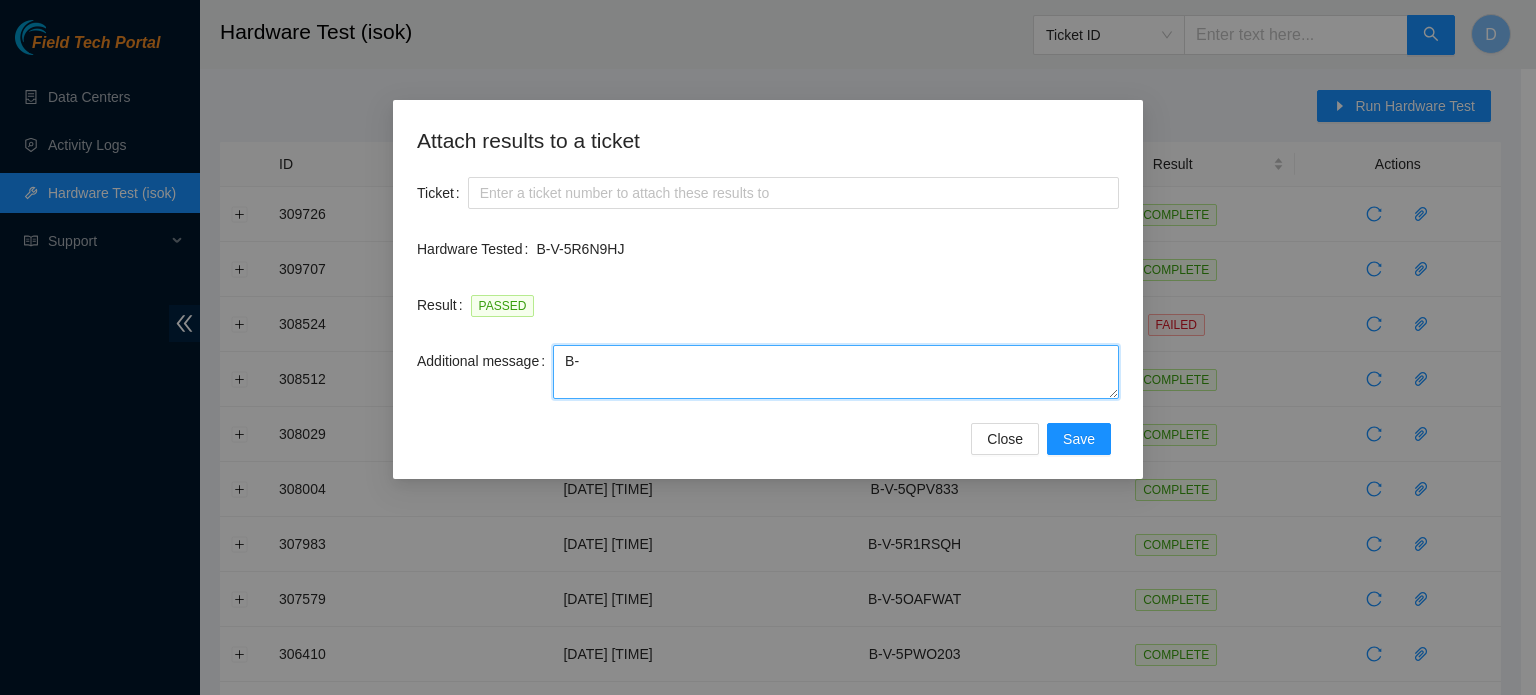 type on "B" 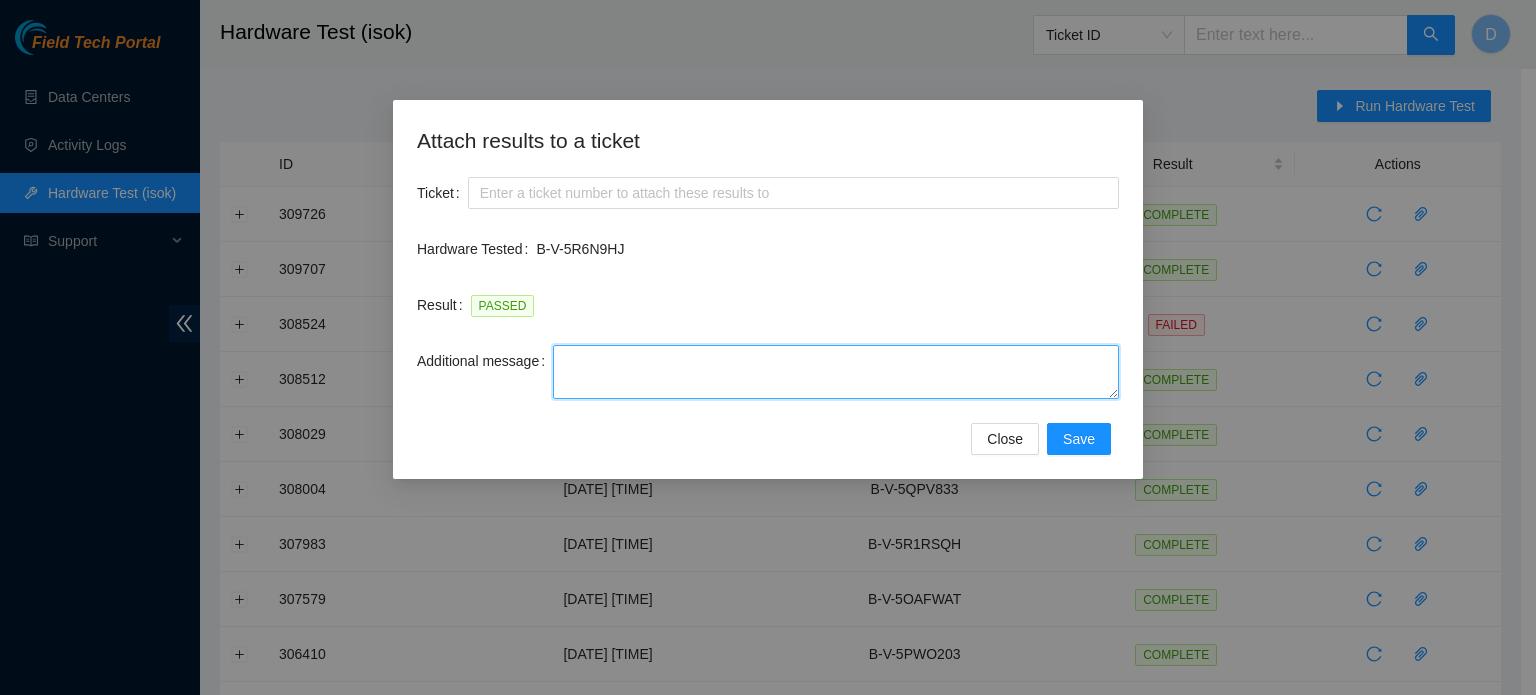 paste on "-Safely powered down machine
-Remove broken disk s/n: ( ) and replaced it with new disk s/n: ( )
-Placed old disk in return box, and provided with RMA:
-Power on/rebooted machine
-Rescued server with version 23.0.3
-Provided server with system configuration
-Pinged with isok:" 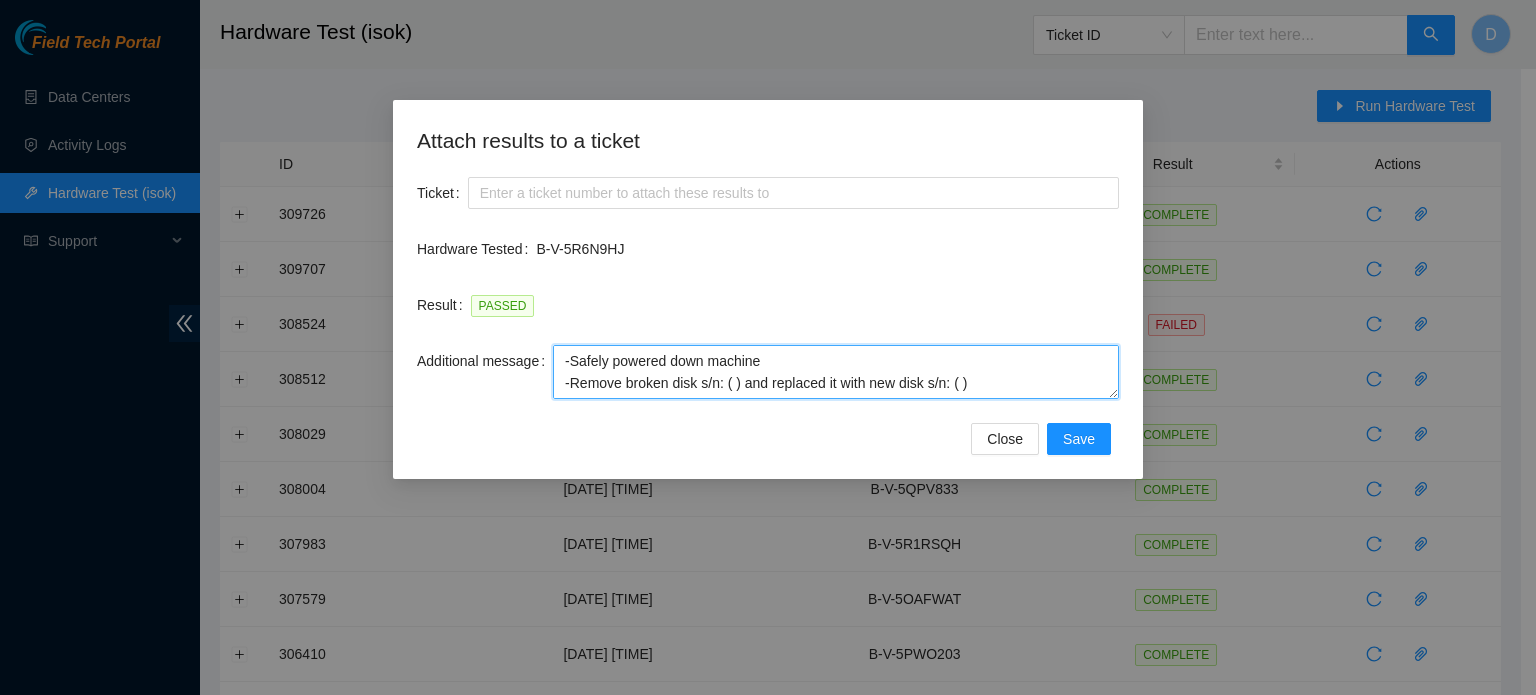 scroll, scrollTop: 126, scrollLeft: 0, axis: vertical 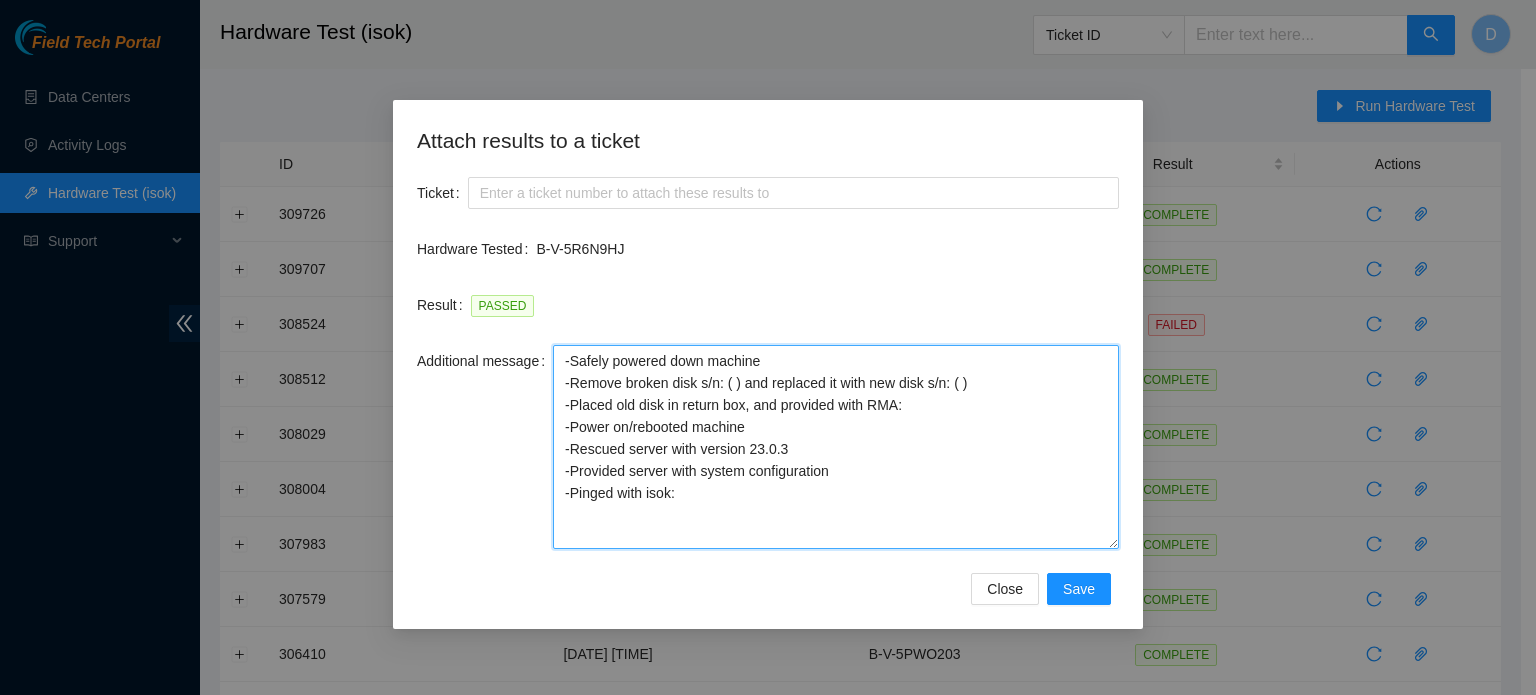 drag, startPoint x: 1114, startPoint y: 395, endPoint x: 1112, endPoint y: 547, distance: 152.01315 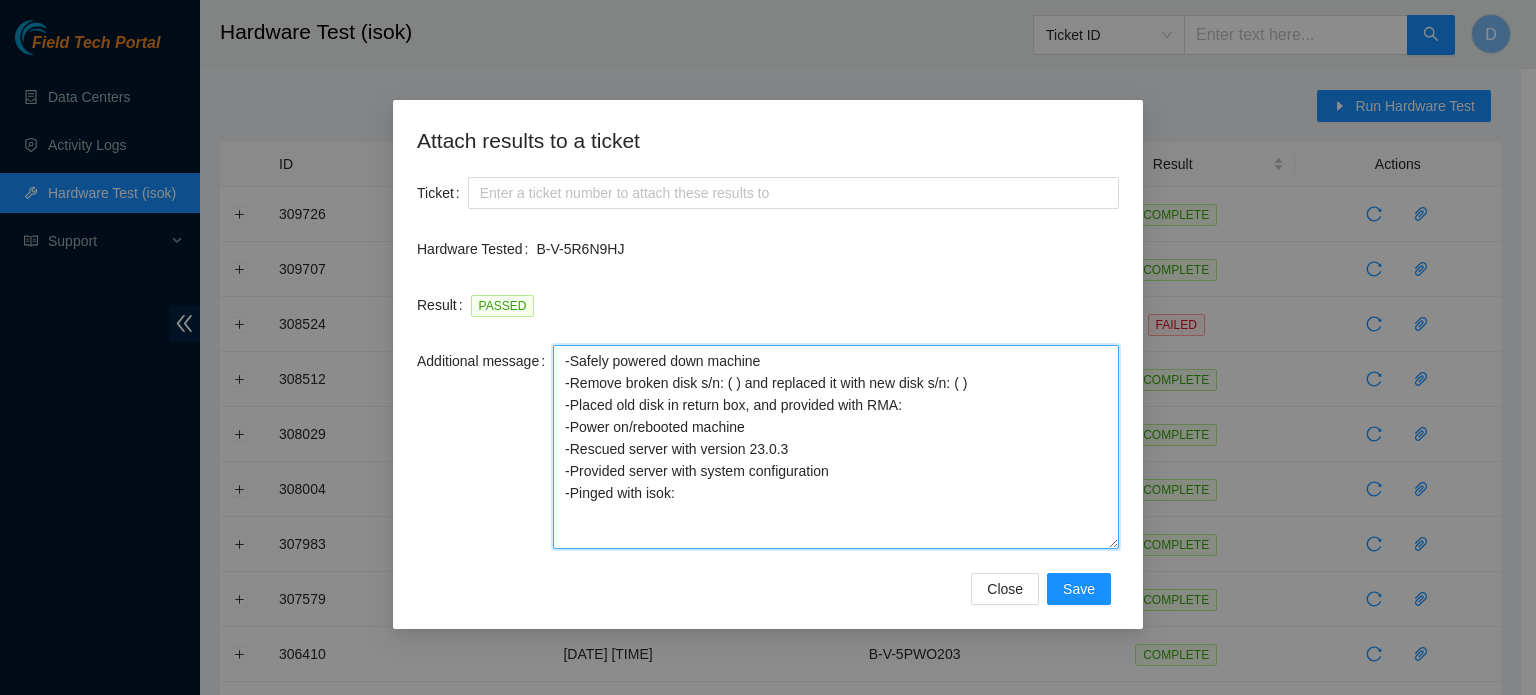 click on "-Safely powered down machine
-Remove broken disk s/n: ( ) and replaced it with new disk s/n: ( )
-Placed old disk in return box, and provided with RMA:
-Power on/rebooted machine
-Rescued server with version 23.0.3
-Provided server with system configuration
-Pinged with isok:" at bounding box center (836, 447) 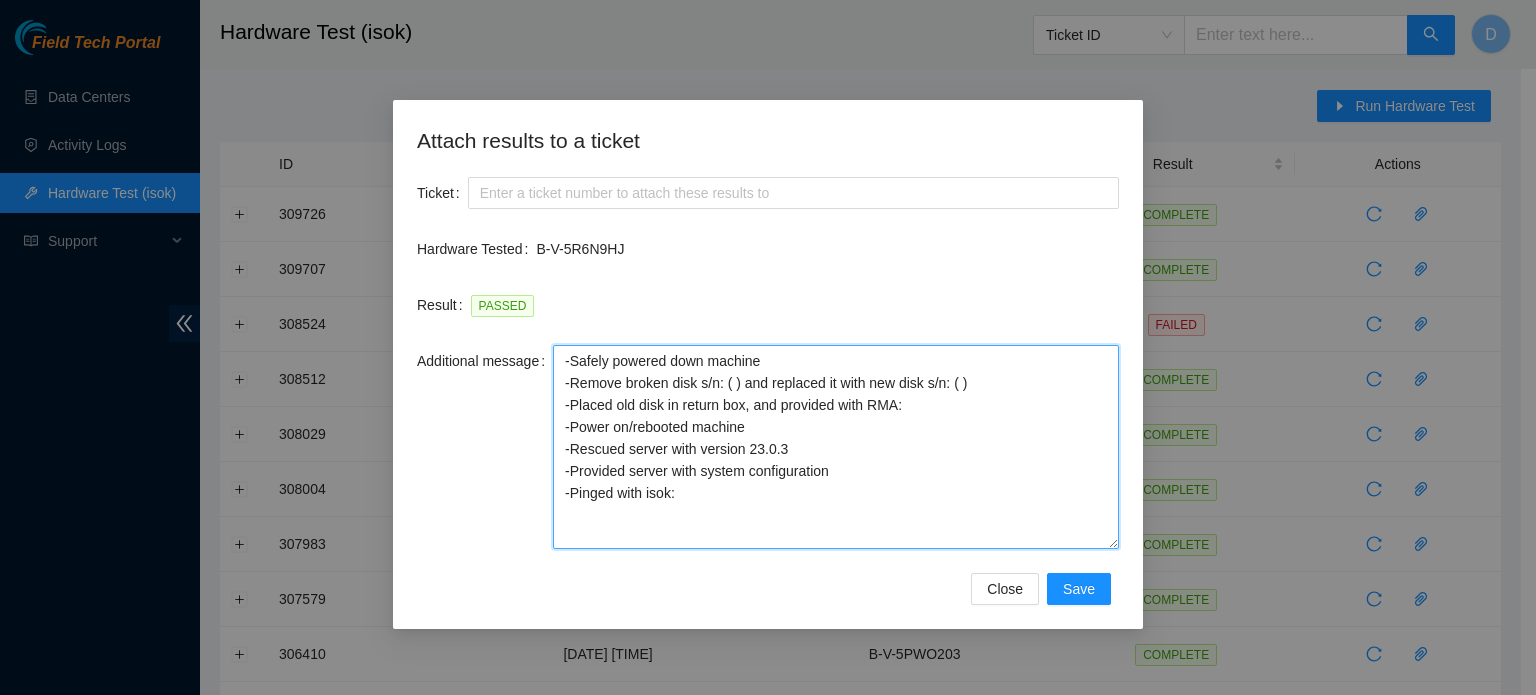 drag, startPoint x: 988, startPoint y: 380, endPoint x: 672, endPoint y: 392, distance: 316.22775 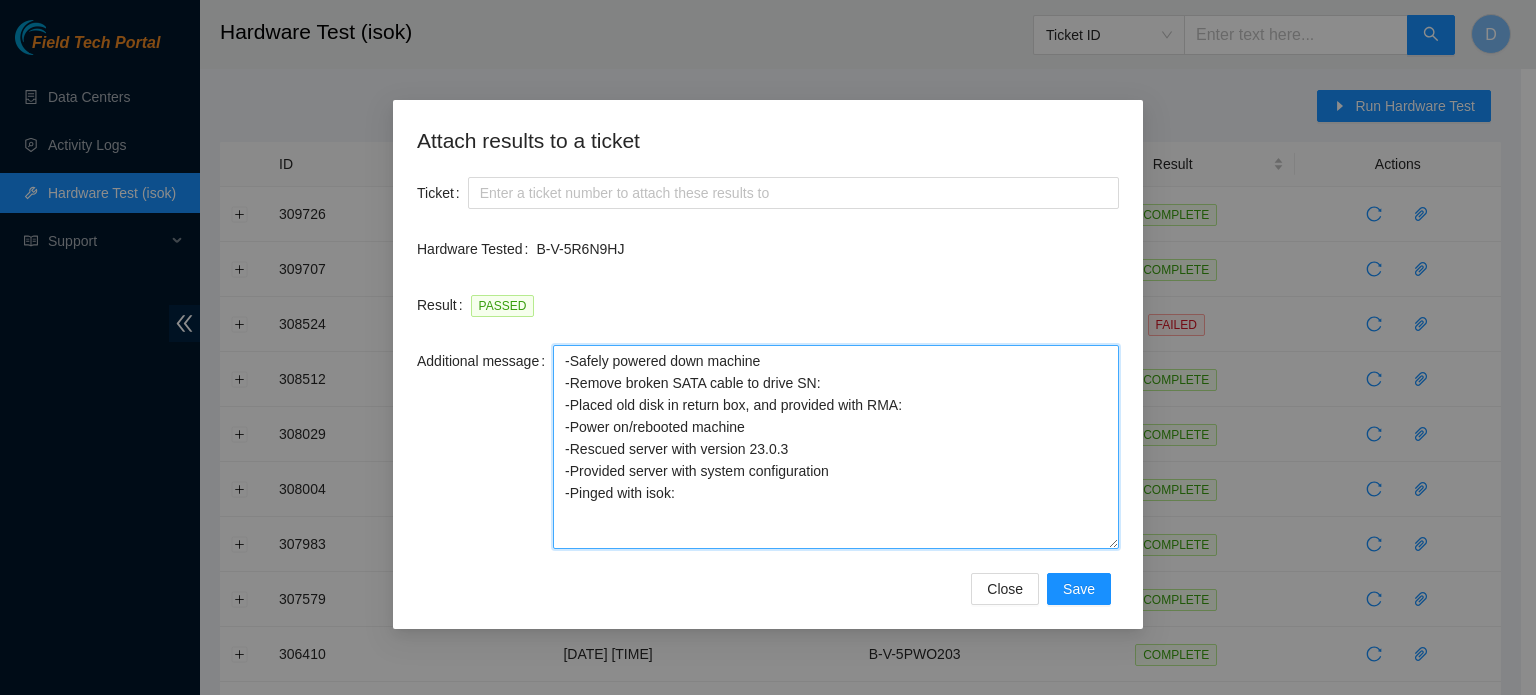 drag, startPoint x: 913, startPoint y: 407, endPoint x: 567, endPoint y: 402, distance: 346.03613 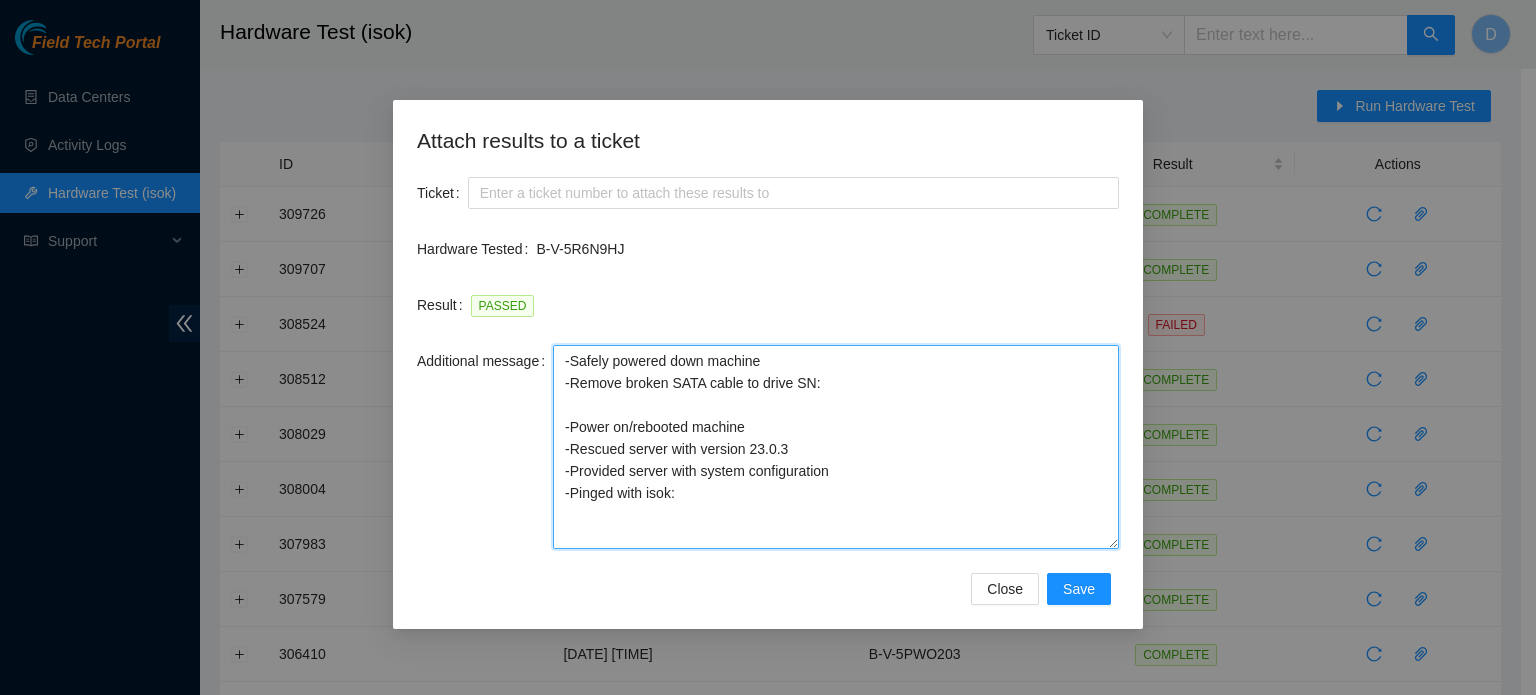 click on "-Safely powered down machine
-Remove broken SATA cable to drive SN:
-Power on/rebooted machine
-Rescued server with version 23.0.3
-Provided server with system configuration
-Pinged with isok:" at bounding box center (836, 447) 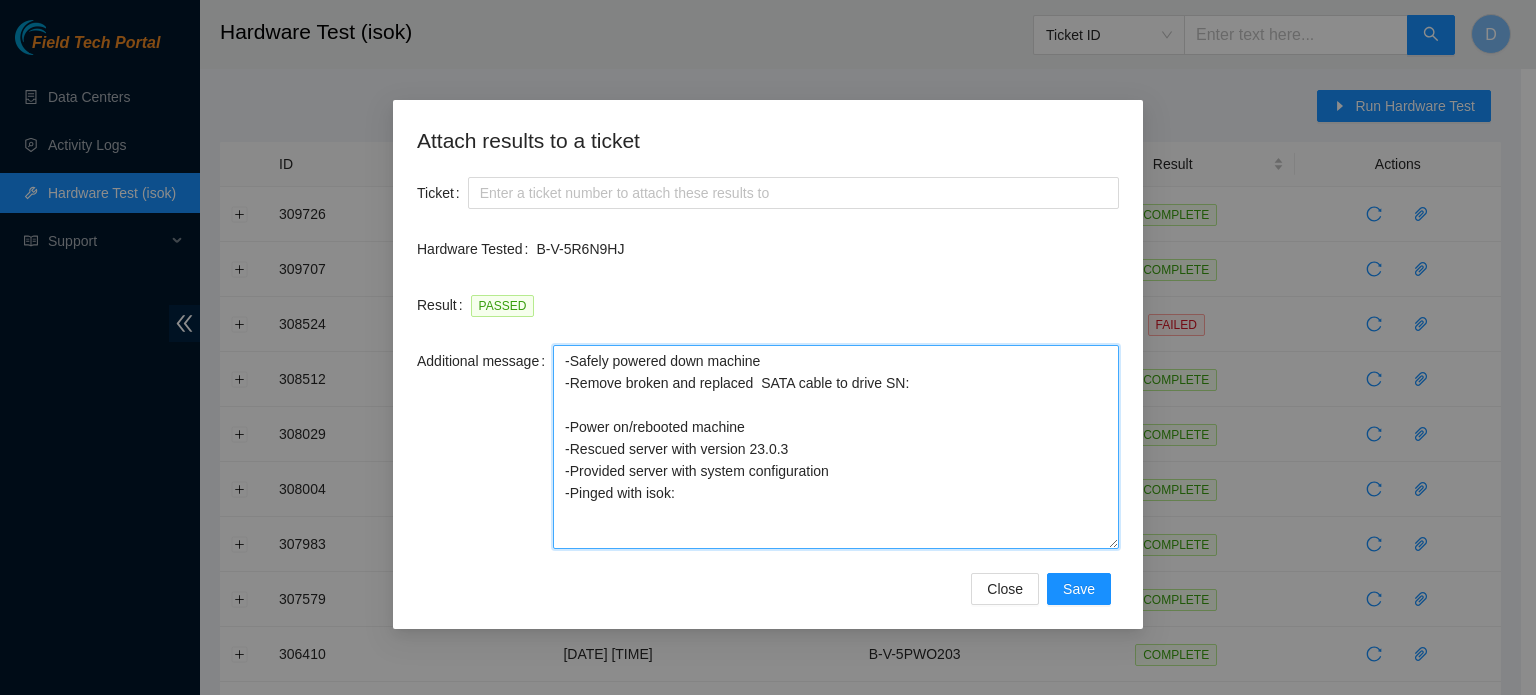click on "-Safely powered down machine
-Remove broken and replaced  SATA cable to drive SN:
-Power on/rebooted machine
-Rescued server with version 23.0.3
-Provided server with system configuration
-Pinged with isok:" at bounding box center (836, 447) 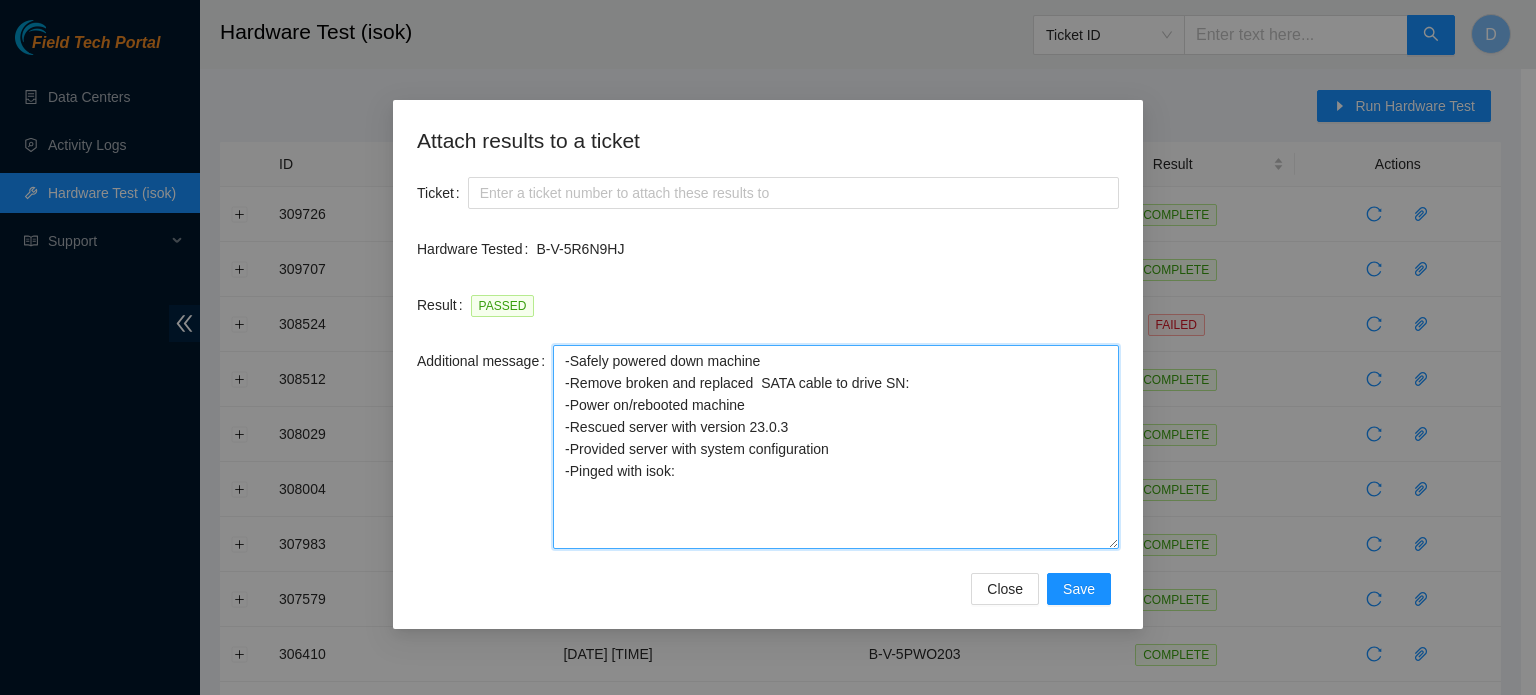 click on "-Safely powered down machine
-Remove broken and replaced  SATA cable to drive SN:
-Power on/rebooted machine
-Rescued server with version 23.0.3
-Provided server with system configuration
-Pinged with isok:" at bounding box center [836, 447] 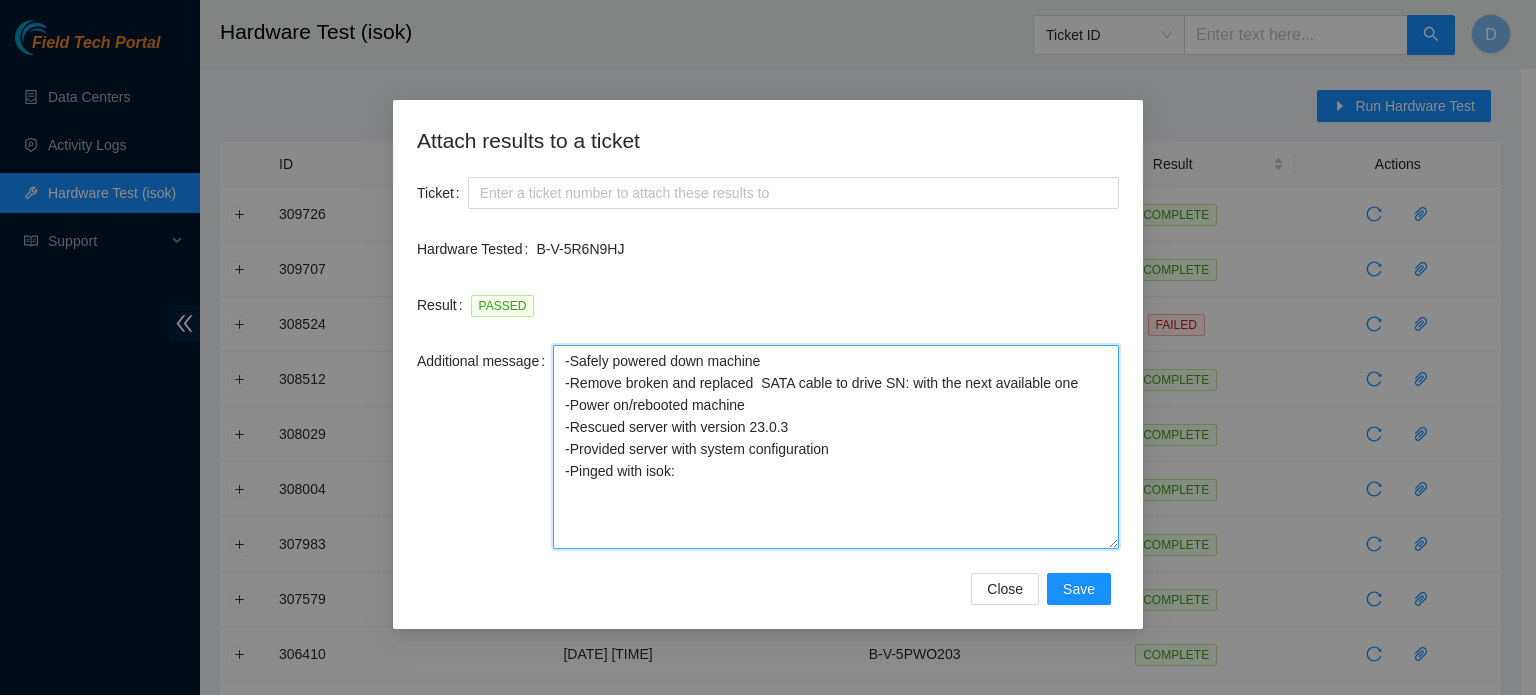 drag, startPoint x: 734, startPoint y: 480, endPoint x: 572, endPoint y: 352, distance: 206.4655 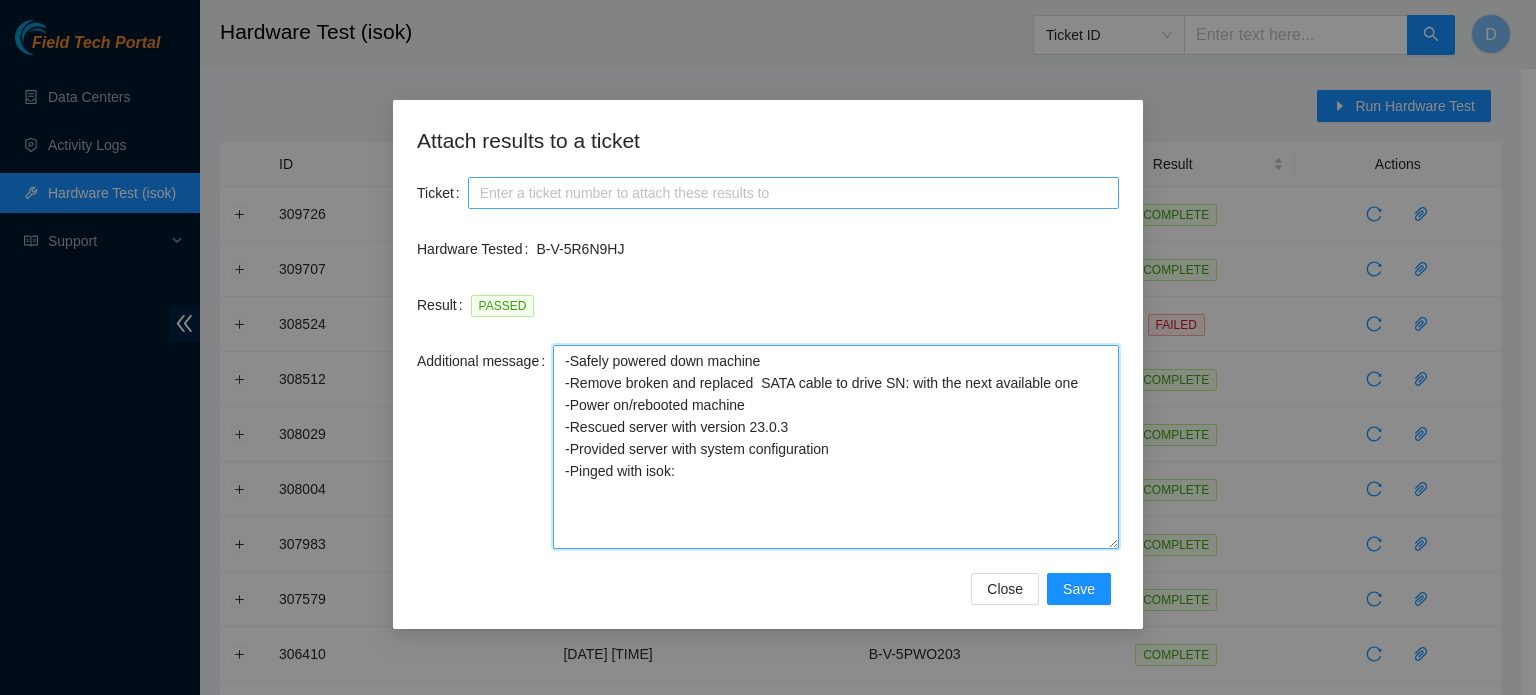 type on "-Safely powered down machine
-Remove broken and replaced  SATA cable to drive SN: with the next available one
-Power on/rebooted machine
-Rescued server with version 23.0.3
-Provided server with system configuration
-Pinged with isok:" 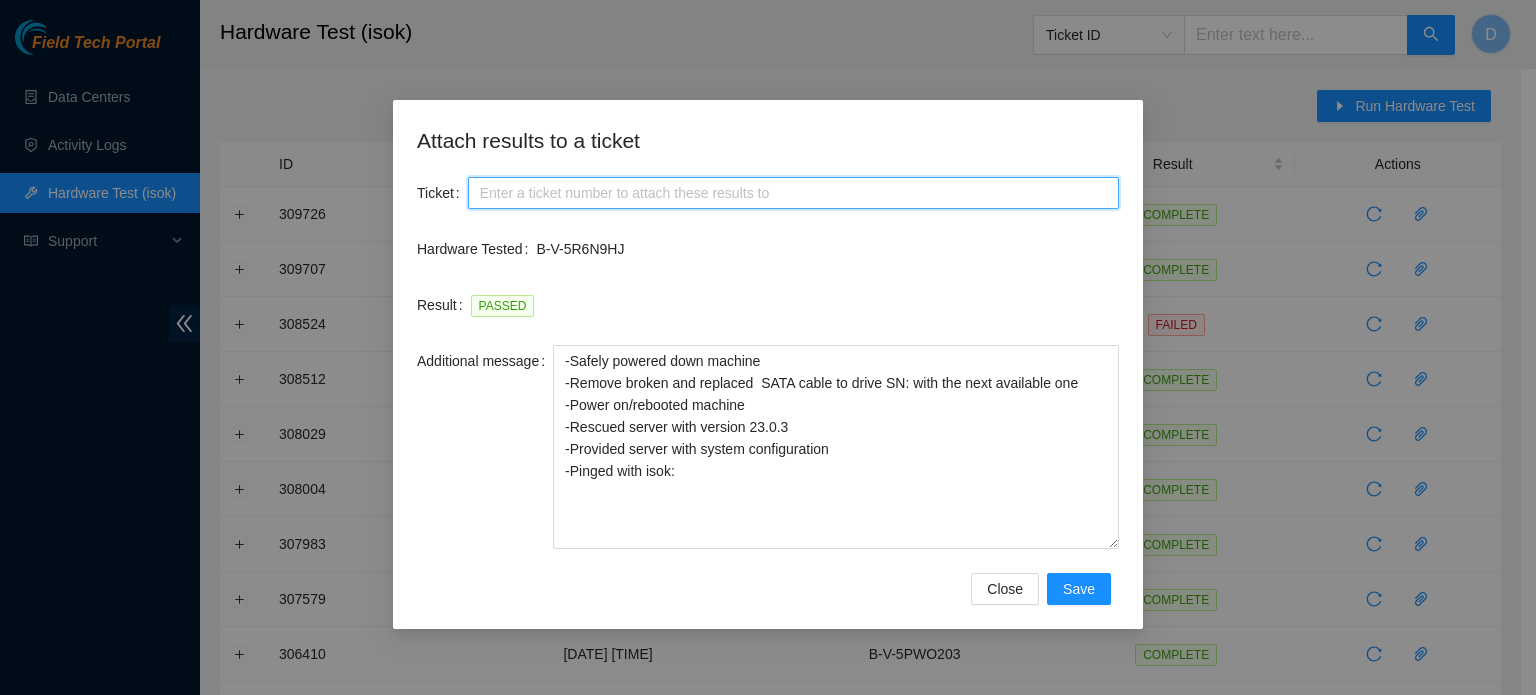 click on "Ticket" at bounding box center [793, 193] 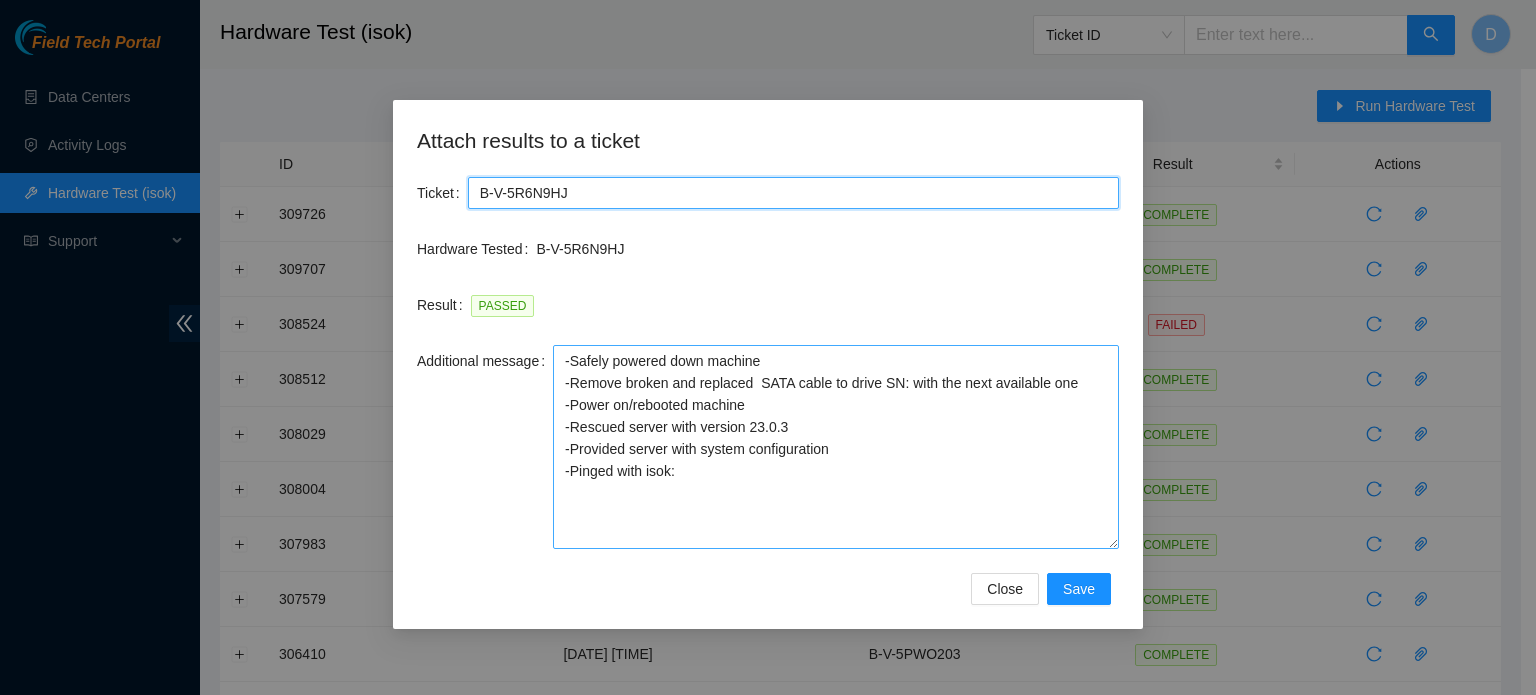 type on "B-V-5R6N9HJ" 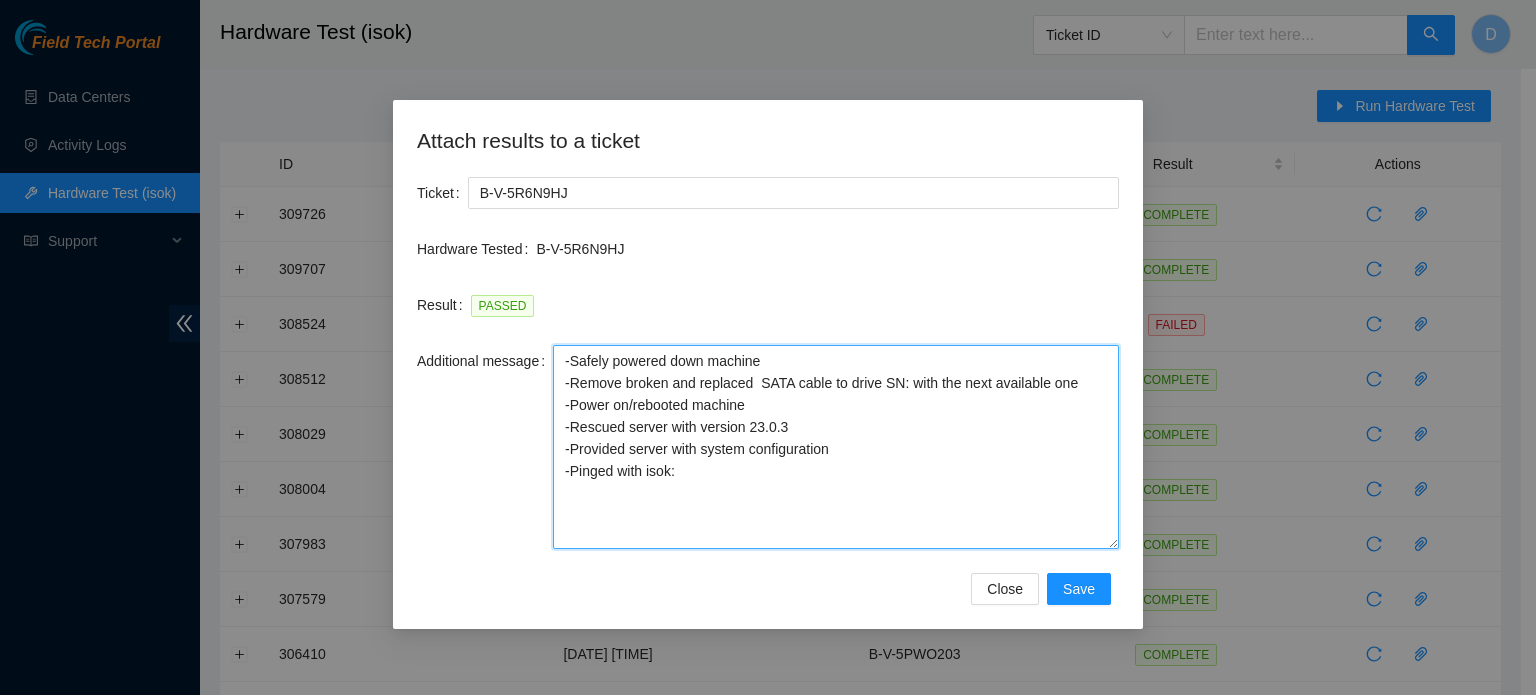 click on "-Safely powered down machine
-Remove broken and replaced  SATA cable to drive SN: with the next available one
-Power on/rebooted machine
-Rescued server with version 23.0.3
-Provided server with system configuration
-Pinged with isok:" at bounding box center [836, 447] 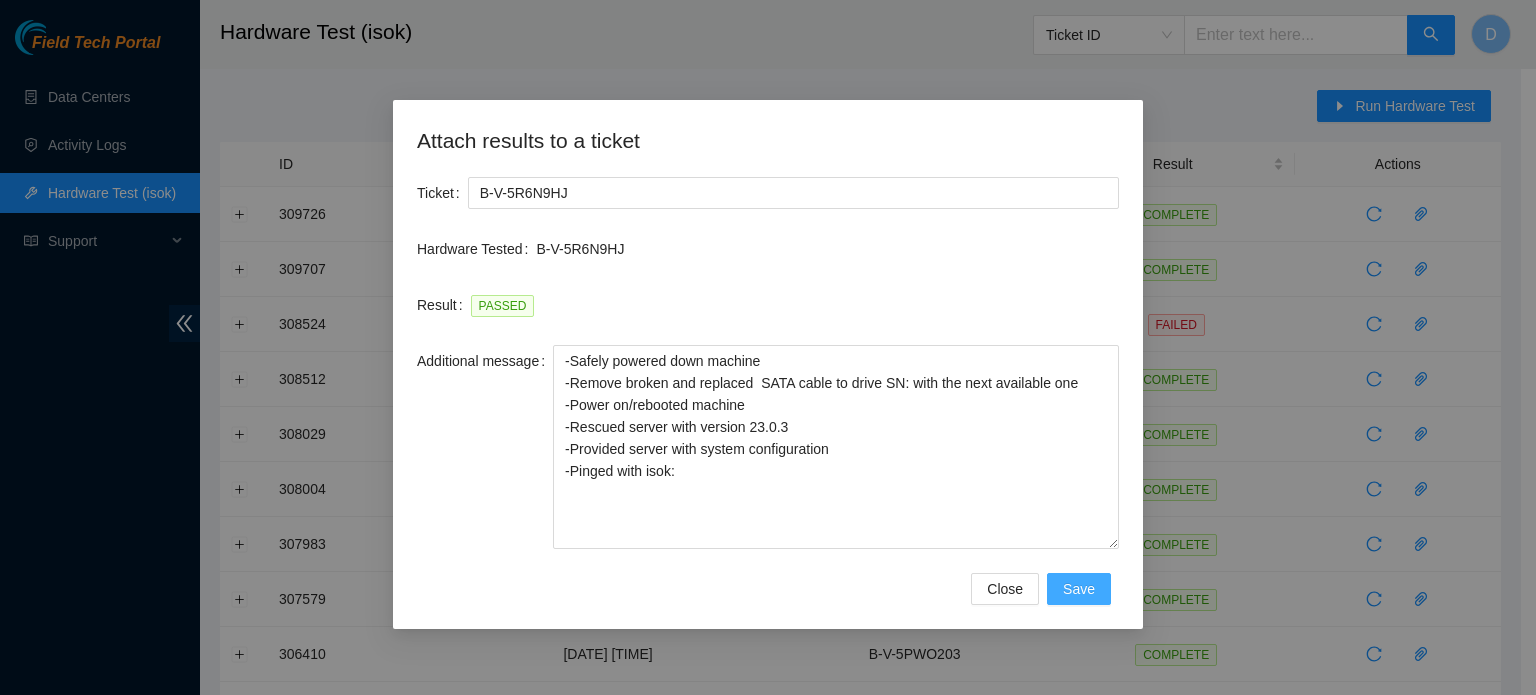click on "Save" at bounding box center [1079, 589] 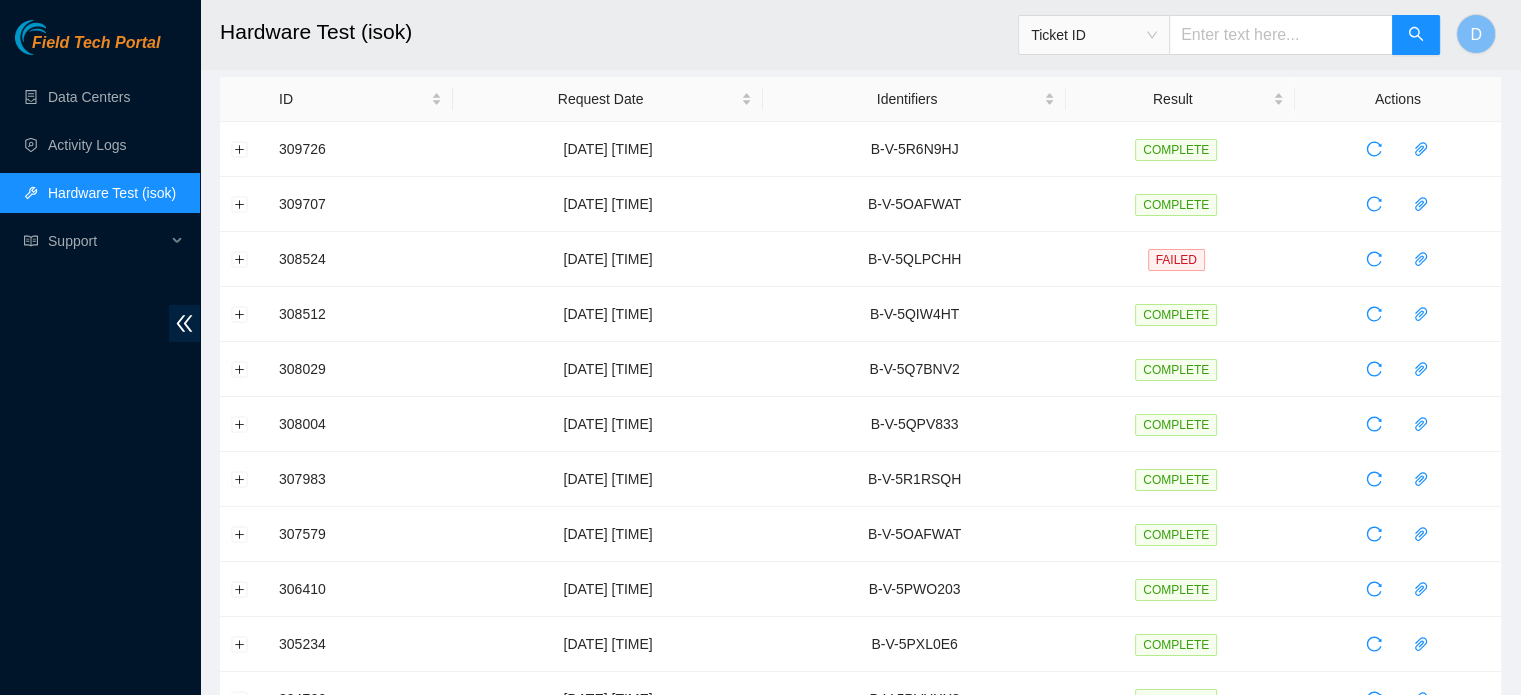scroll, scrollTop: 100, scrollLeft: 0, axis: vertical 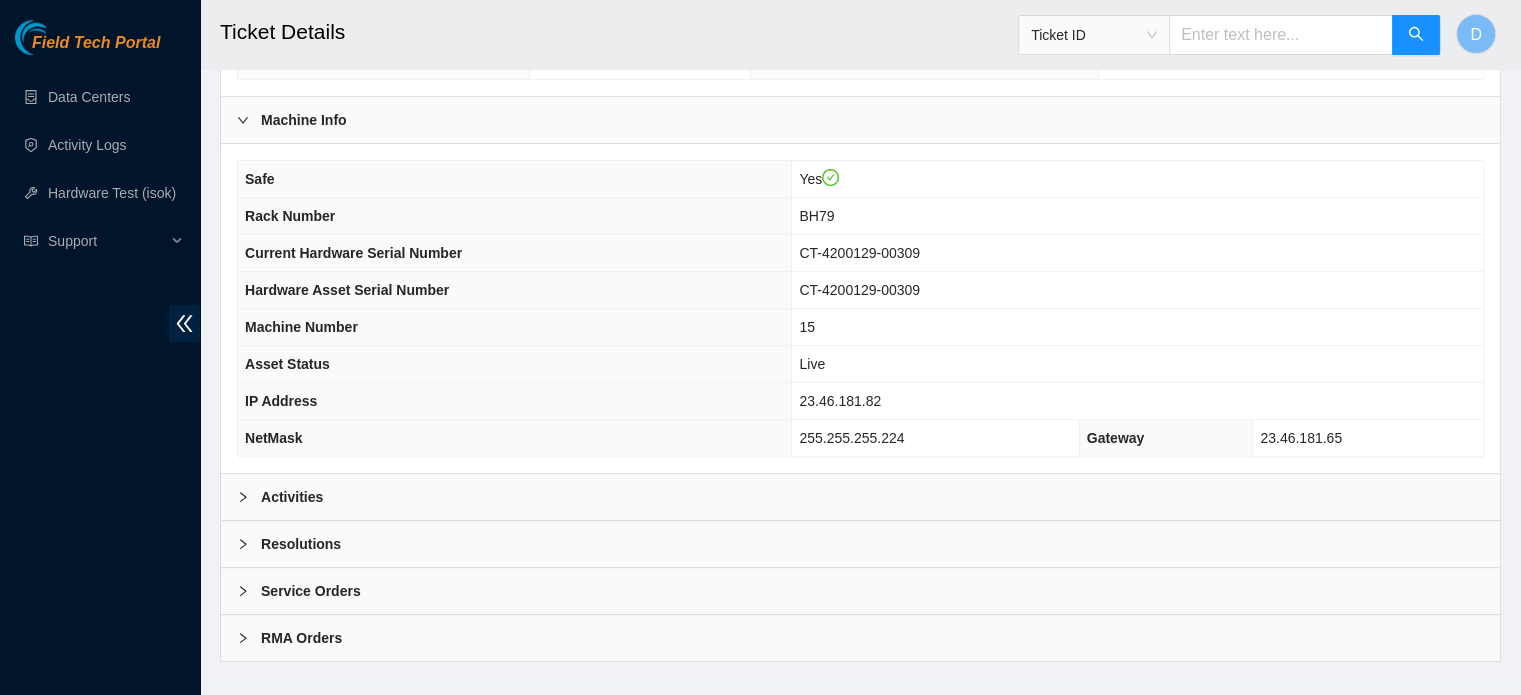 click on "Resolutions" at bounding box center [860, 544] 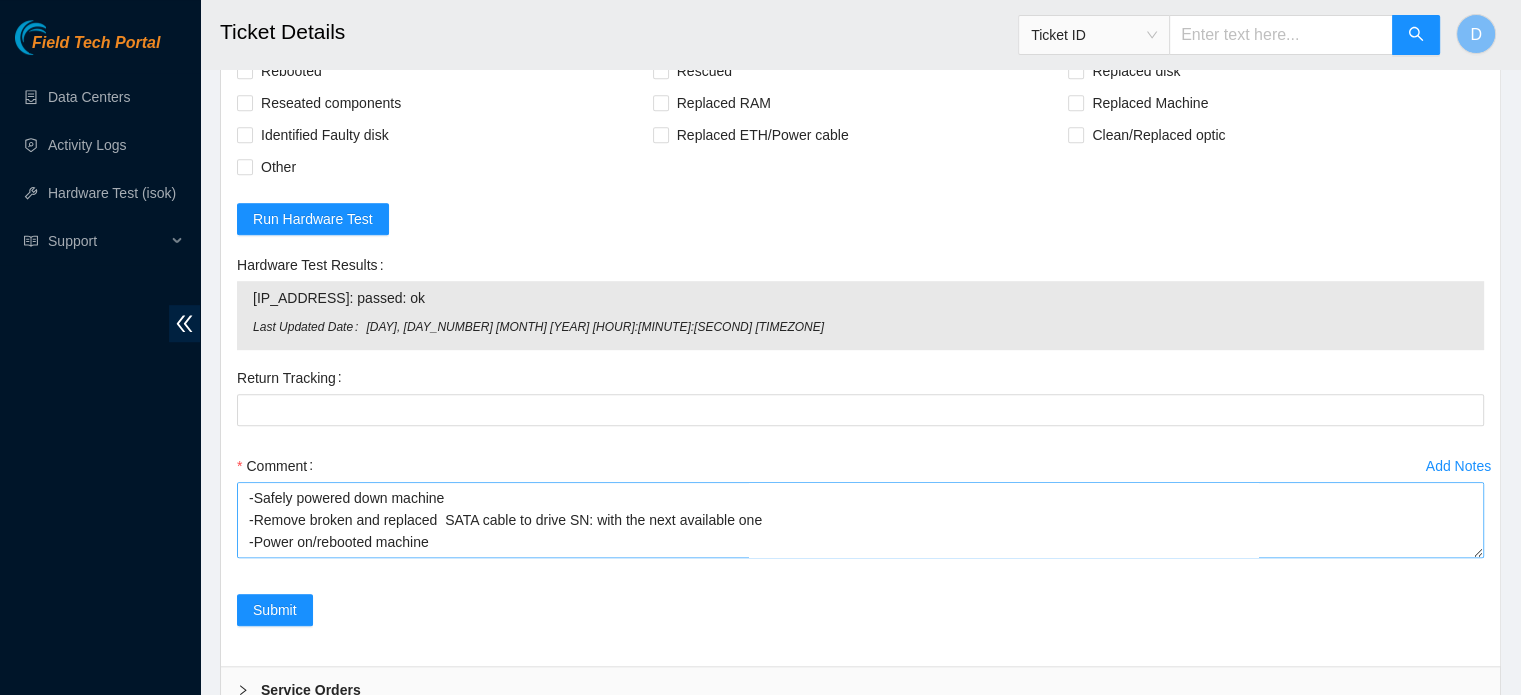 scroll, scrollTop: 1233, scrollLeft: 0, axis: vertical 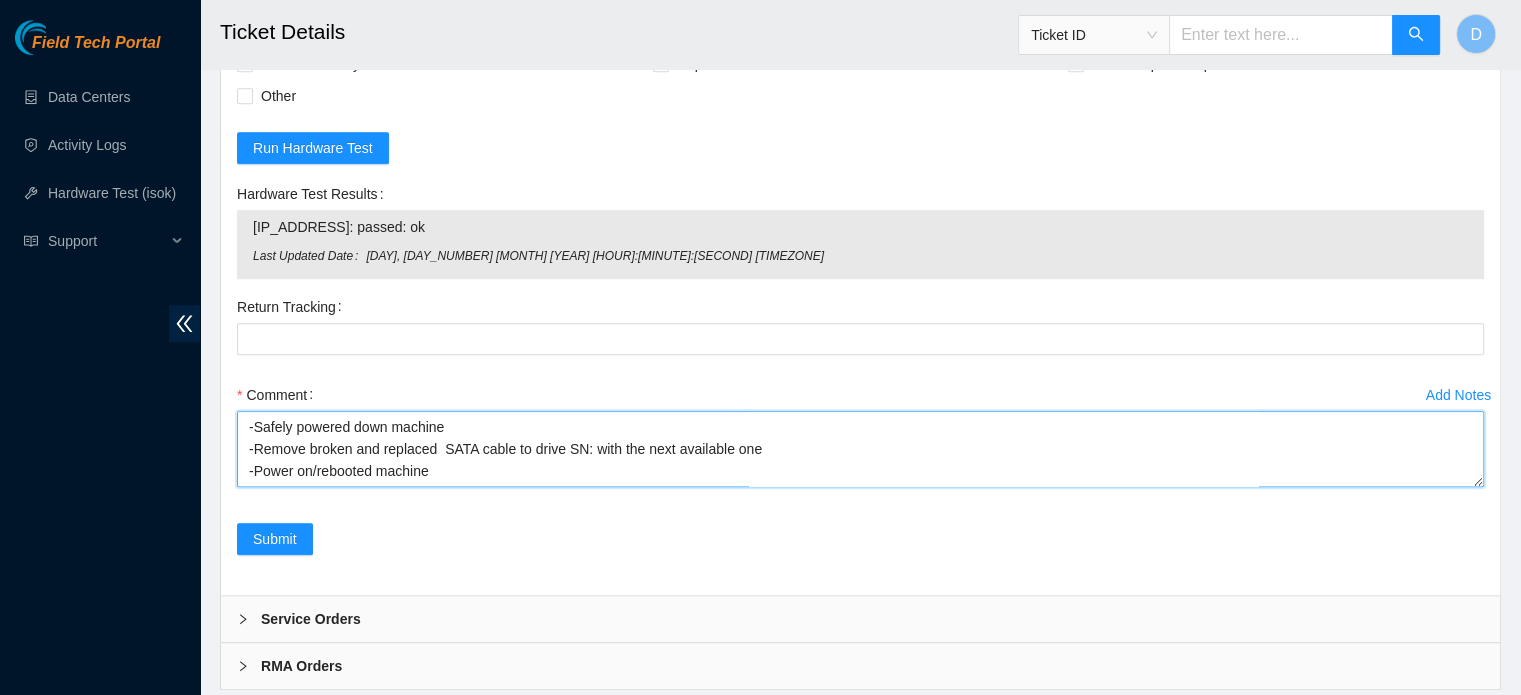 click on "-Safely powered down machine
-Remove broken and replaced  SATA cable to drive SN: with the next available one
-Power on/rebooted machine
-Rescued server with version 23.0.3
-Provided server with system configuration
-Pinged with isok:" at bounding box center [860, 449] 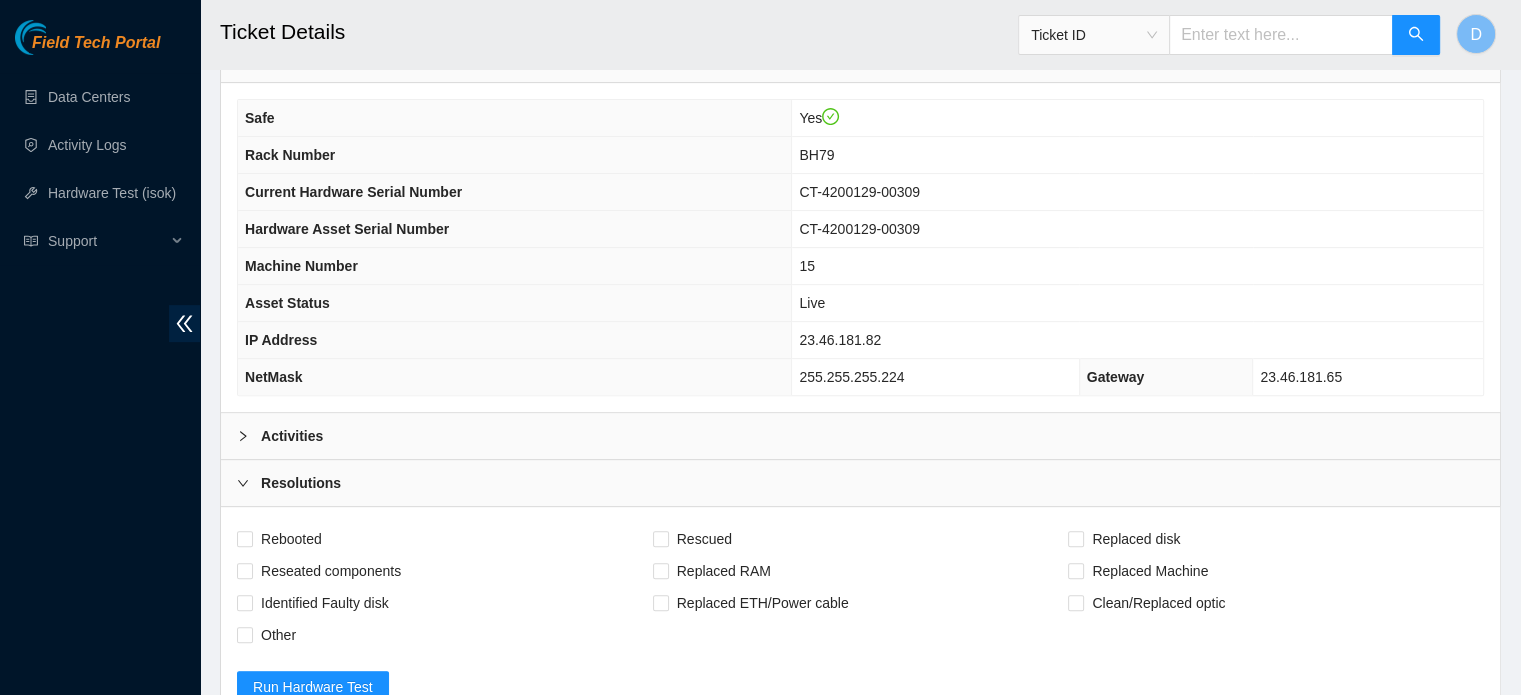 scroll, scrollTop: 933, scrollLeft: 0, axis: vertical 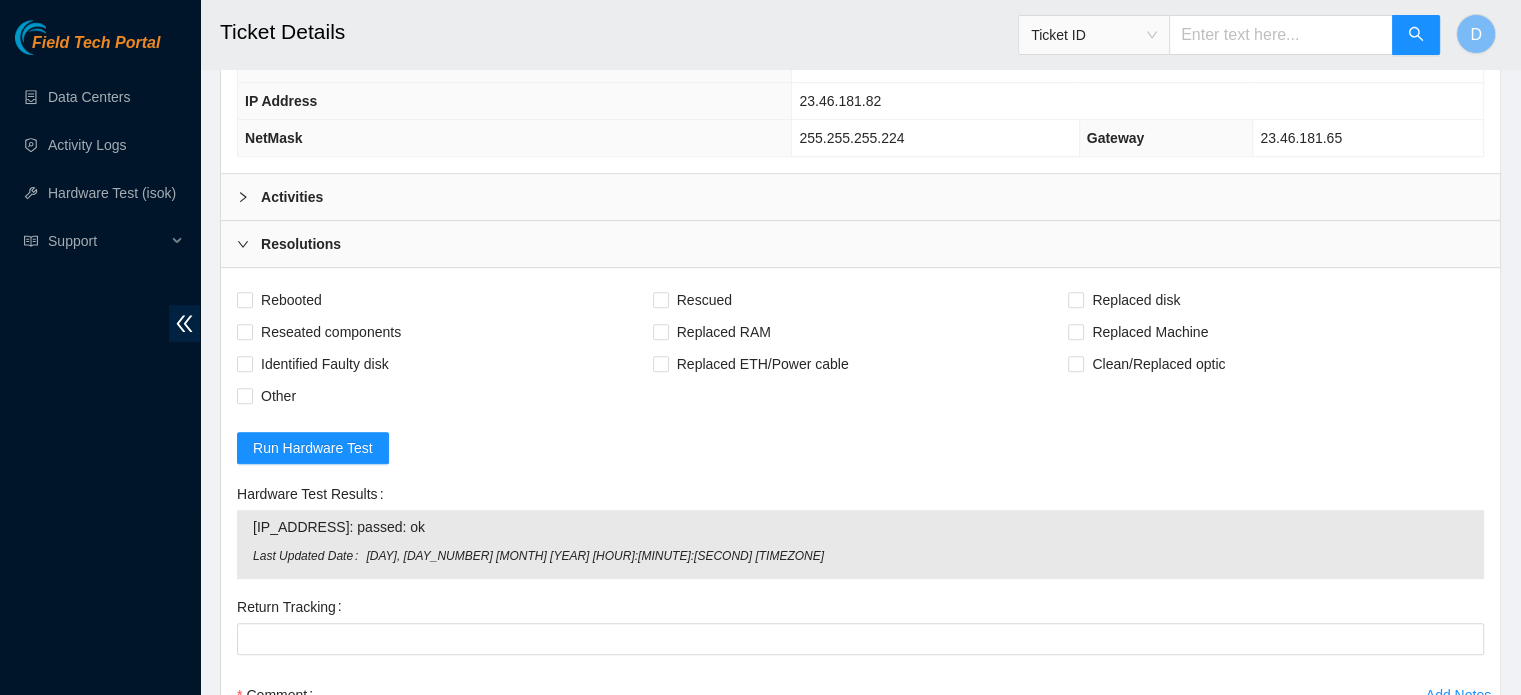 click on "Activities" at bounding box center (860, 197) 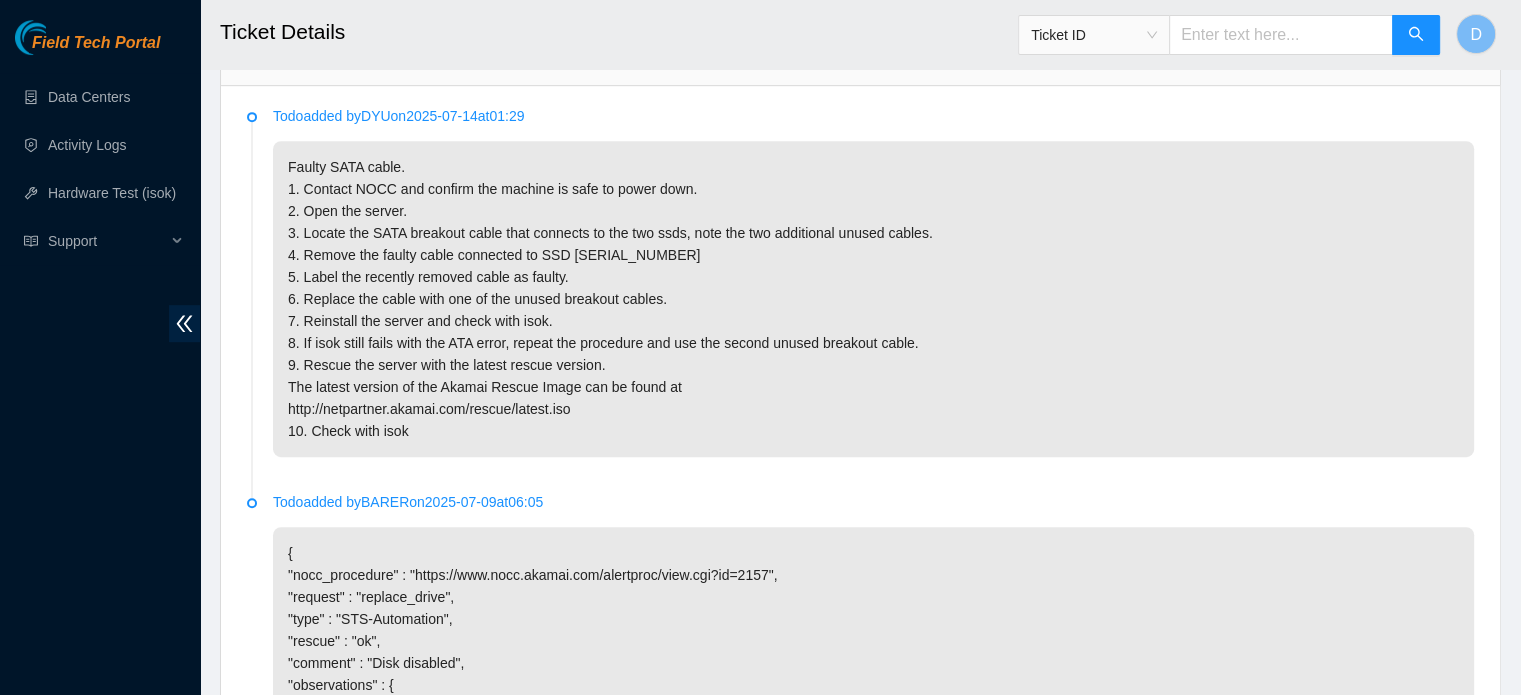 scroll, scrollTop: 1033, scrollLeft: 0, axis: vertical 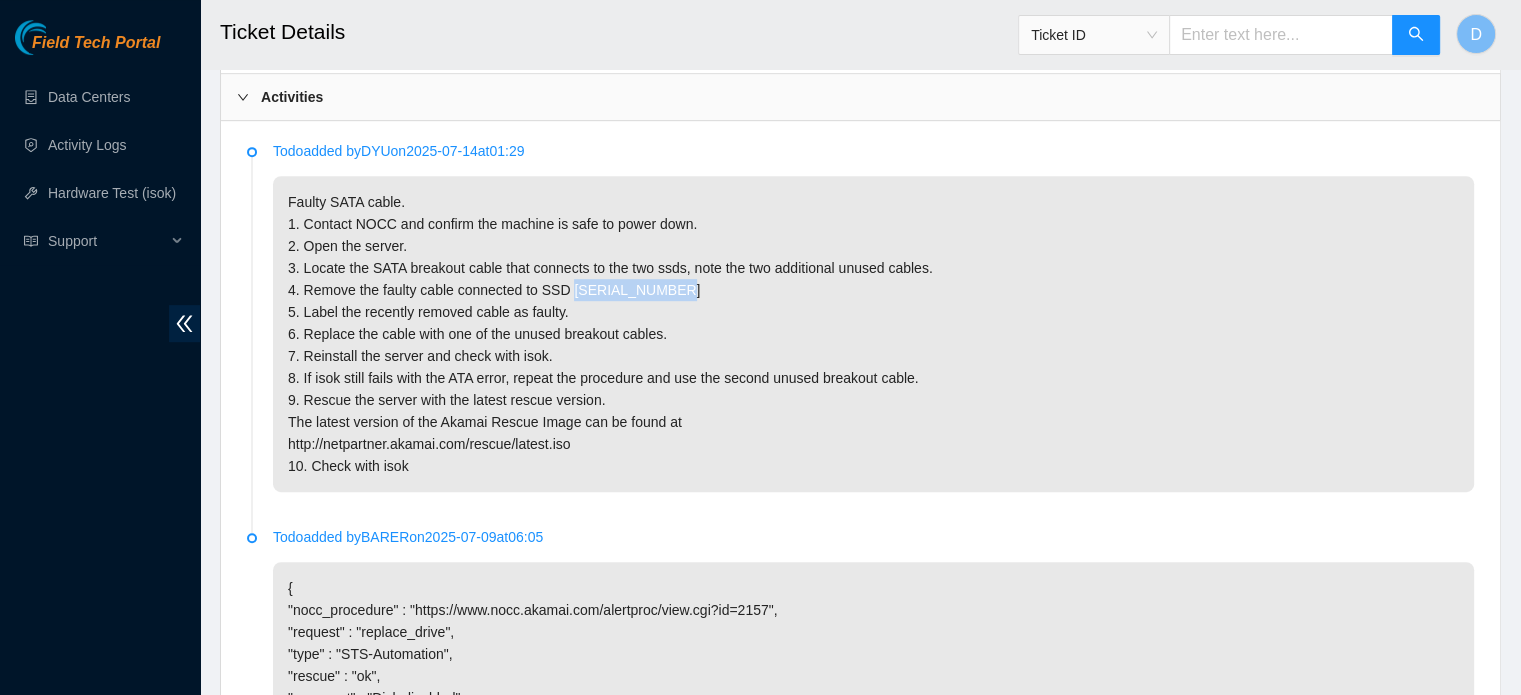 drag, startPoint x: 568, startPoint y: 261, endPoint x: 741, endPoint y: 267, distance: 173.10402 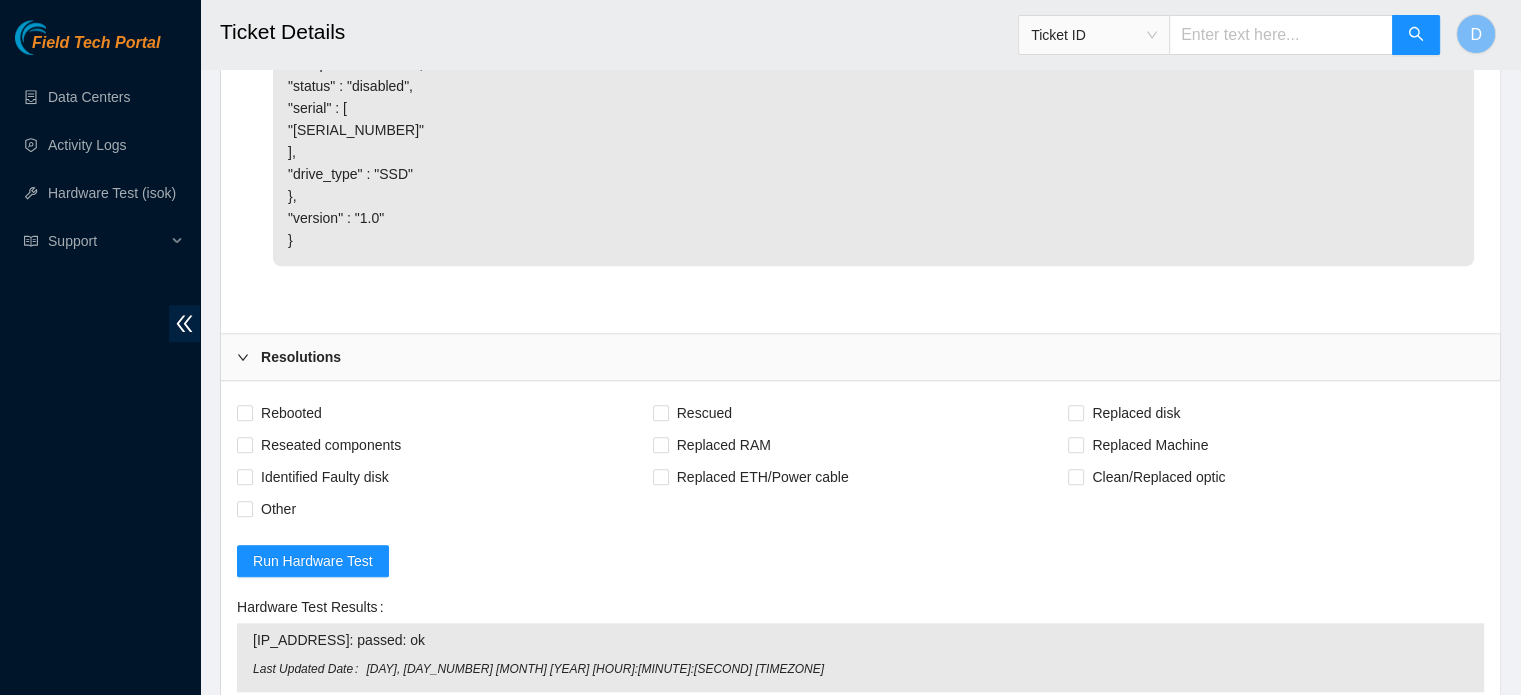scroll, scrollTop: 2173, scrollLeft: 0, axis: vertical 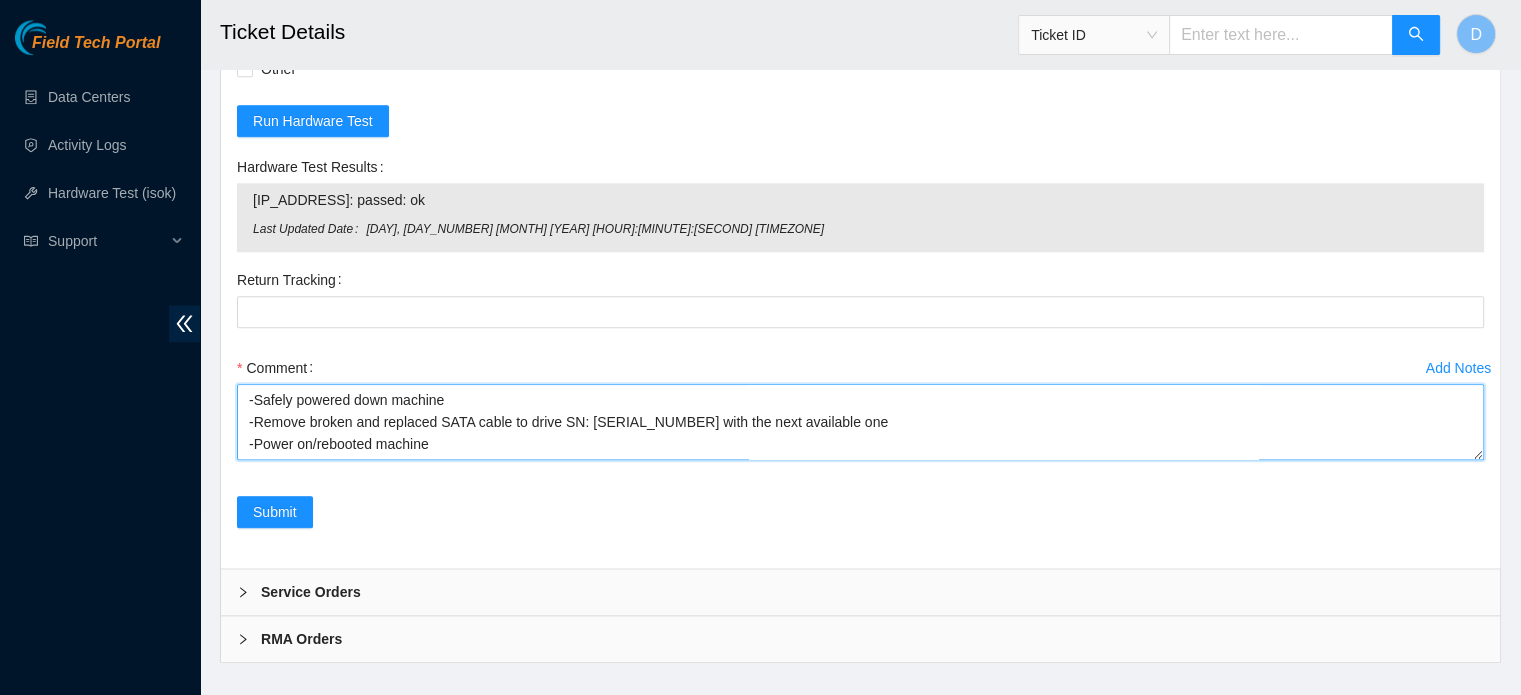 click on "-Safely powered down machine
-Remove broken and replaced  SATA cable to drive SN:  with the next available one
-Power on/rebooted machine
-Rescued server with version 23.0.3
-Provided server with system configuration
-Pinged with isok:" at bounding box center [860, 422] 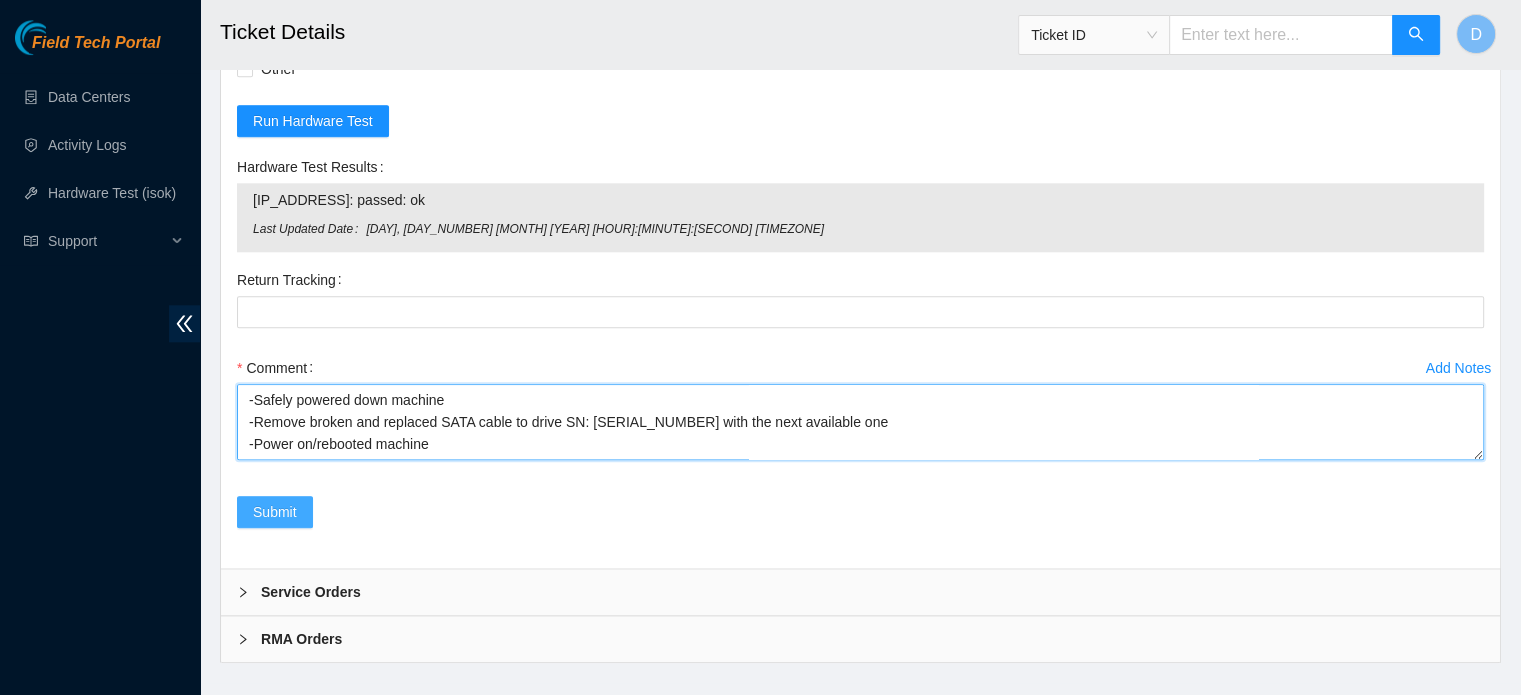 type on "-Safely powered down machine
-Remove broken and replaced  SATA cable to drive SN: S45PNA1MC32580 with the next available one
-Power on/rebooted machine
-Rescued server with version 23.0.3
-Provided server with system configuration
-Pinged with isok:" 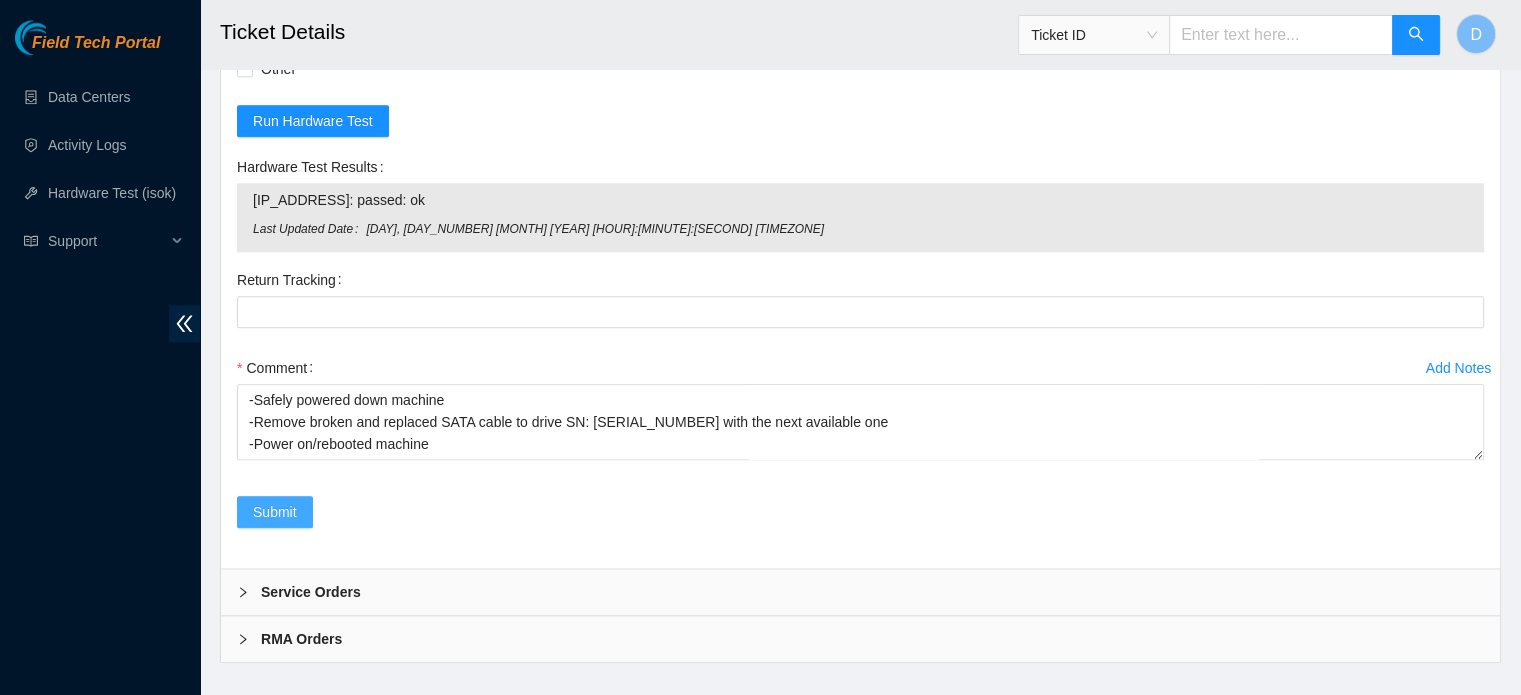 click on "Submit" at bounding box center [275, 512] 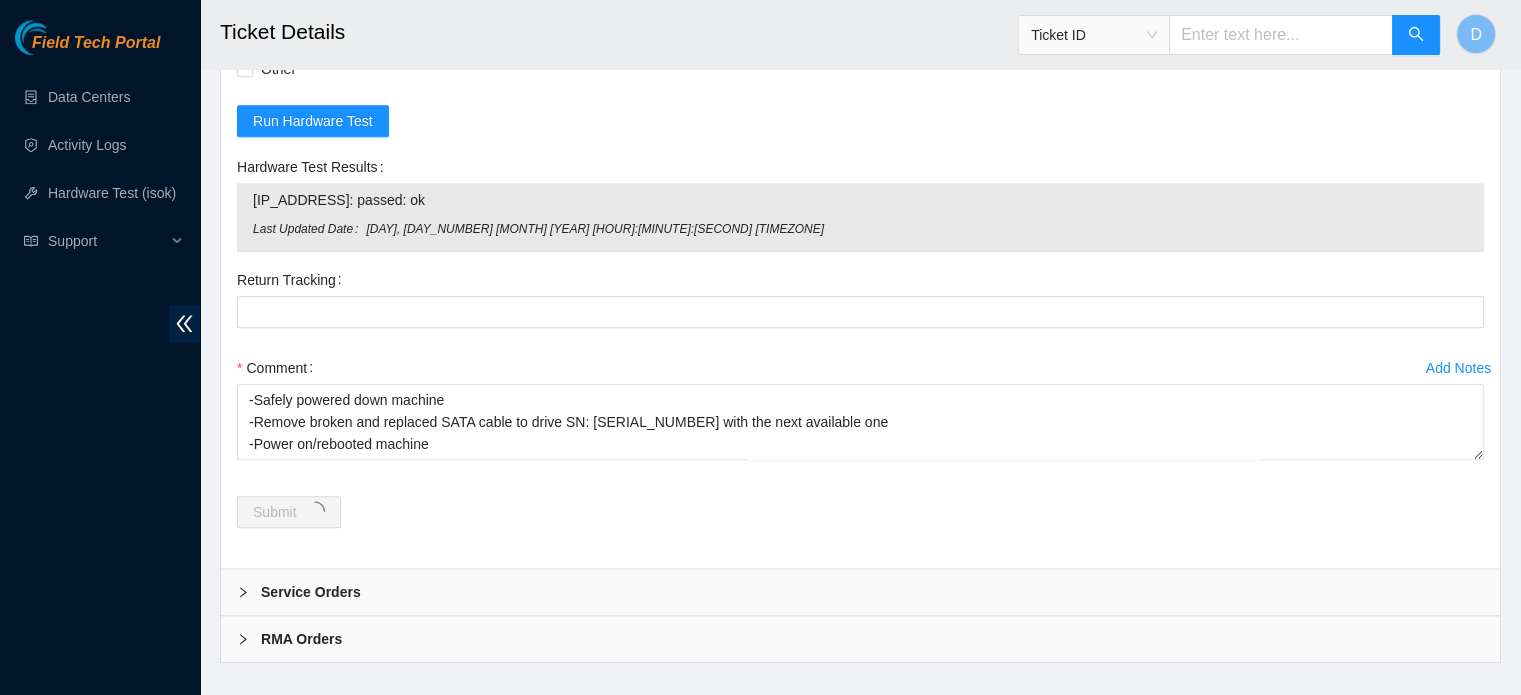 scroll, scrollTop: 1873, scrollLeft: 0, axis: vertical 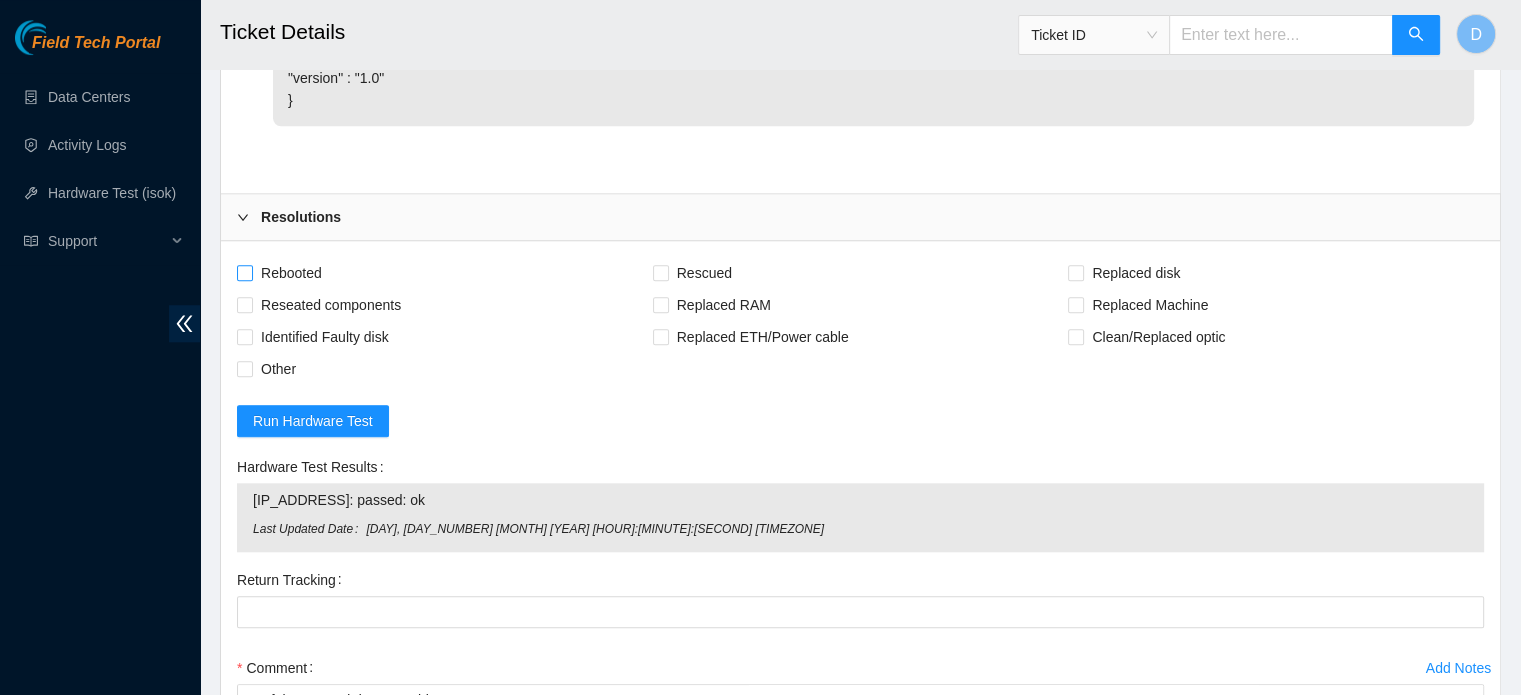 click on "Rebooted" at bounding box center (291, 273) 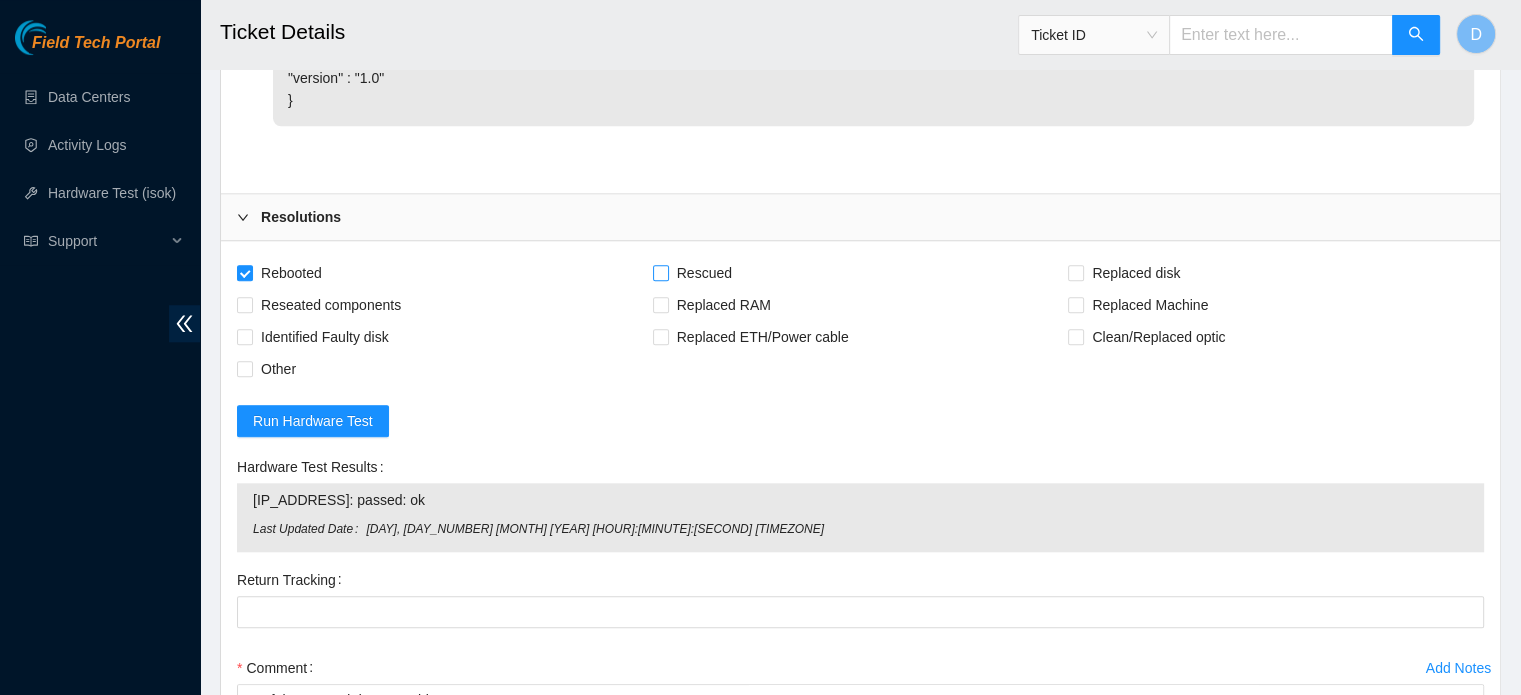 click on "Rescued" at bounding box center [704, 273] 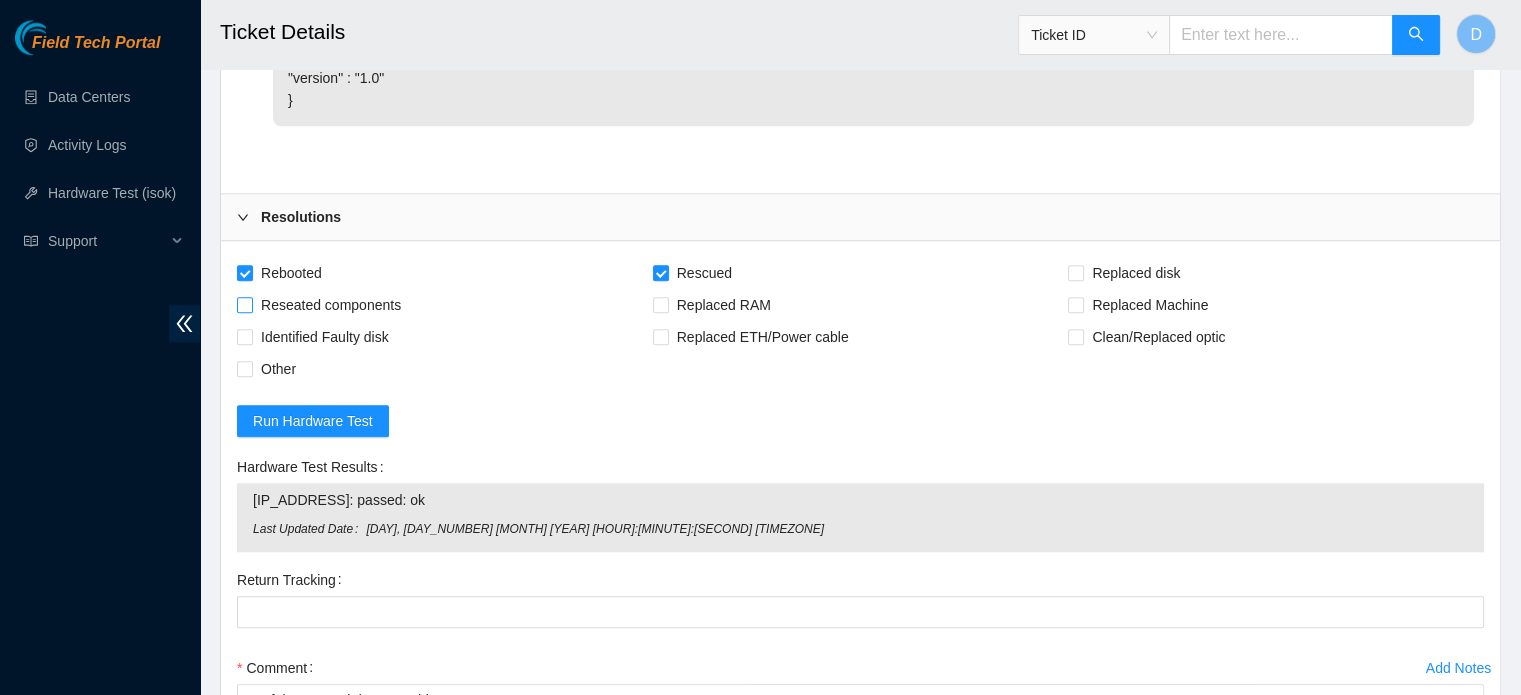 click on "Reseated components" at bounding box center (331, 305) 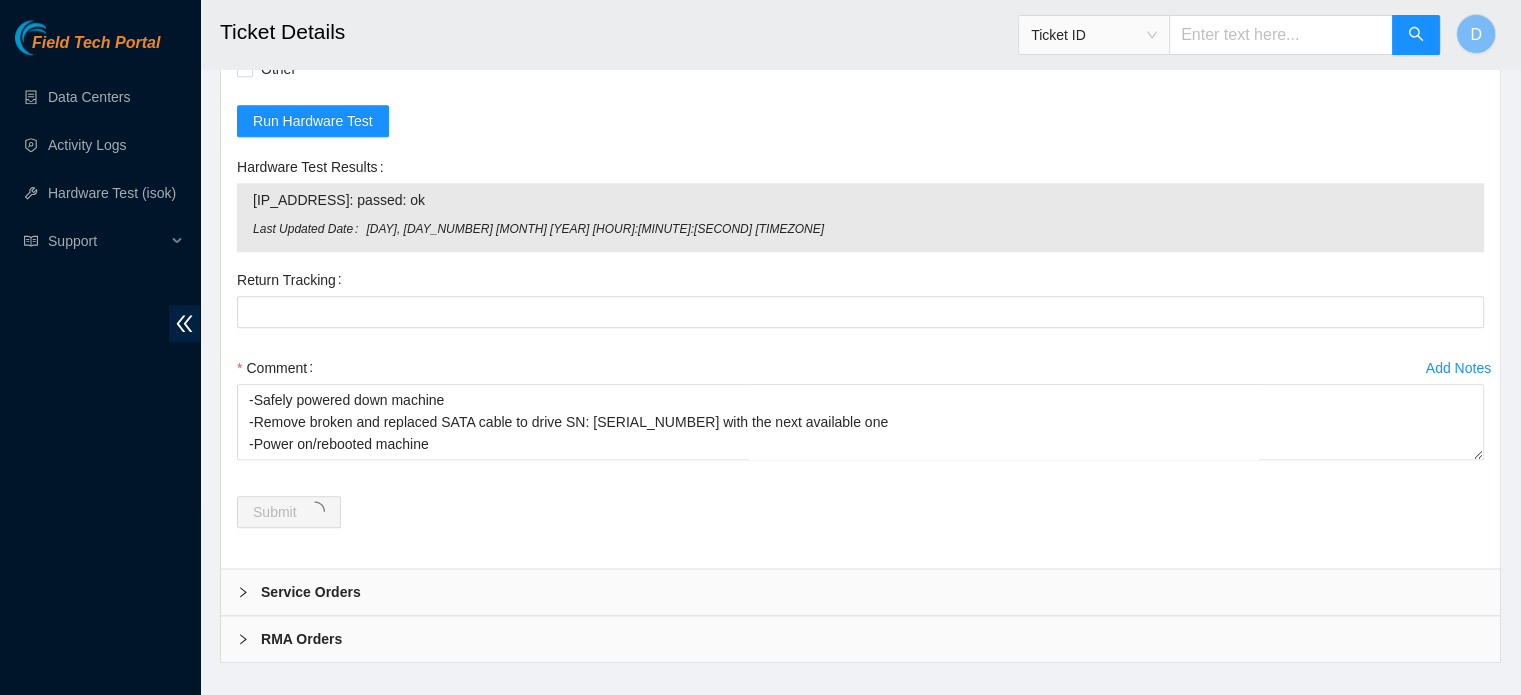 scroll, scrollTop: 0, scrollLeft: 0, axis: both 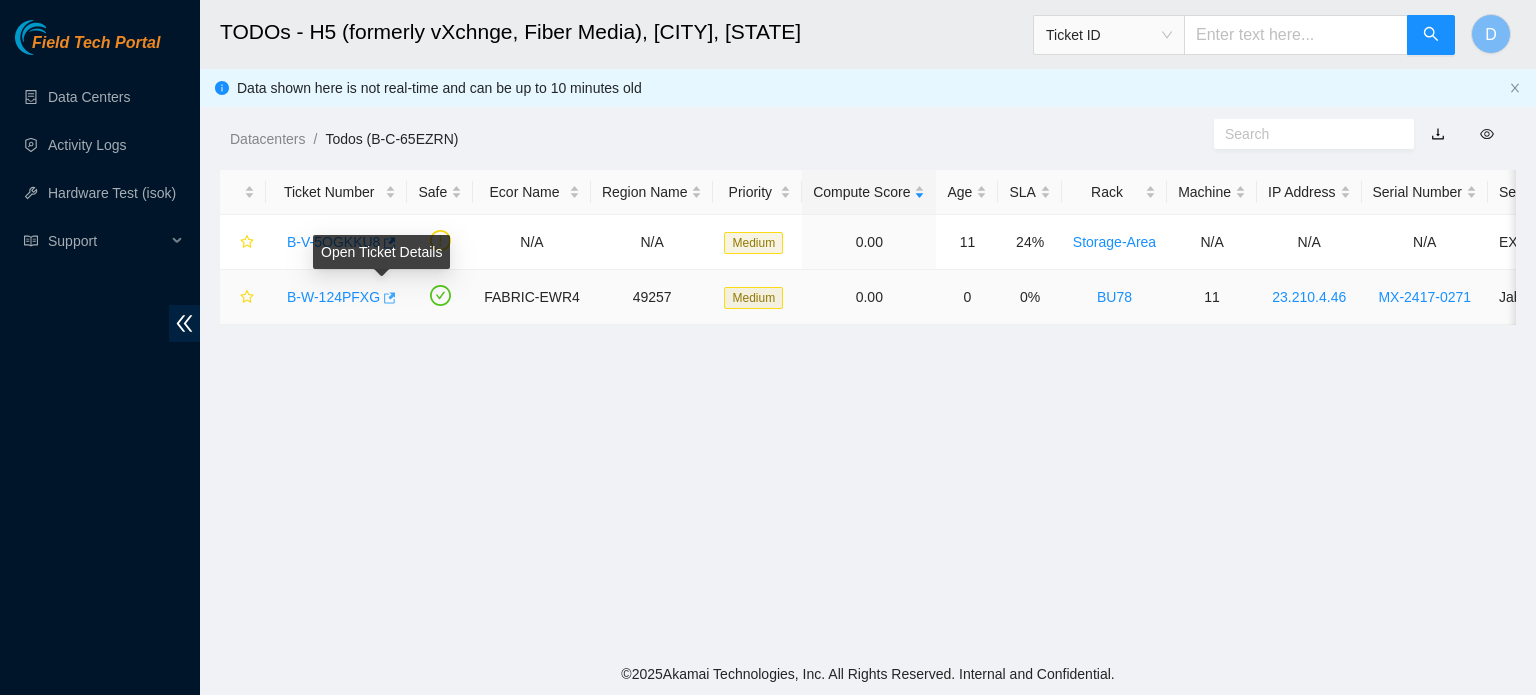 click 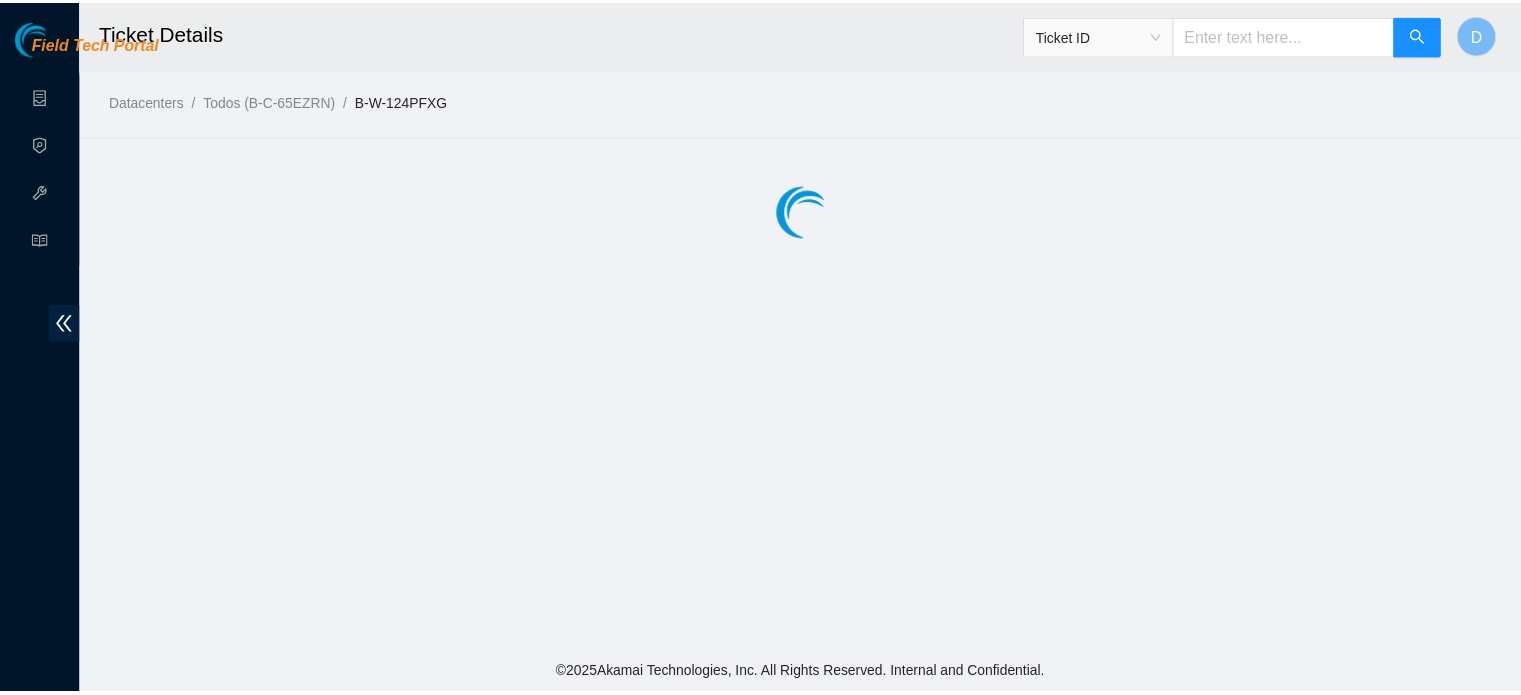 scroll, scrollTop: 0, scrollLeft: 0, axis: both 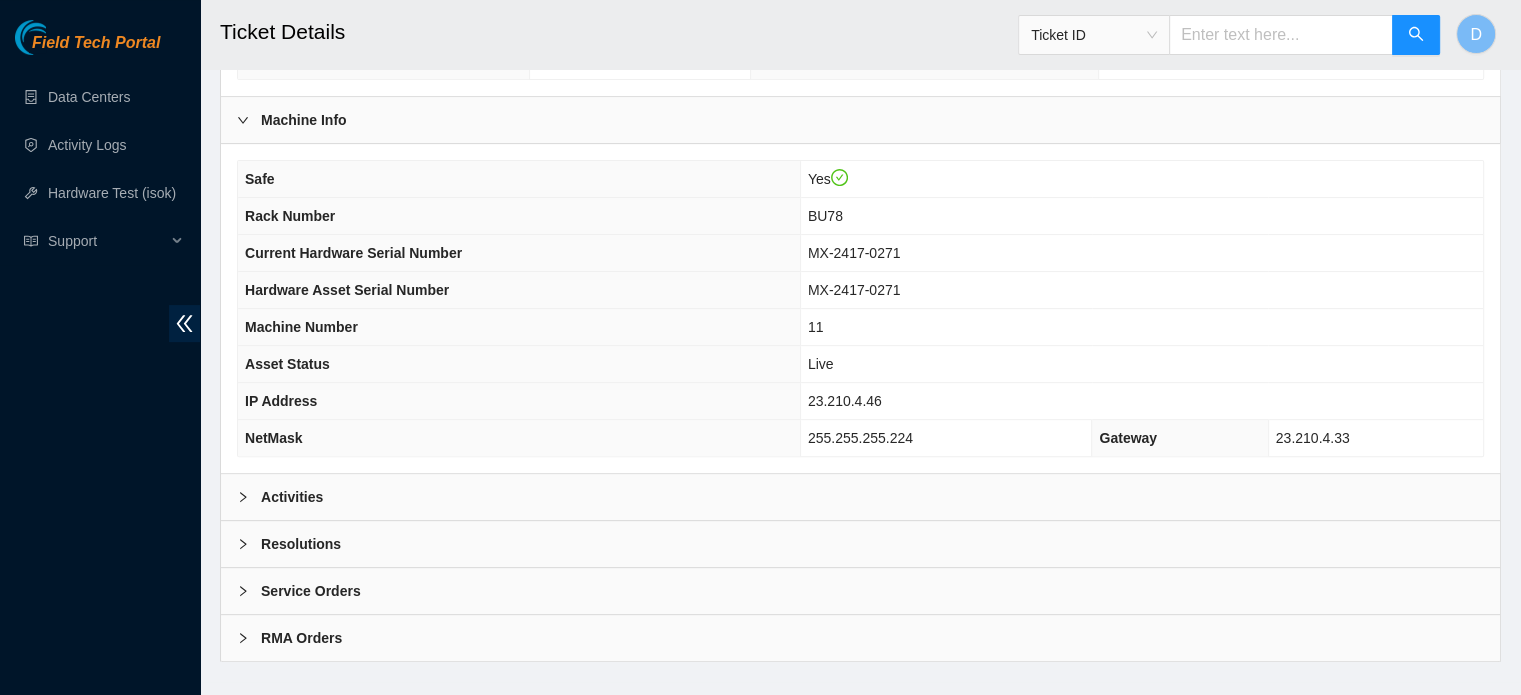 click on "Activities" at bounding box center (860, 497) 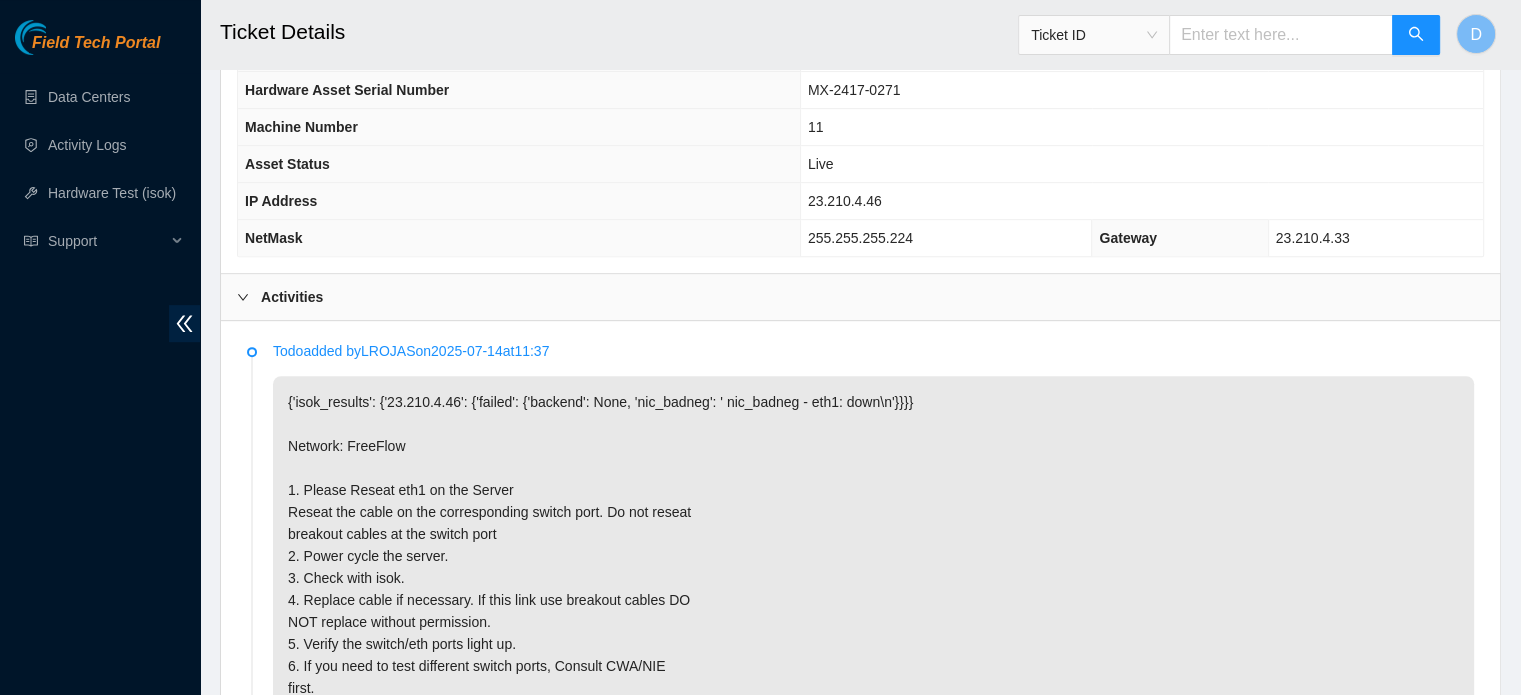 scroll, scrollTop: 433, scrollLeft: 0, axis: vertical 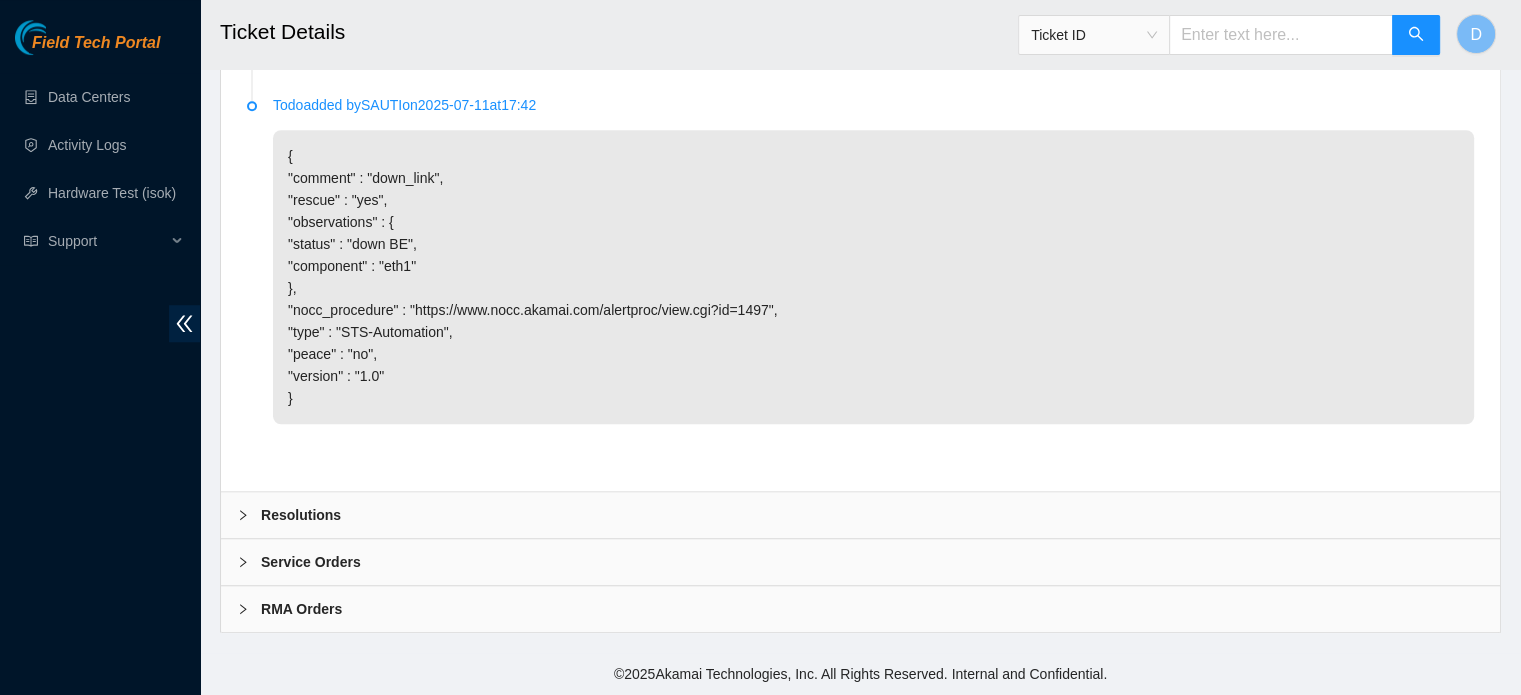 click on "Resolutions" at bounding box center (860, 515) 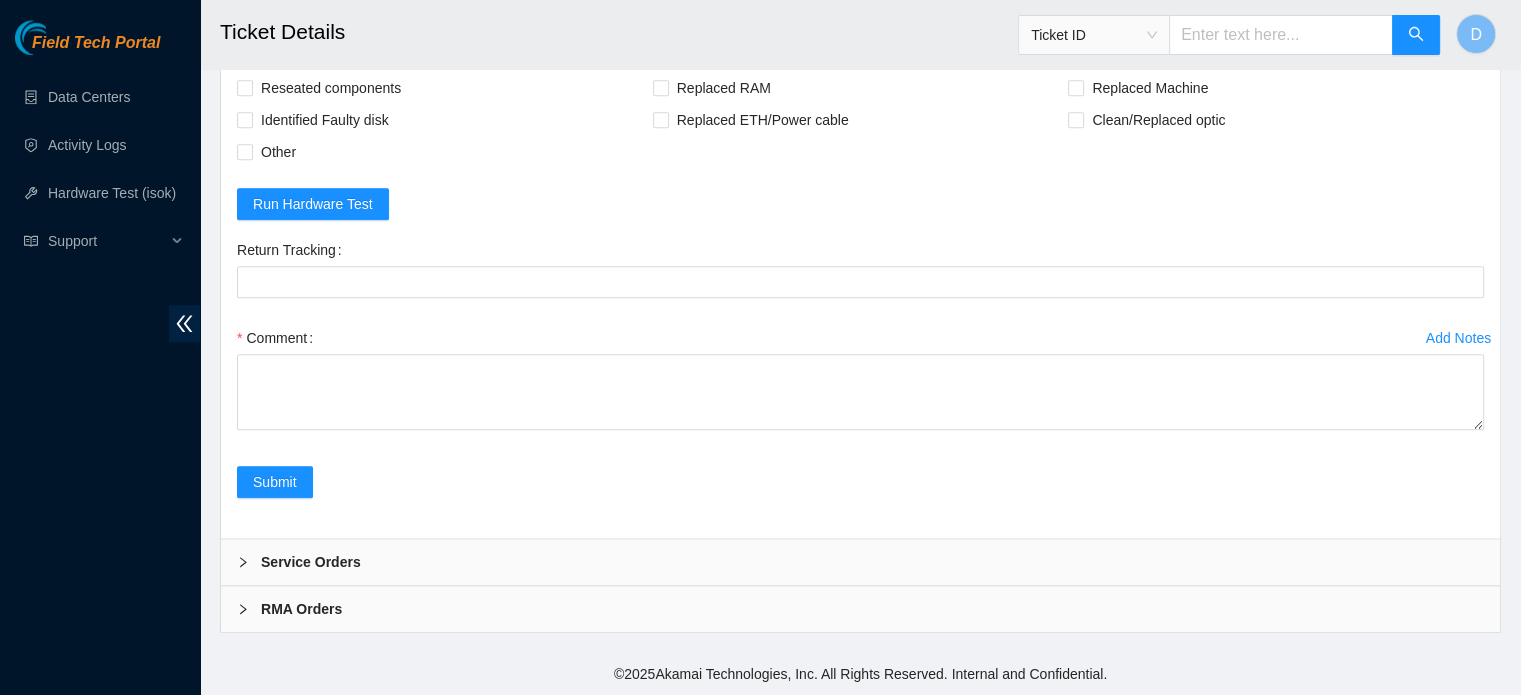 scroll, scrollTop: 2103, scrollLeft: 0, axis: vertical 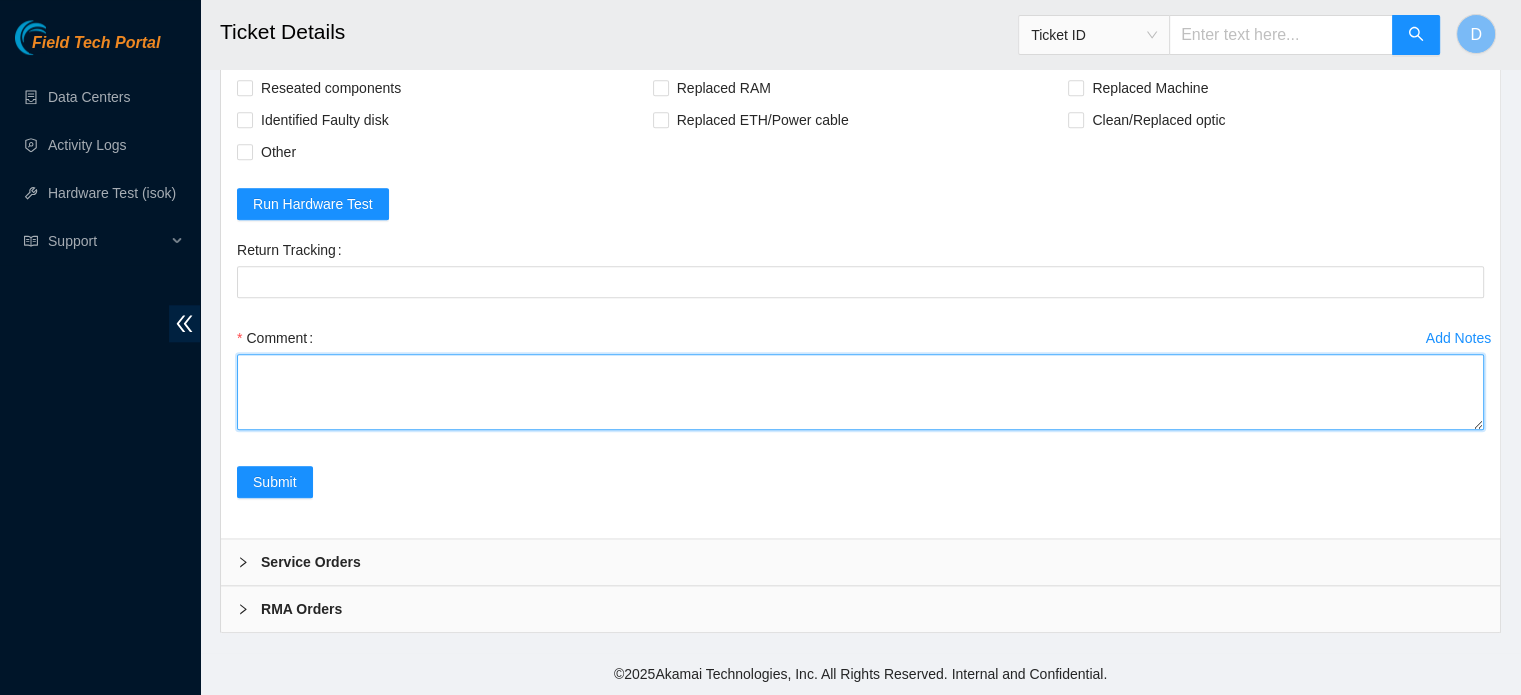 click on "Comment" at bounding box center (860, 392) 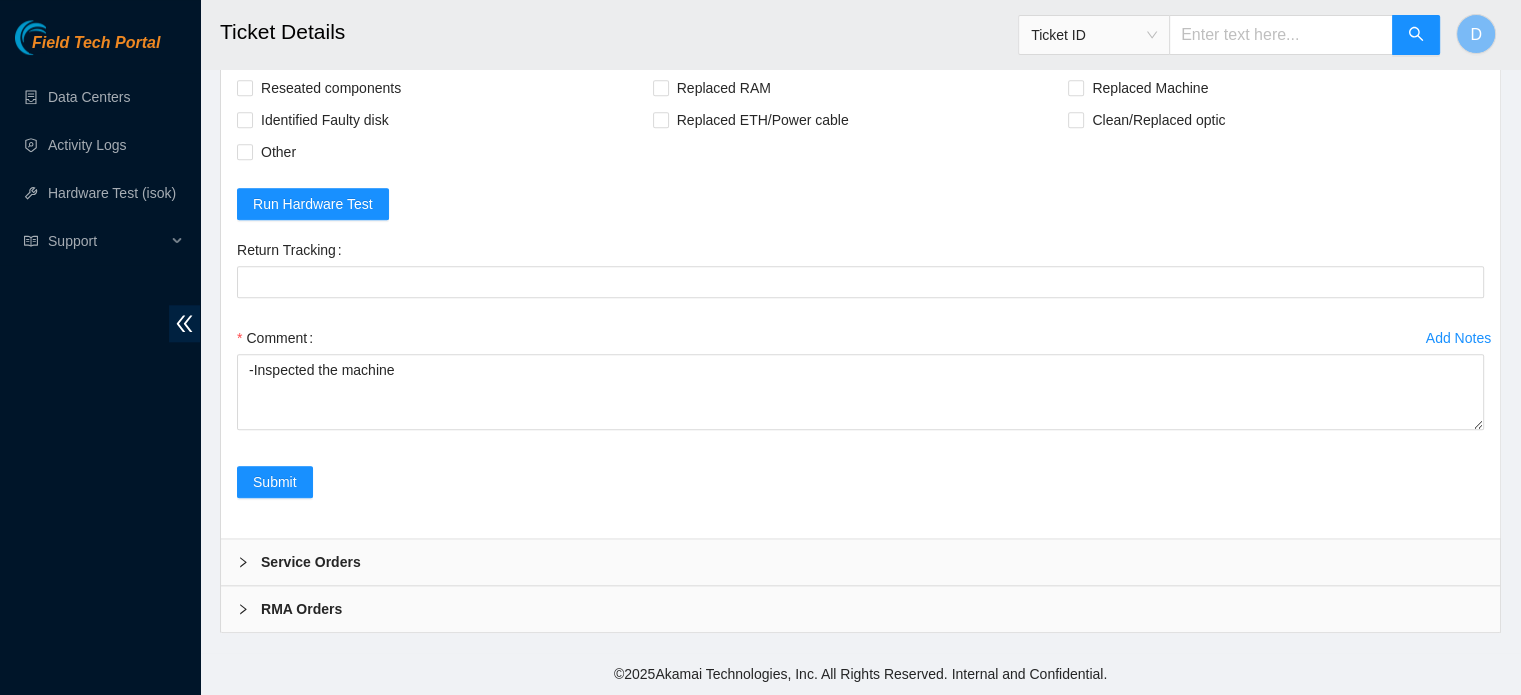 click on "Comment" at bounding box center [860, 338] 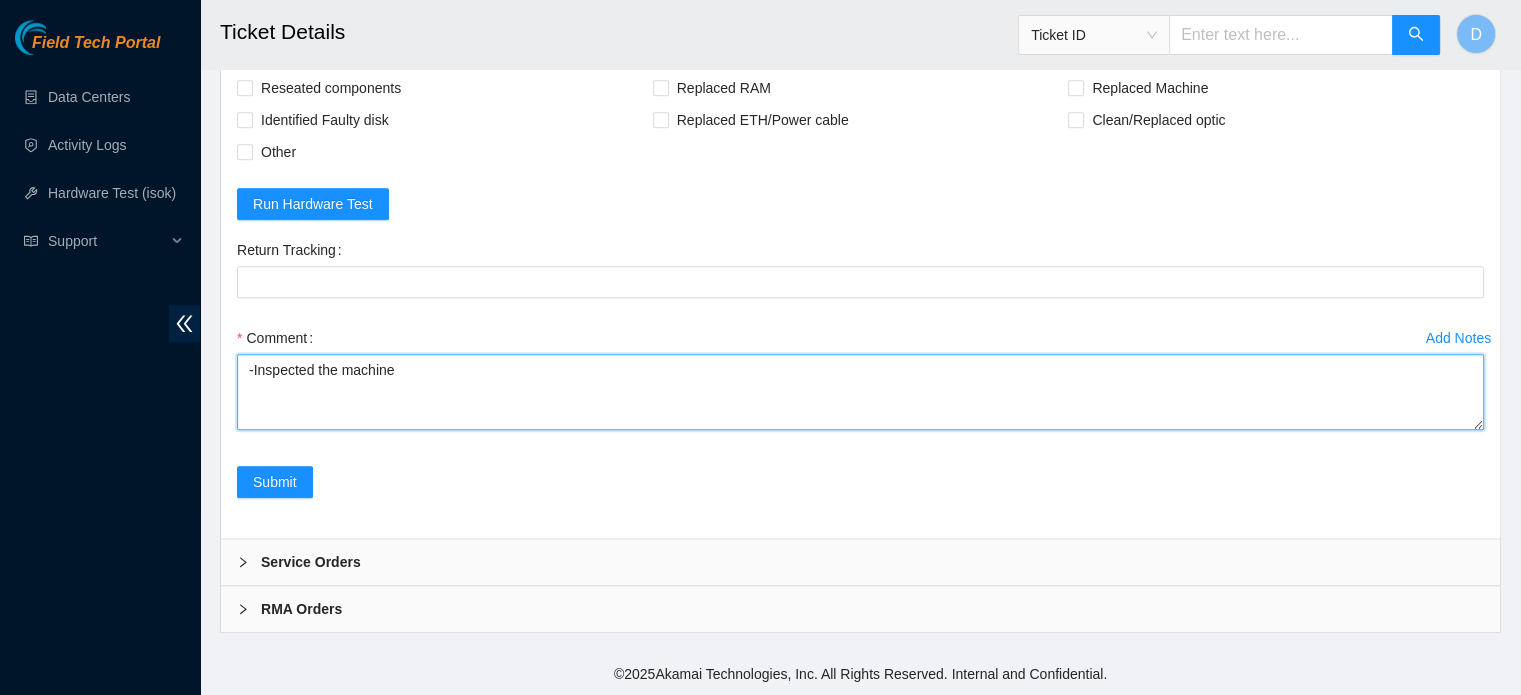 click on "-Inspected the machine" at bounding box center (860, 392) 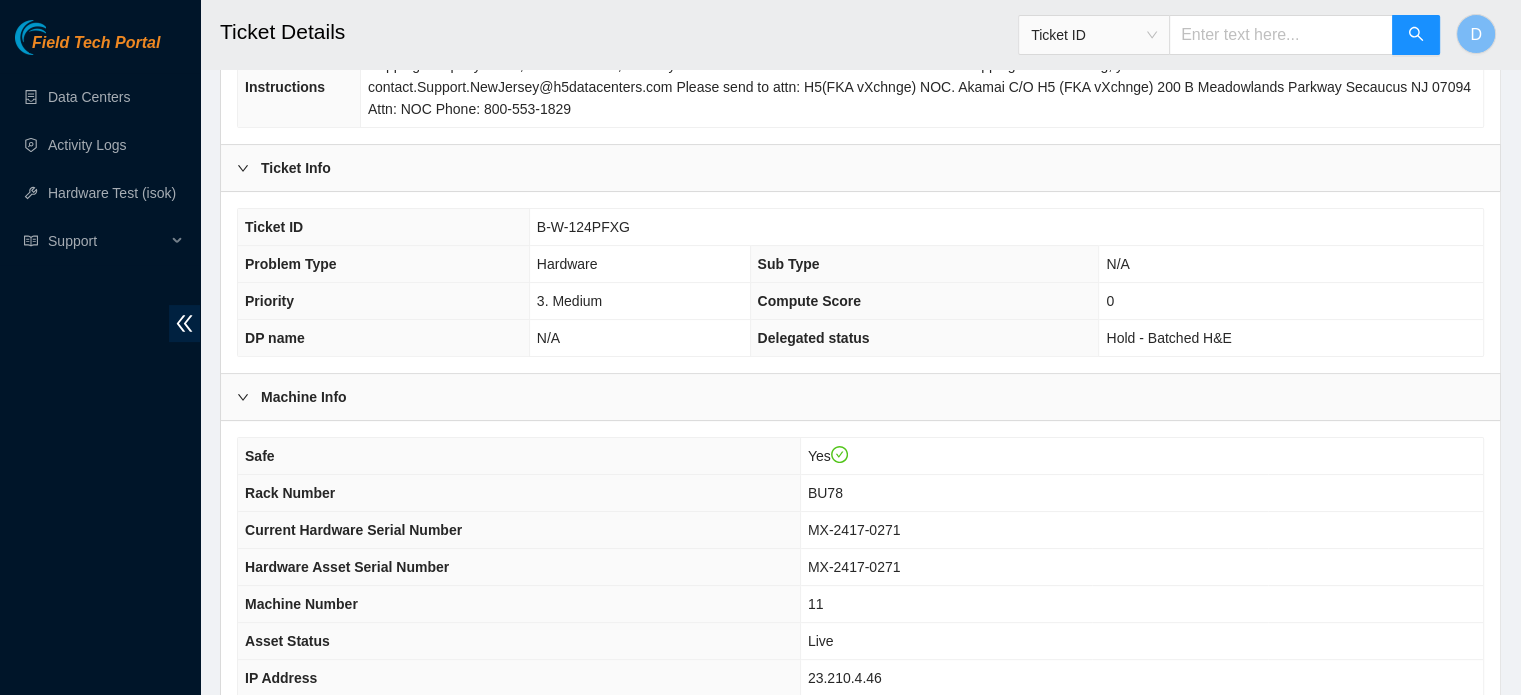 scroll, scrollTop: 355, scrollLeft: 0, axis: vertical 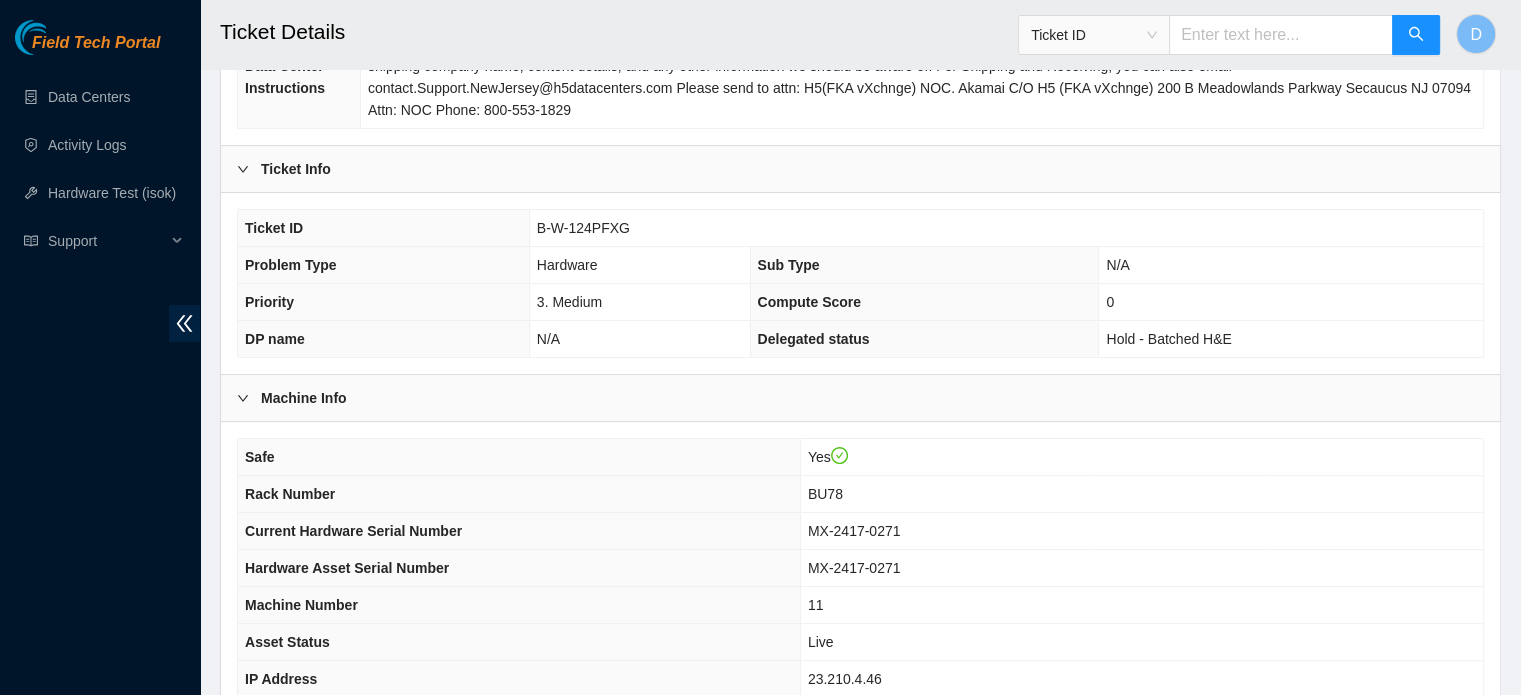 type on "-Inspected the machine cable was seated correctly
-Inspected the BE switch and noticed that no port on it was on
-The BE switch seems to be down and might need to be RMA" 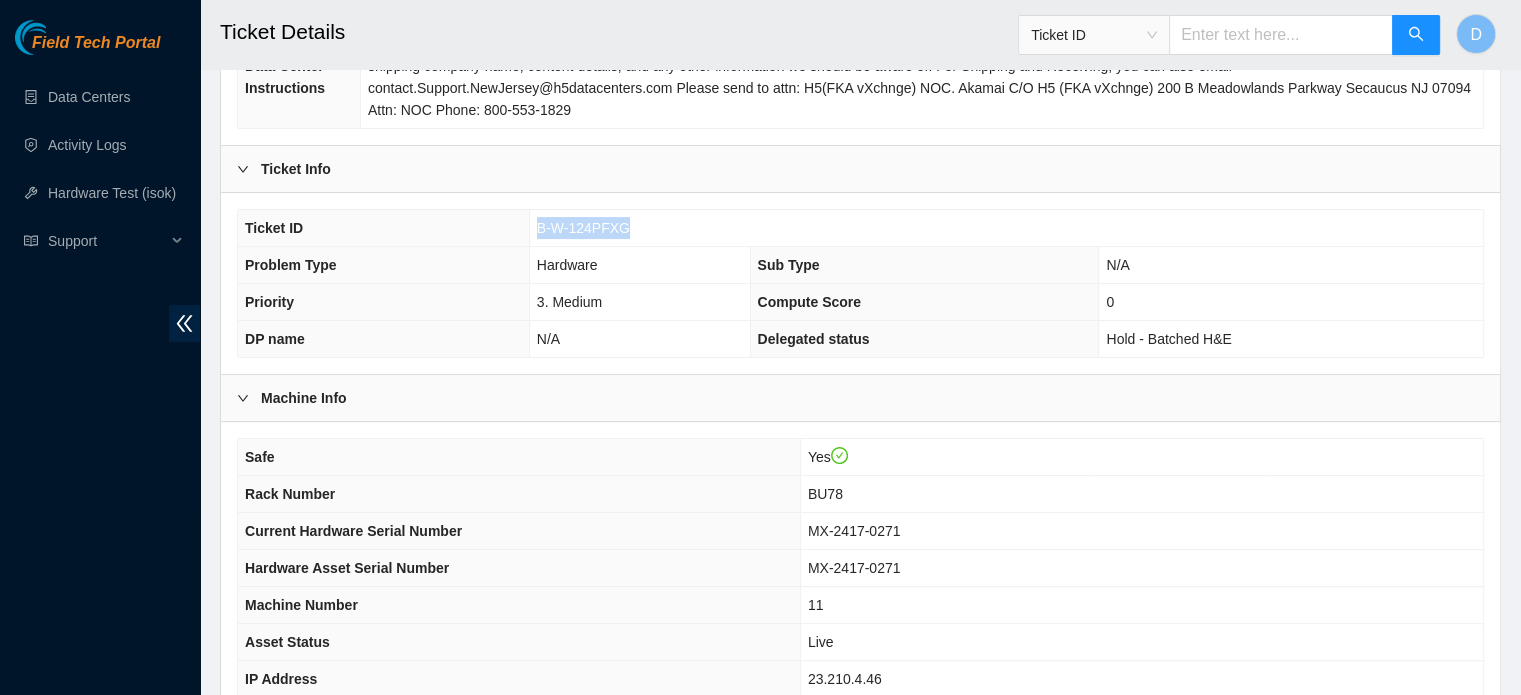 drag, startPoint x: 536, startPoint y: 204, endPoint x: 630, endPoint y: 209, distance: 94.13288 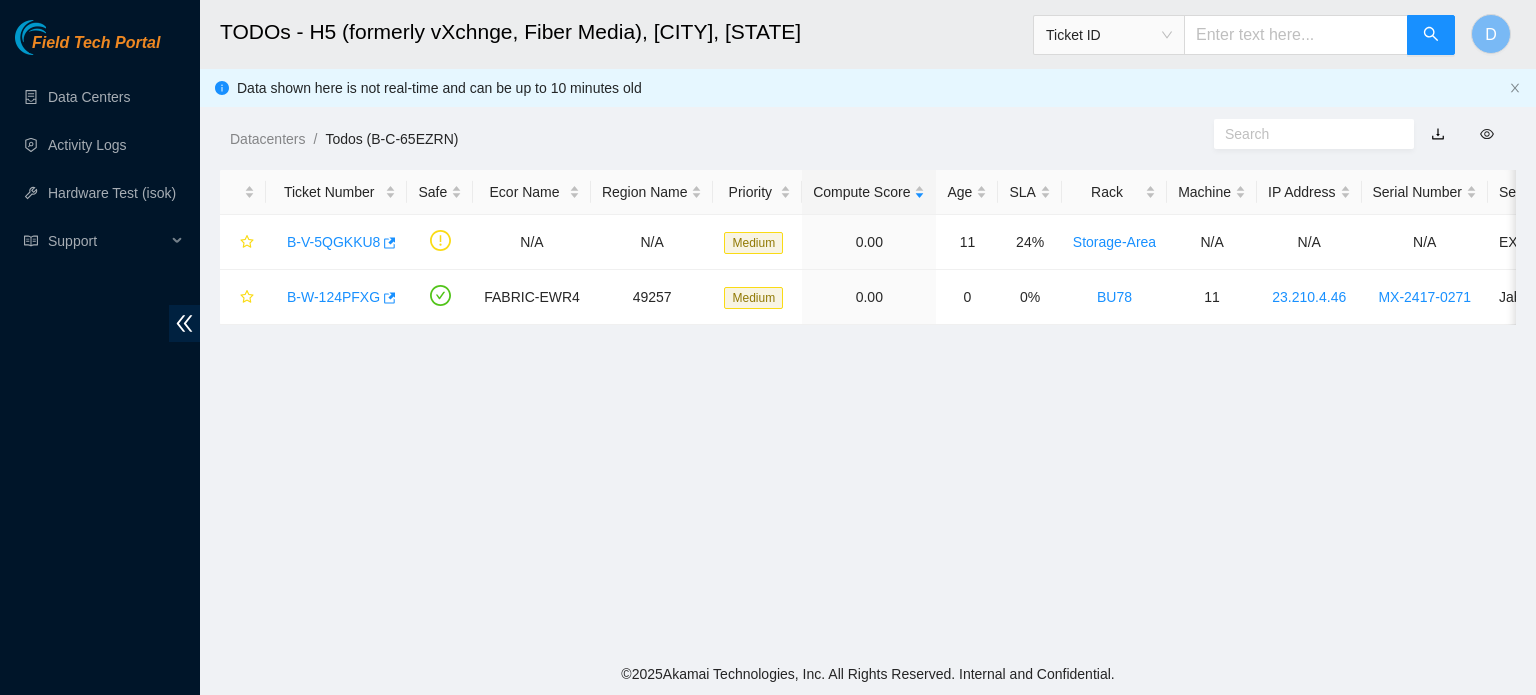 scroll, scrollTop: 0, scrollLeft: 0, axis: both 